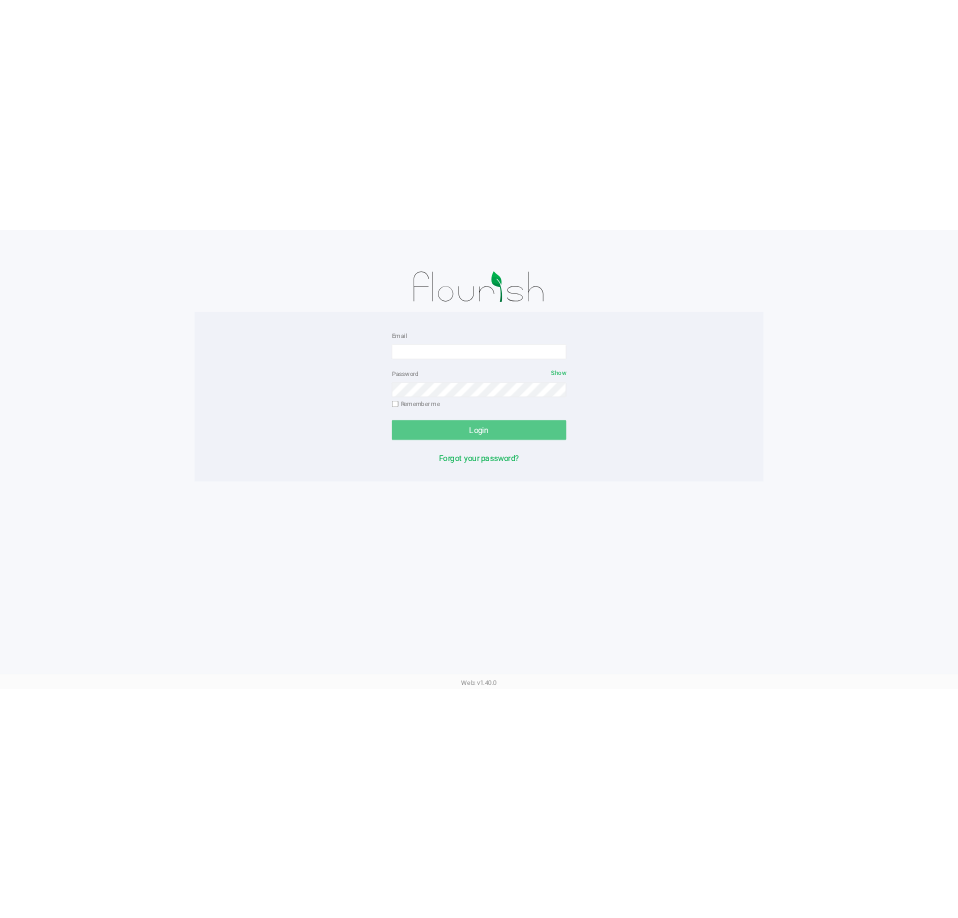 scroll, scrollTop: 0, scrollLeft: 0, axis: both 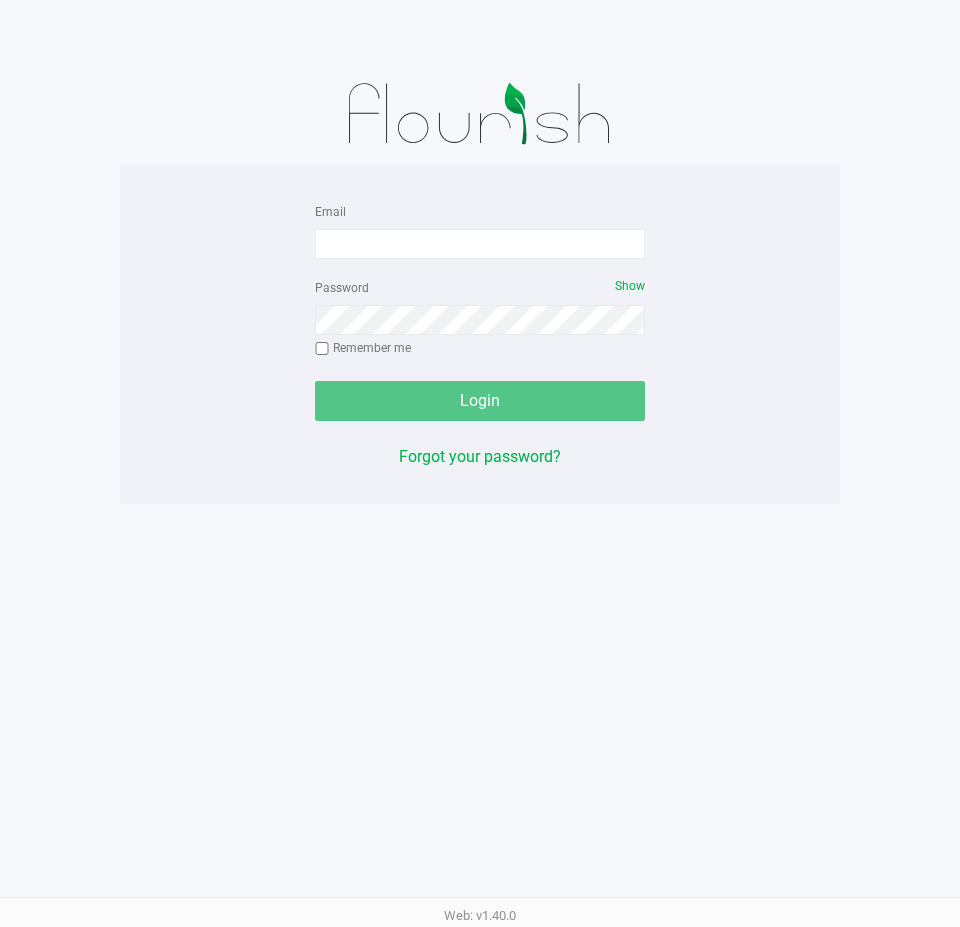 click on "Email   Password   Show  Remember me   Login" 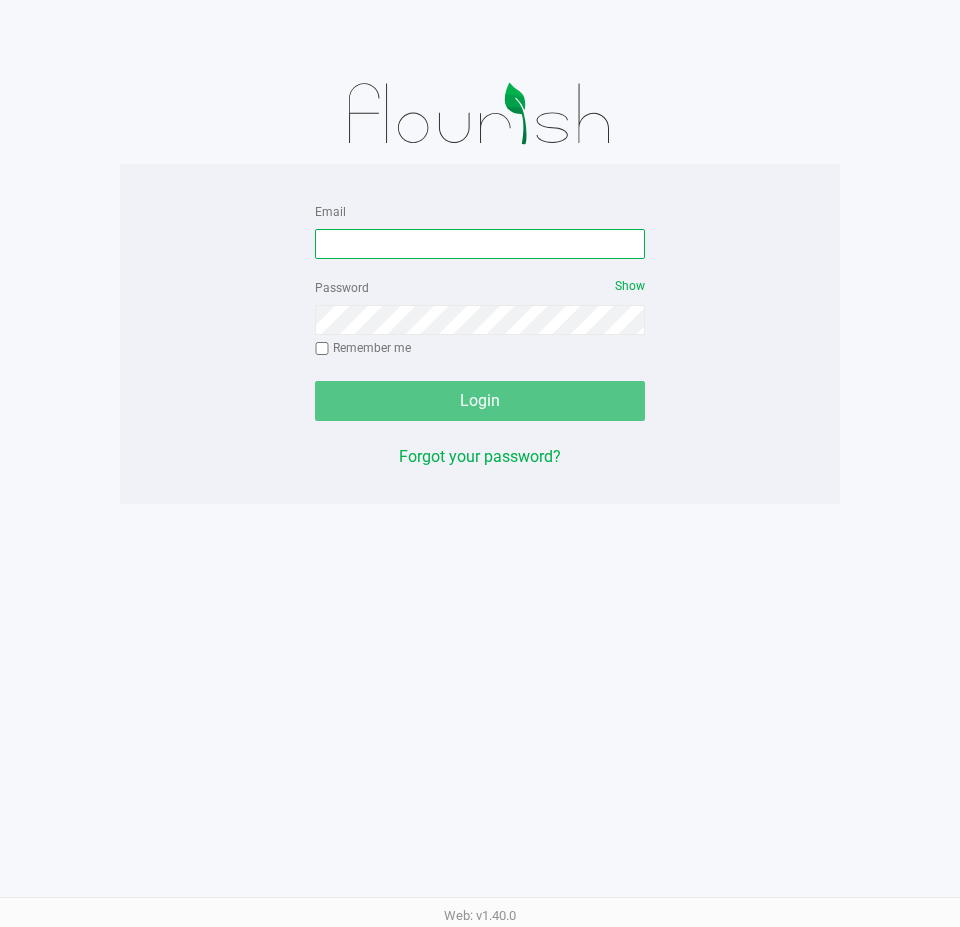 click on "Email" at bounding box center [480, 244] 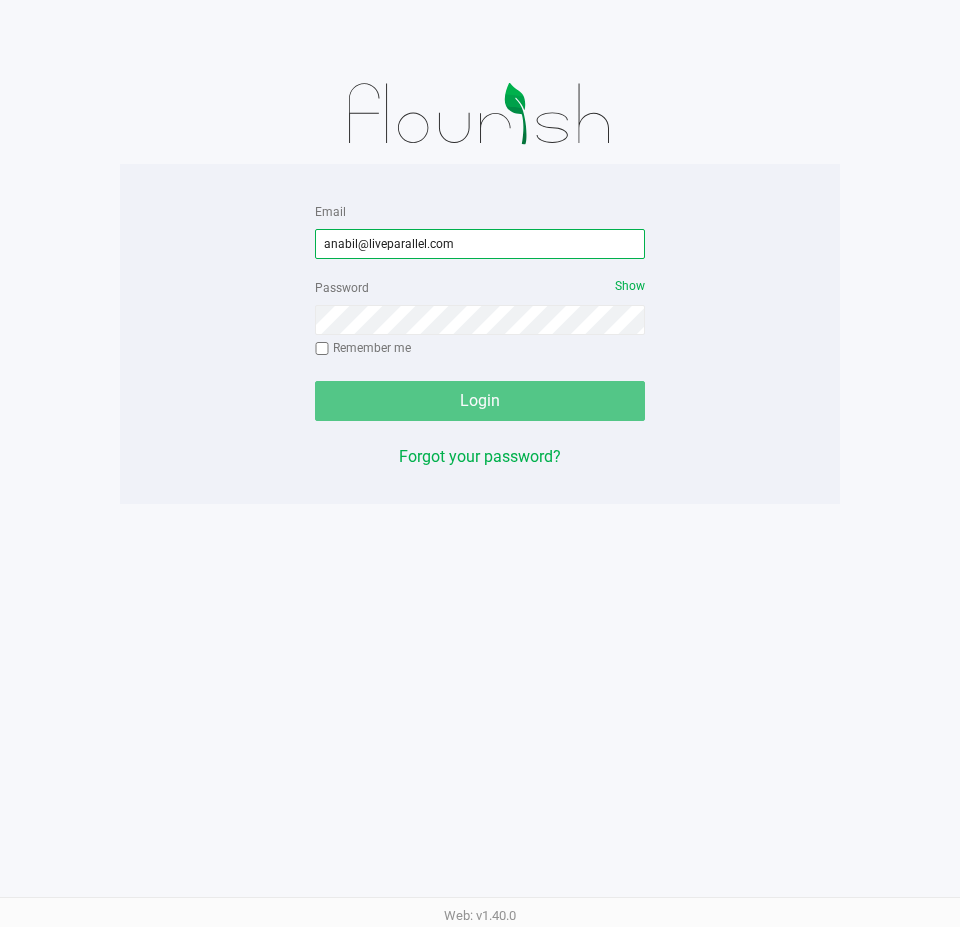 type on "anabil@liveparallel.com" 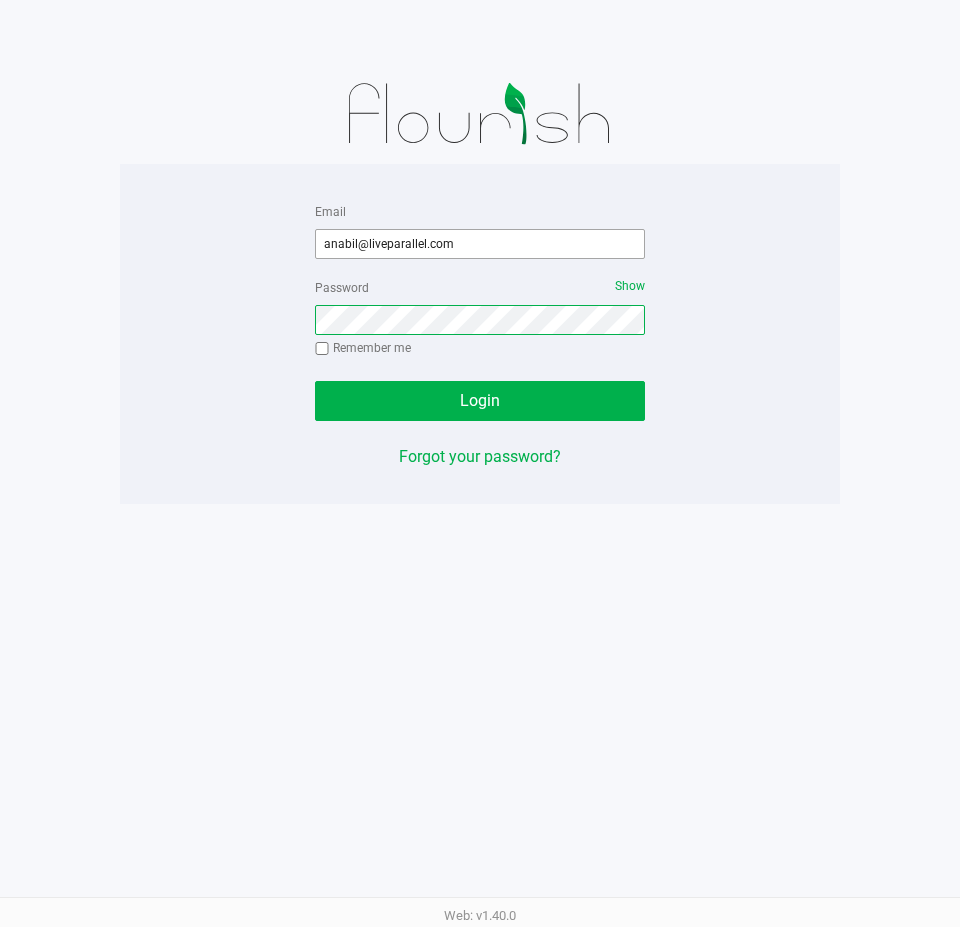 click on "Login" 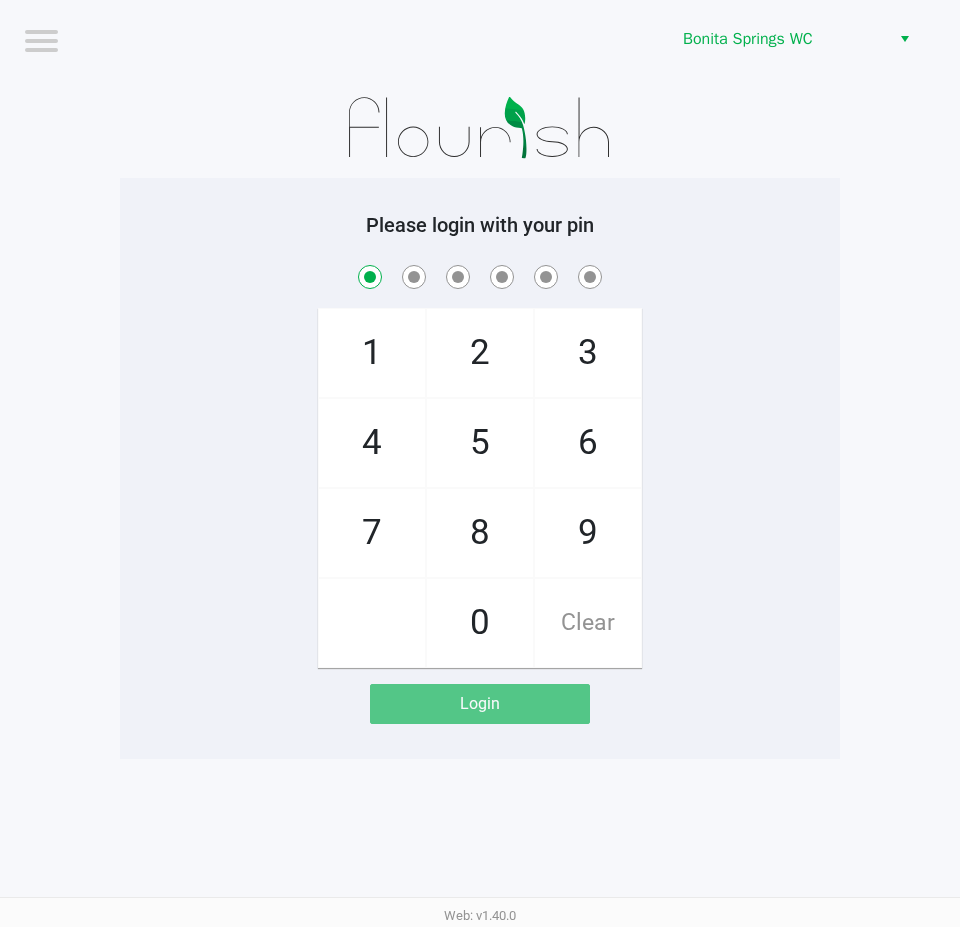 checkbox on "true" 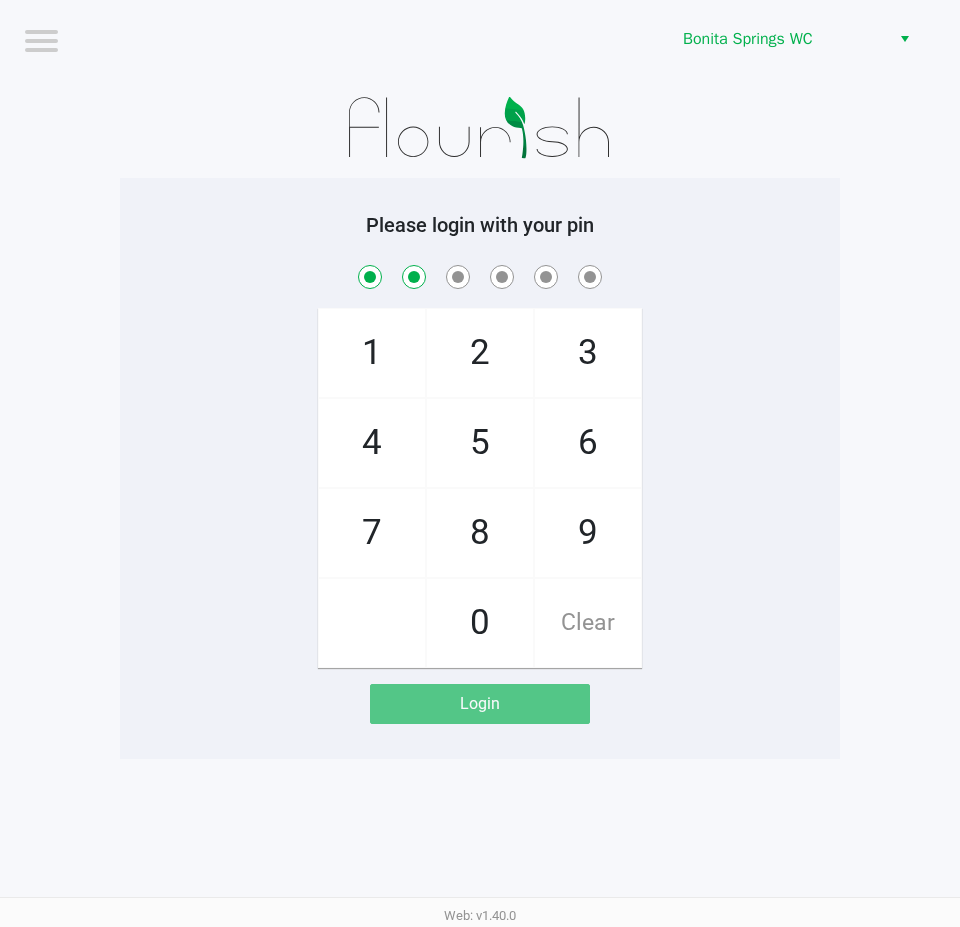 checkbox on "true" 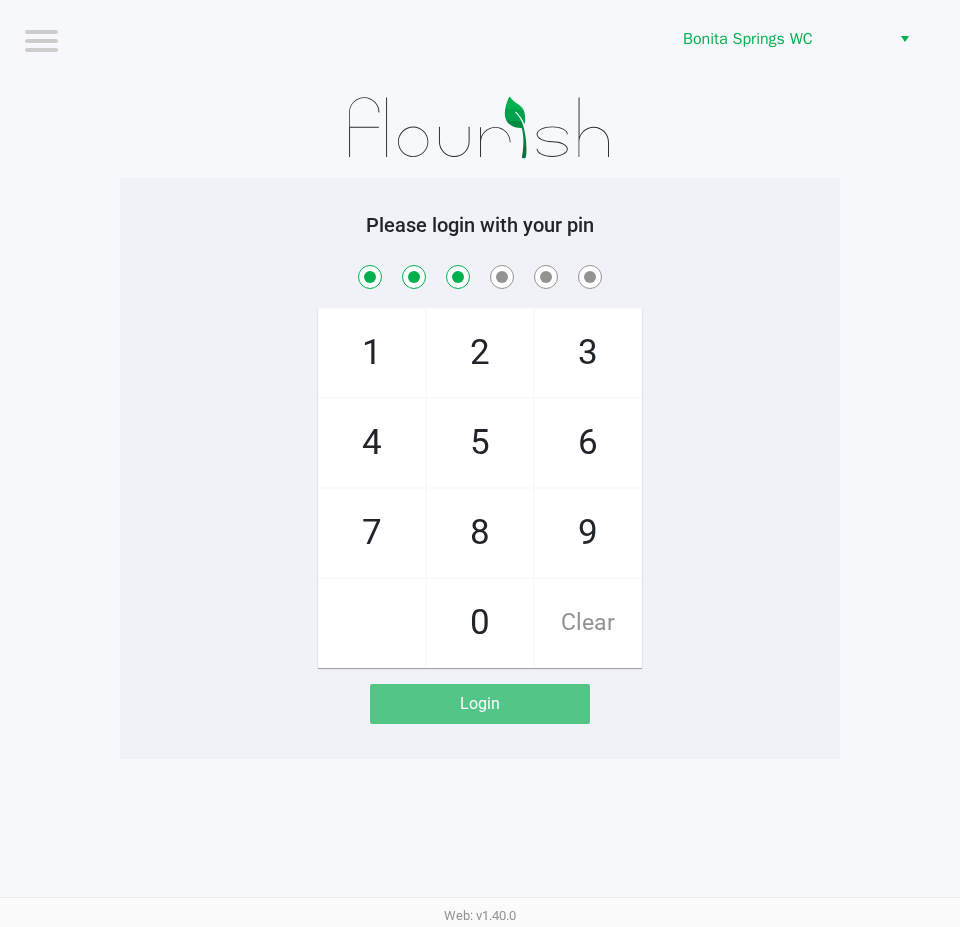 checkbox on "true" 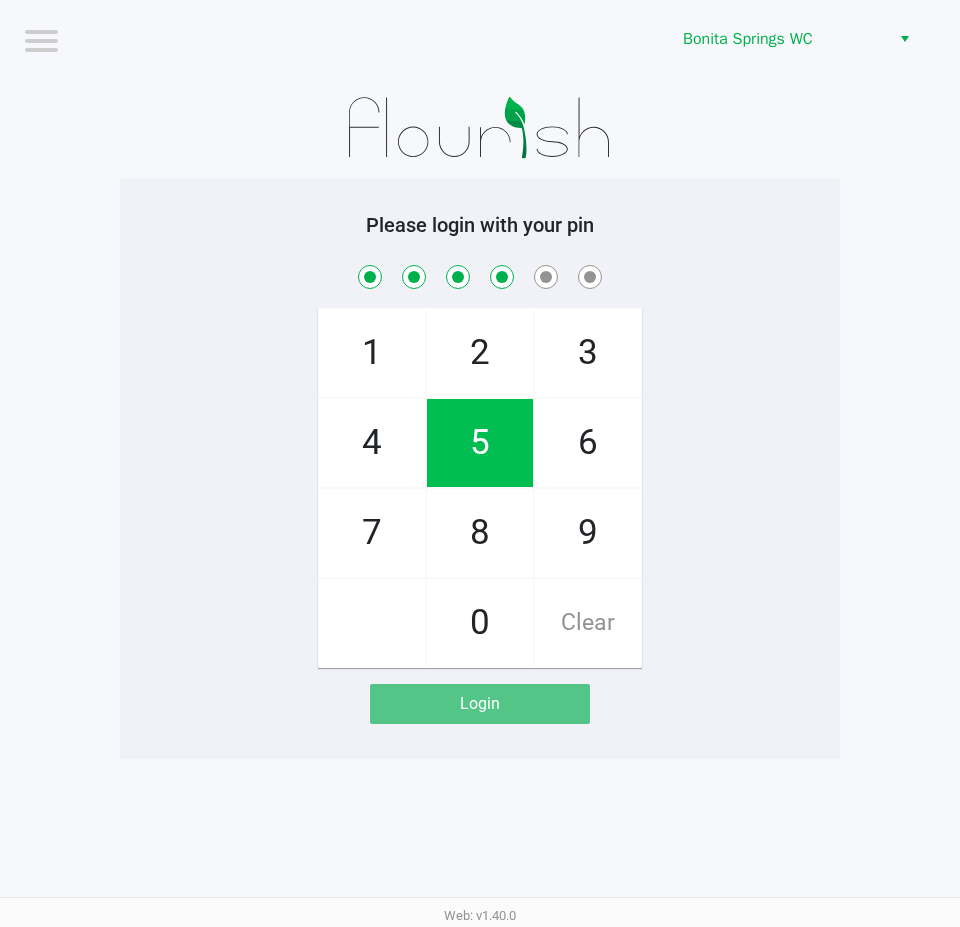 checkbox on "true" 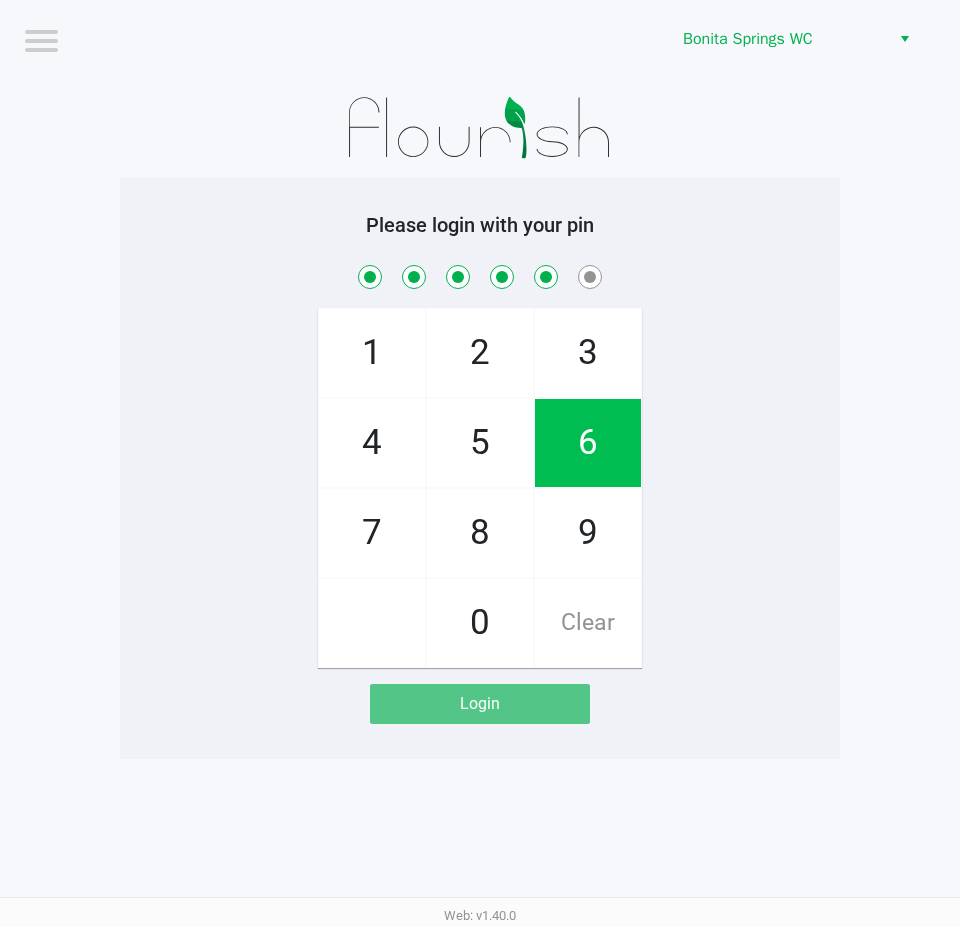 checkbox on "true" 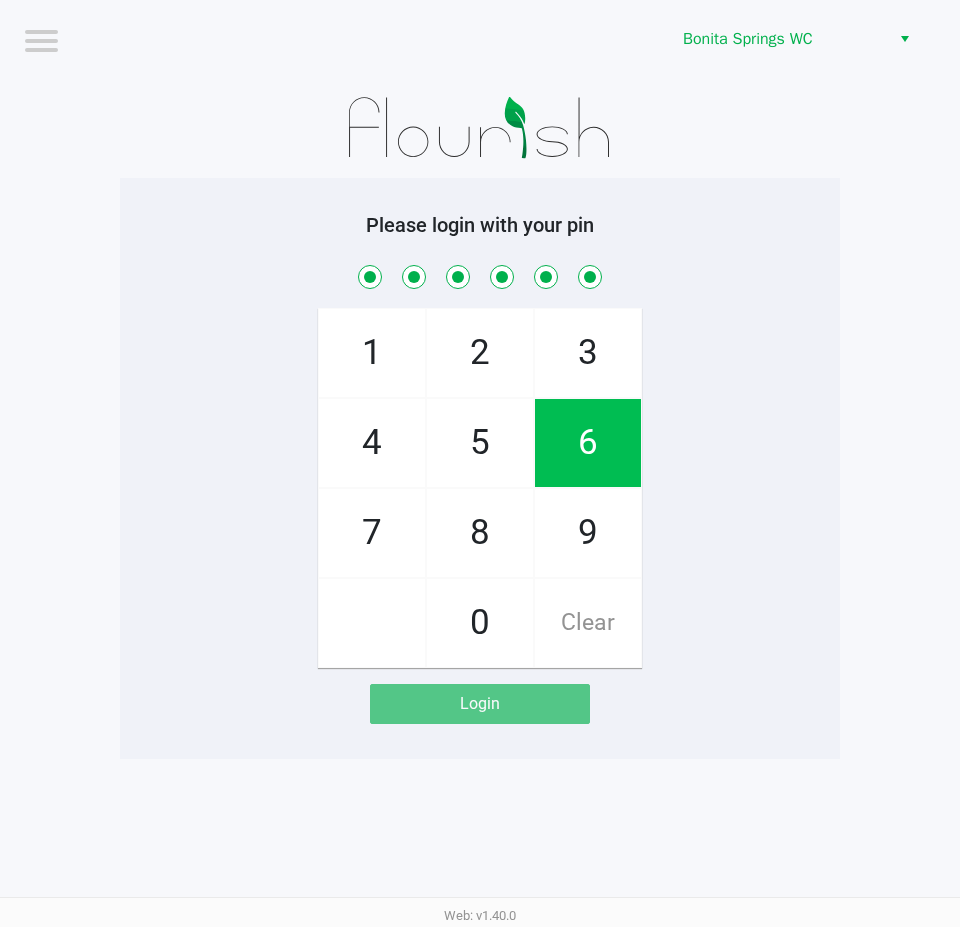 checkbox on "true" 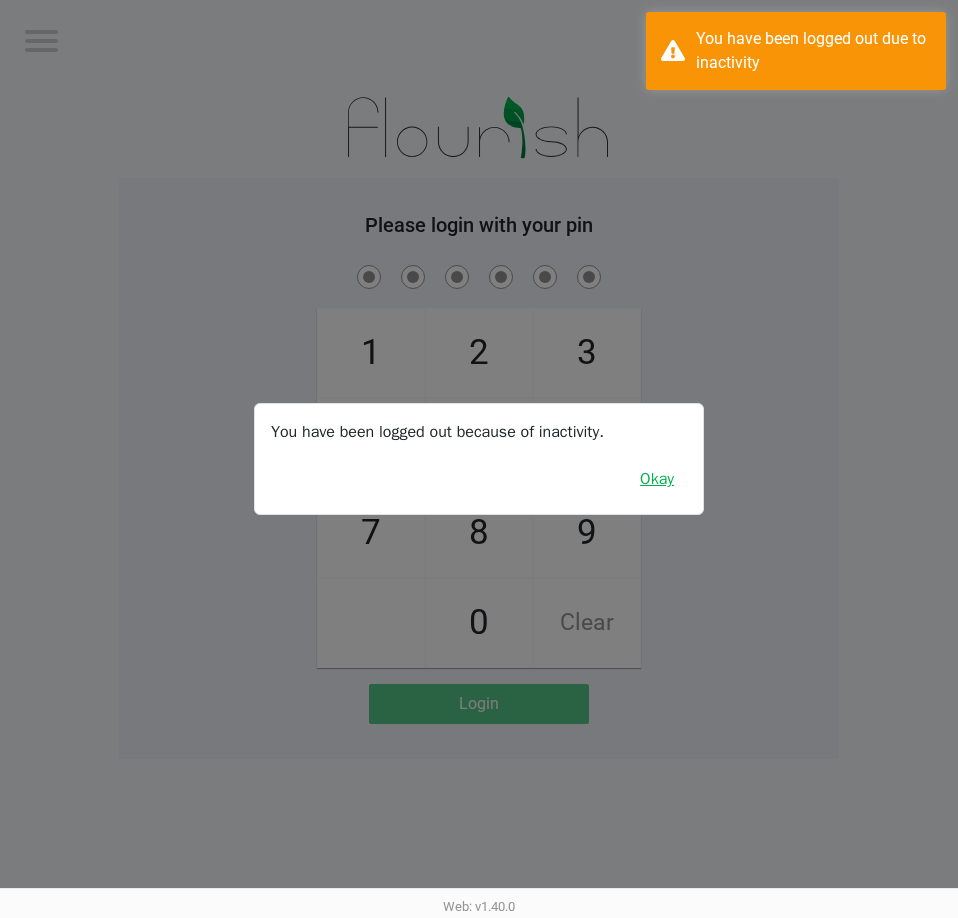 click on "Okay" at bounding box center (657, 479) 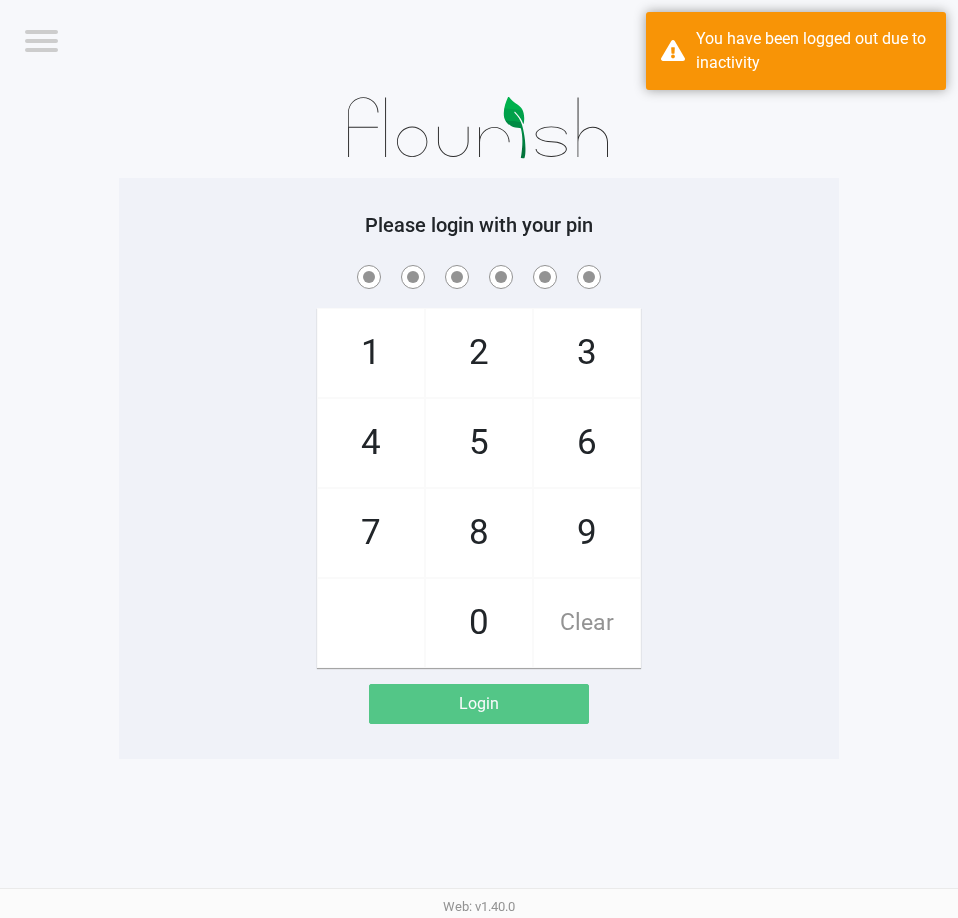click on "1   4   7       2   5   8   0   3   6   9   Clear" 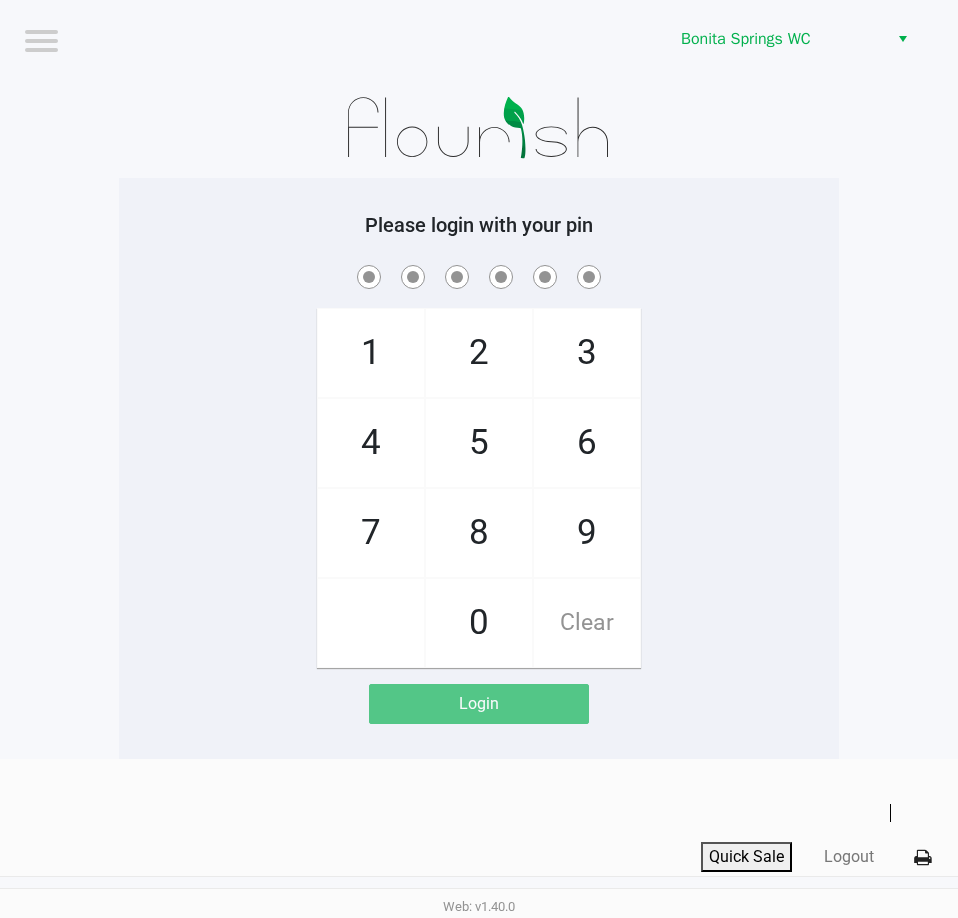 click on "1   4   7       2   5   8   0   3   6   9   Clear" 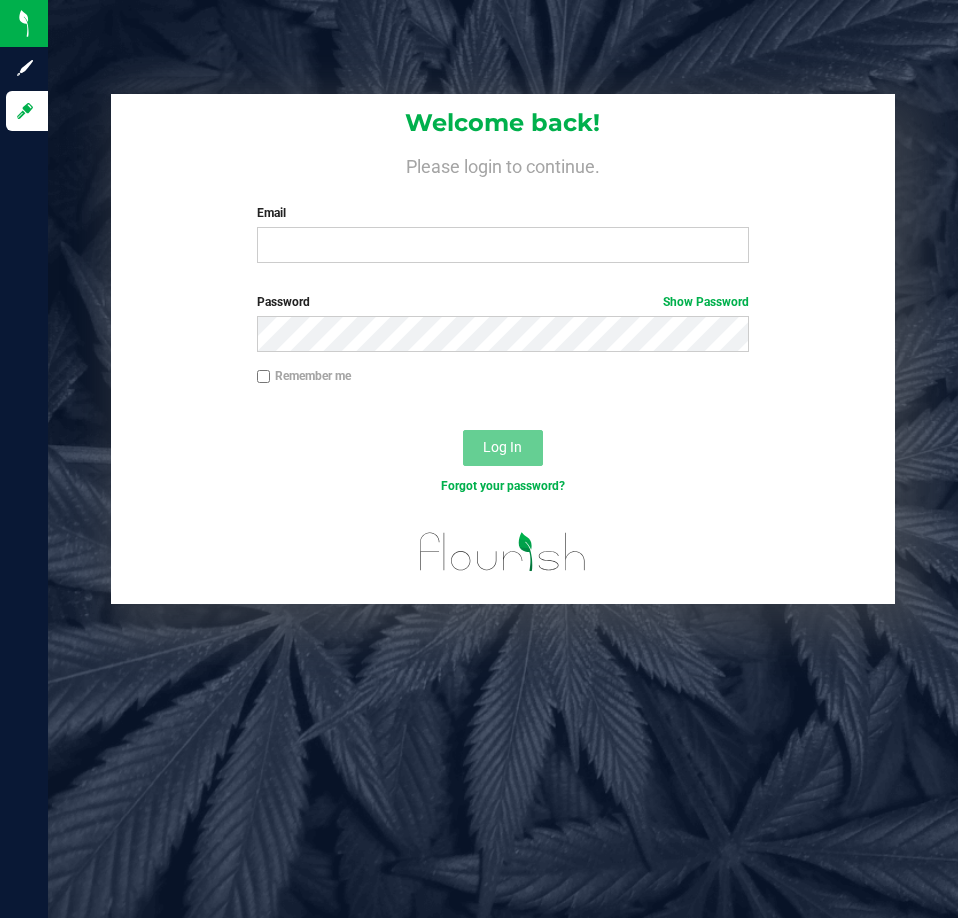 scroll, scrollTop: 0, scrollLeft: 0, axis: both 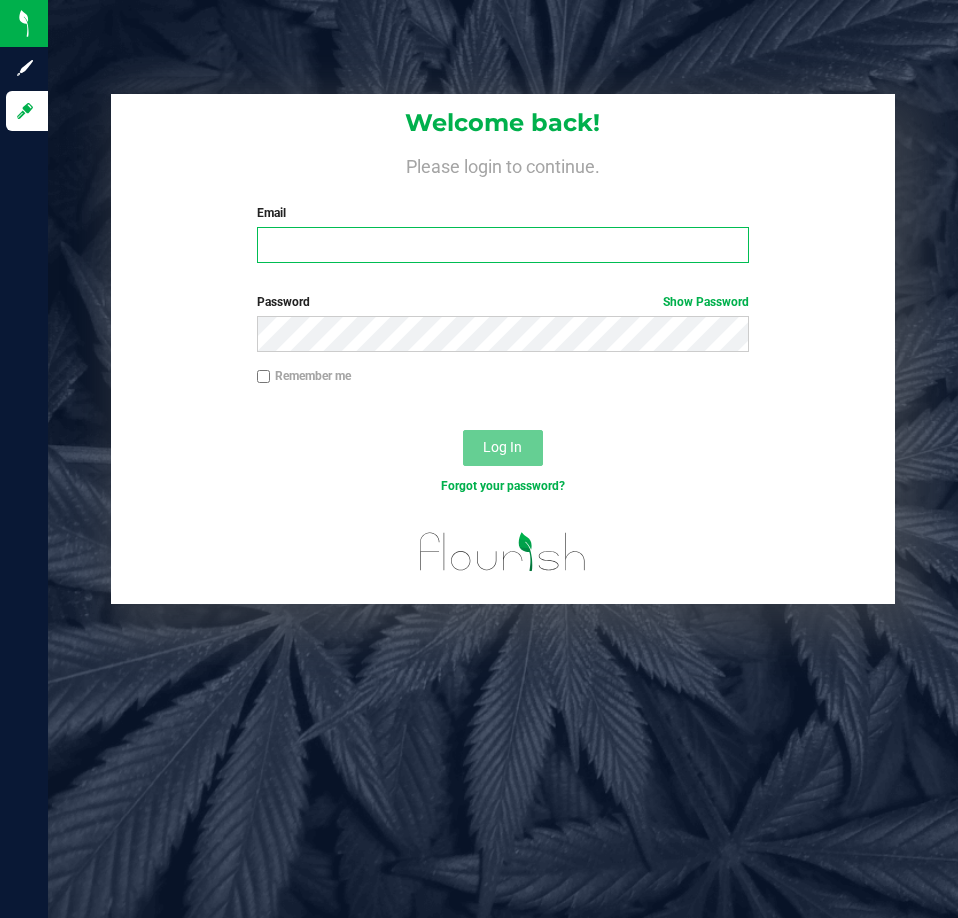 click on "Email" at bounding box center [503, 245] 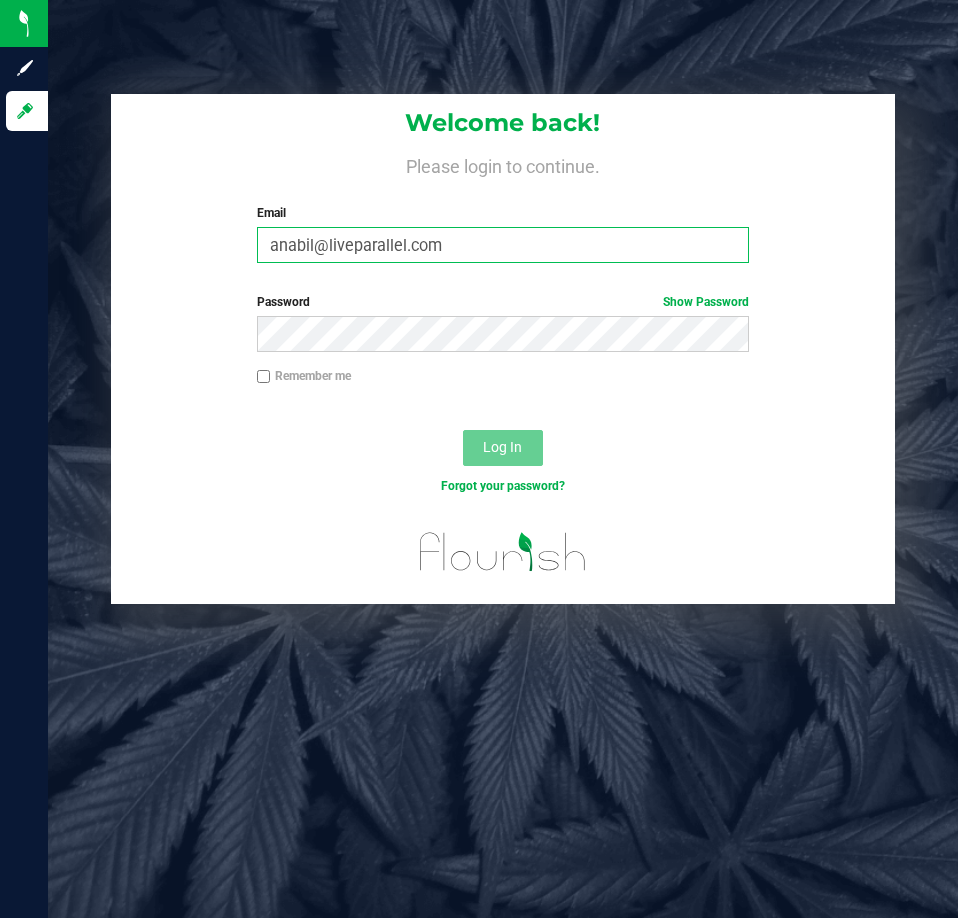 type on "anabil@liveparallel.com" 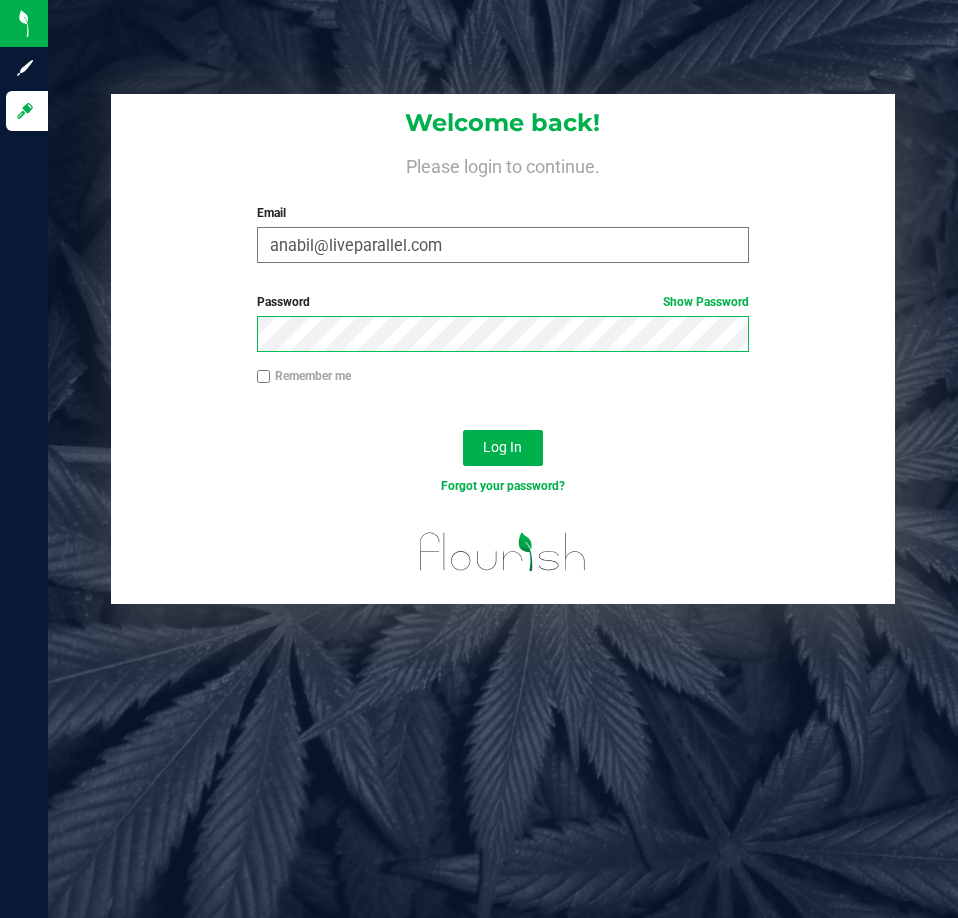 click on "Log In" at bounding box center [503, 448] 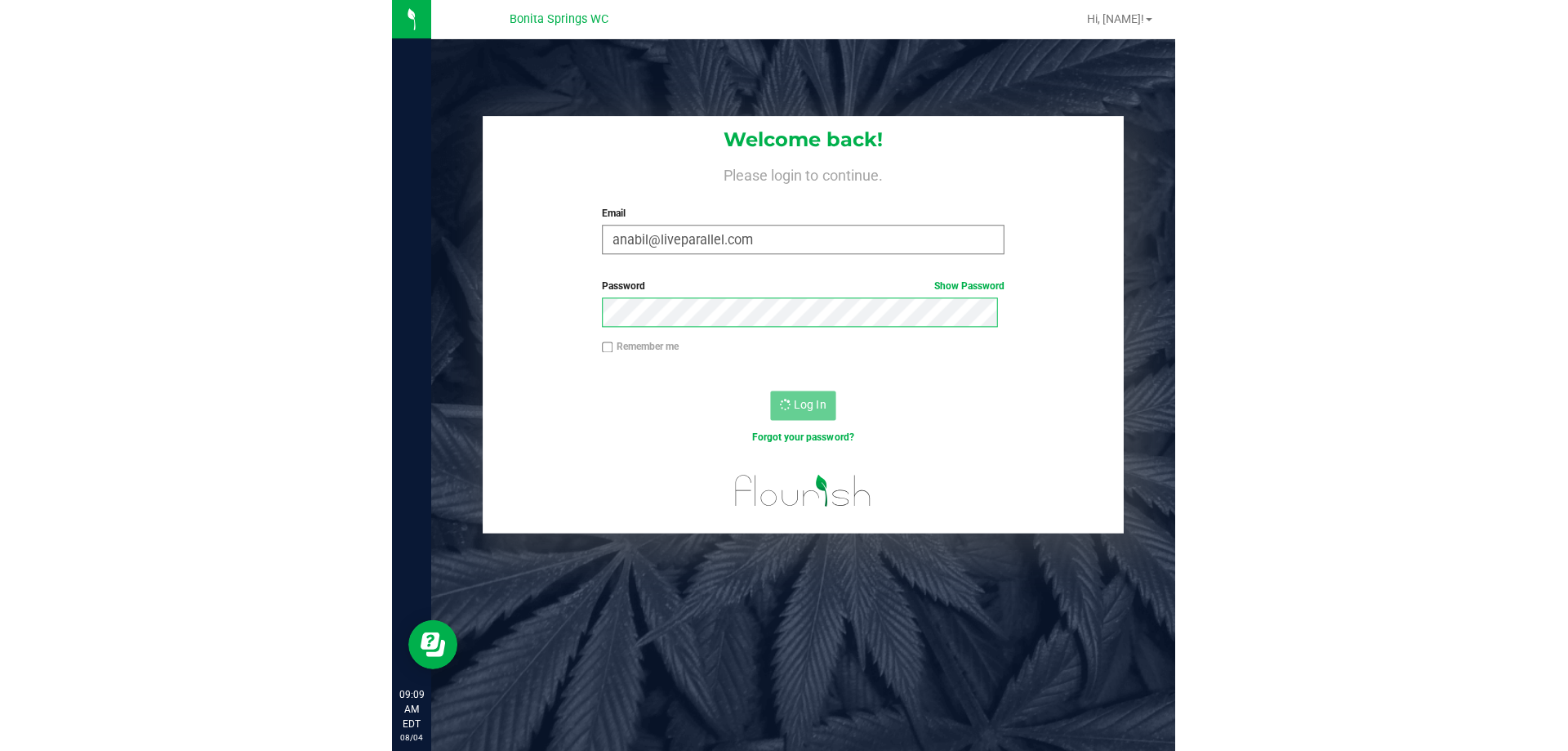 scroll, scrollTop: 0, scrollLeft: 0, axis: both 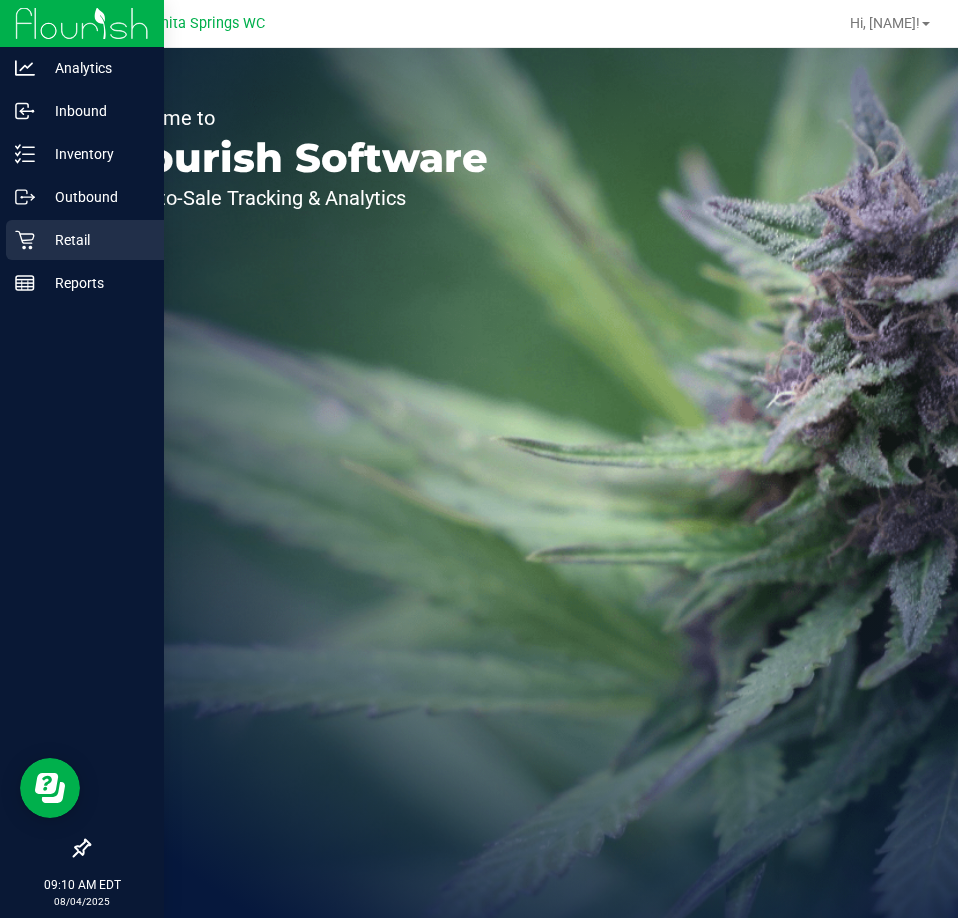 click on "Retail" at bounding box center (95, 240) 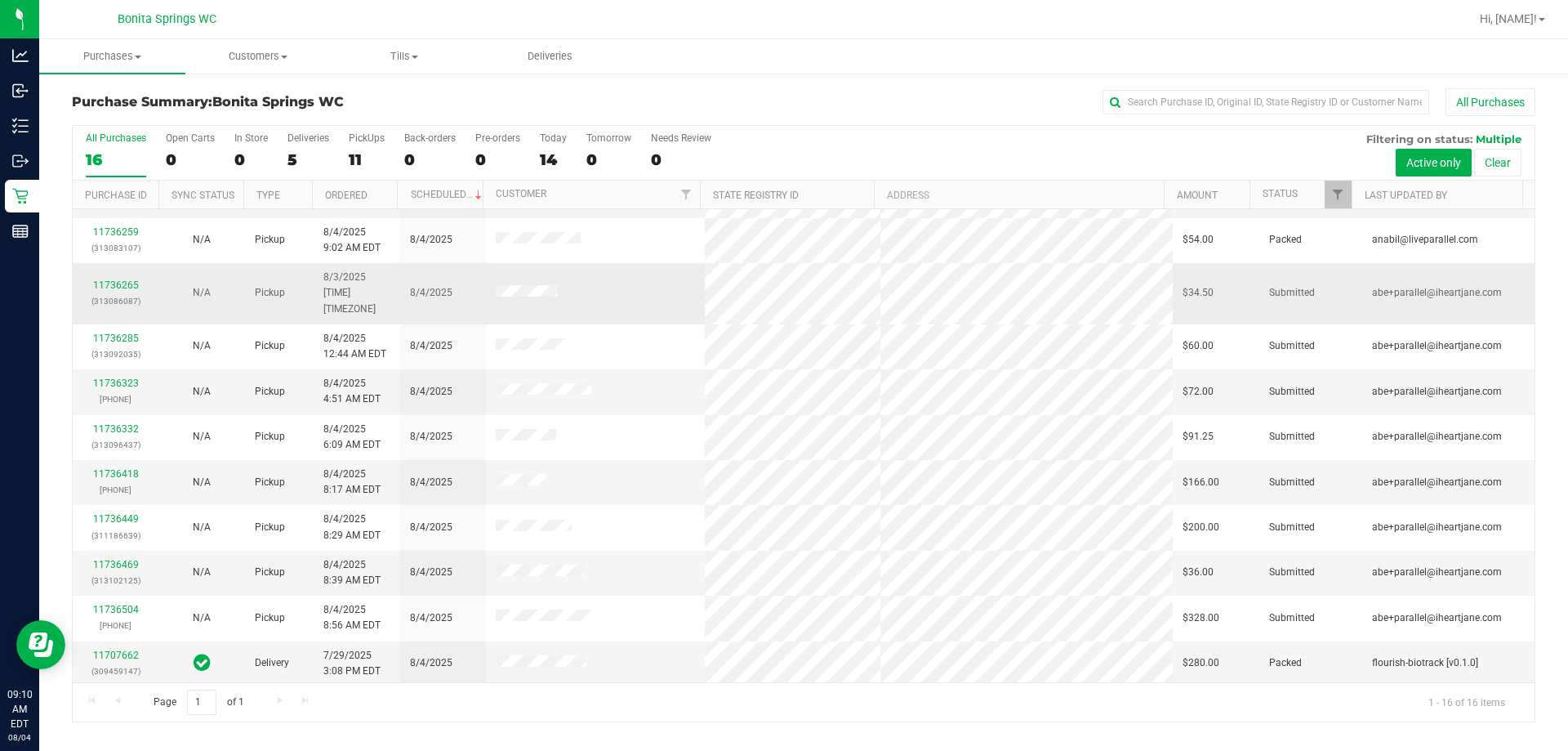 scroll, scrollTop: 0, scrollLeft: 0, axis: both 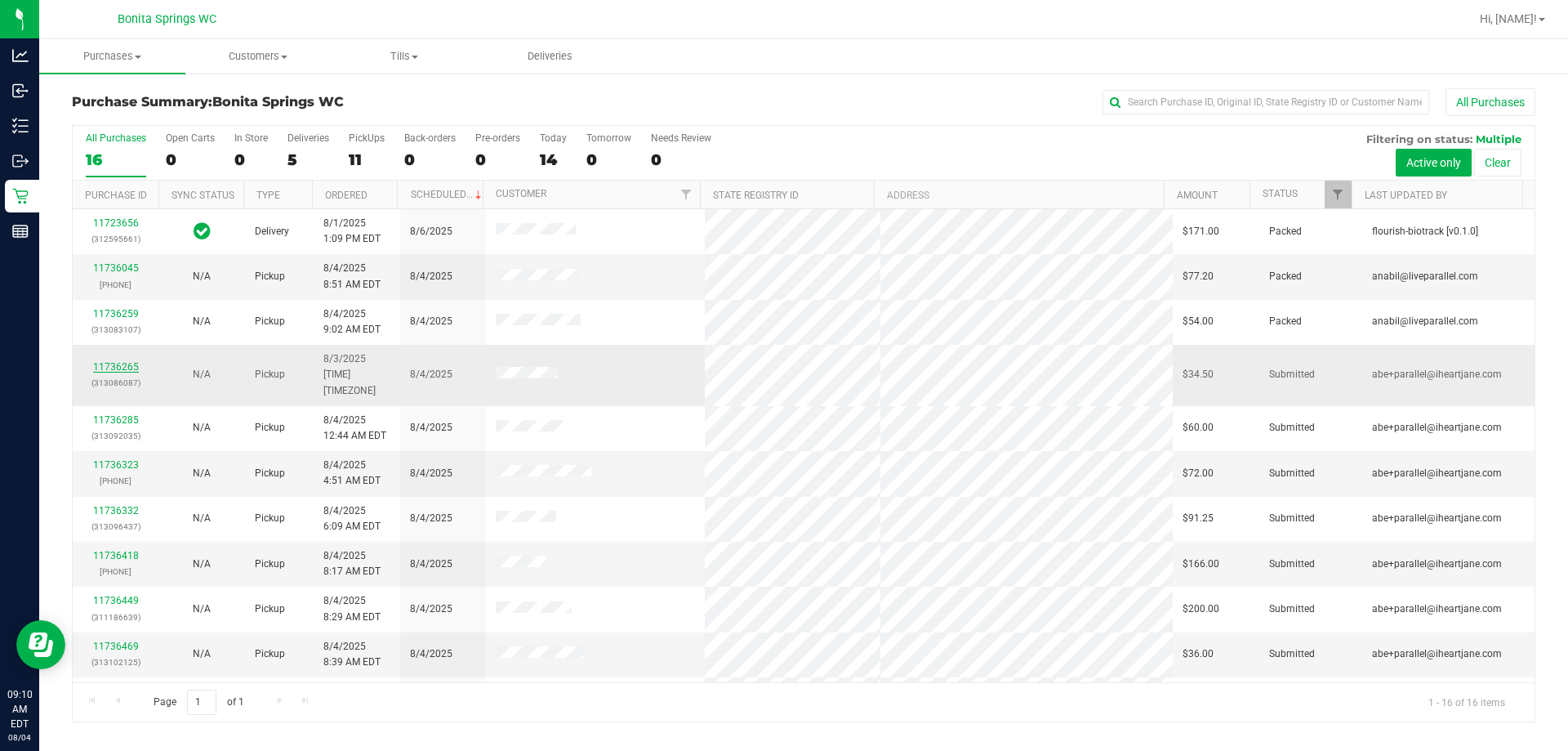 click on "11736265" at bounding box center (116, 367) 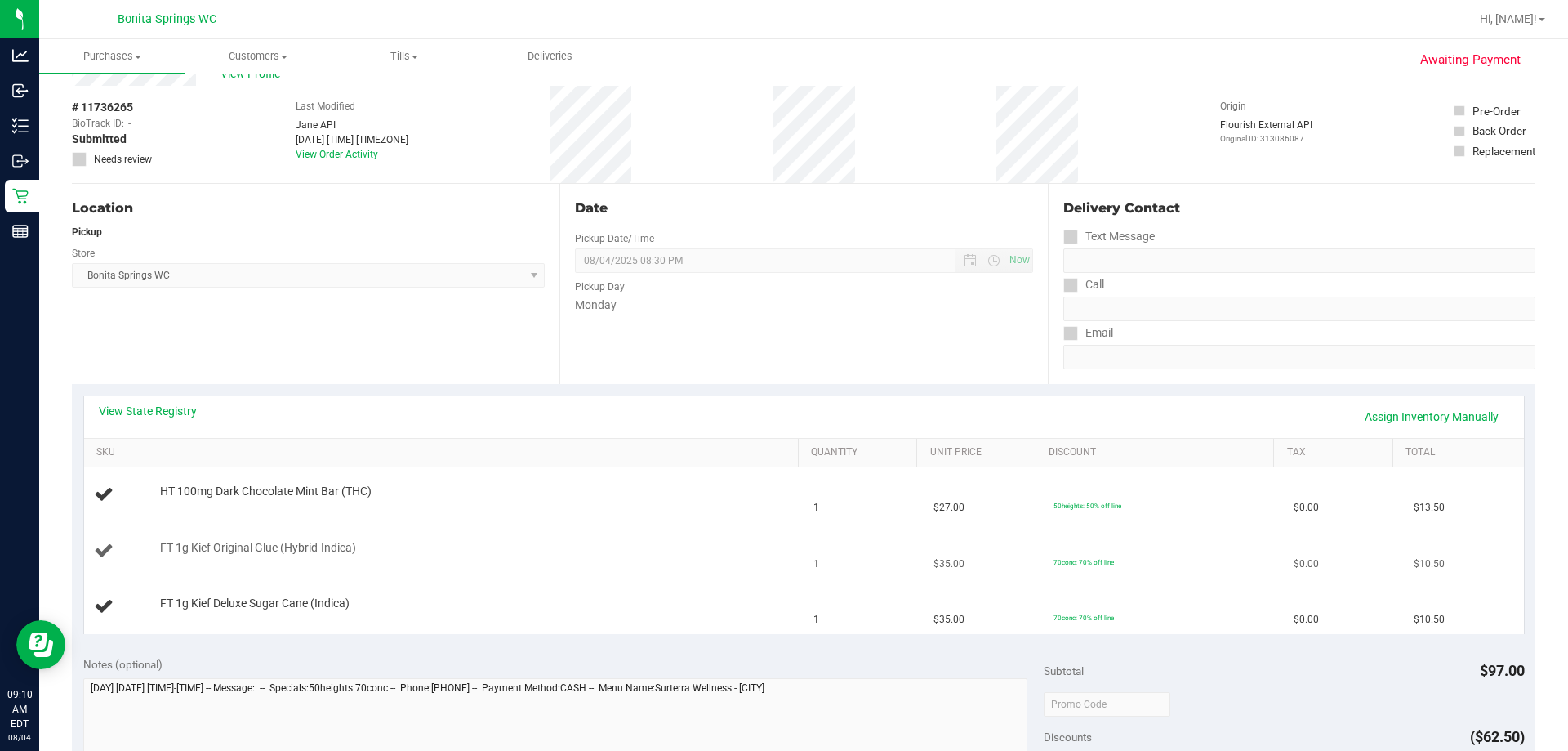 scroll, scrollTop: 82, scrollLeft: 0, axis: vertical 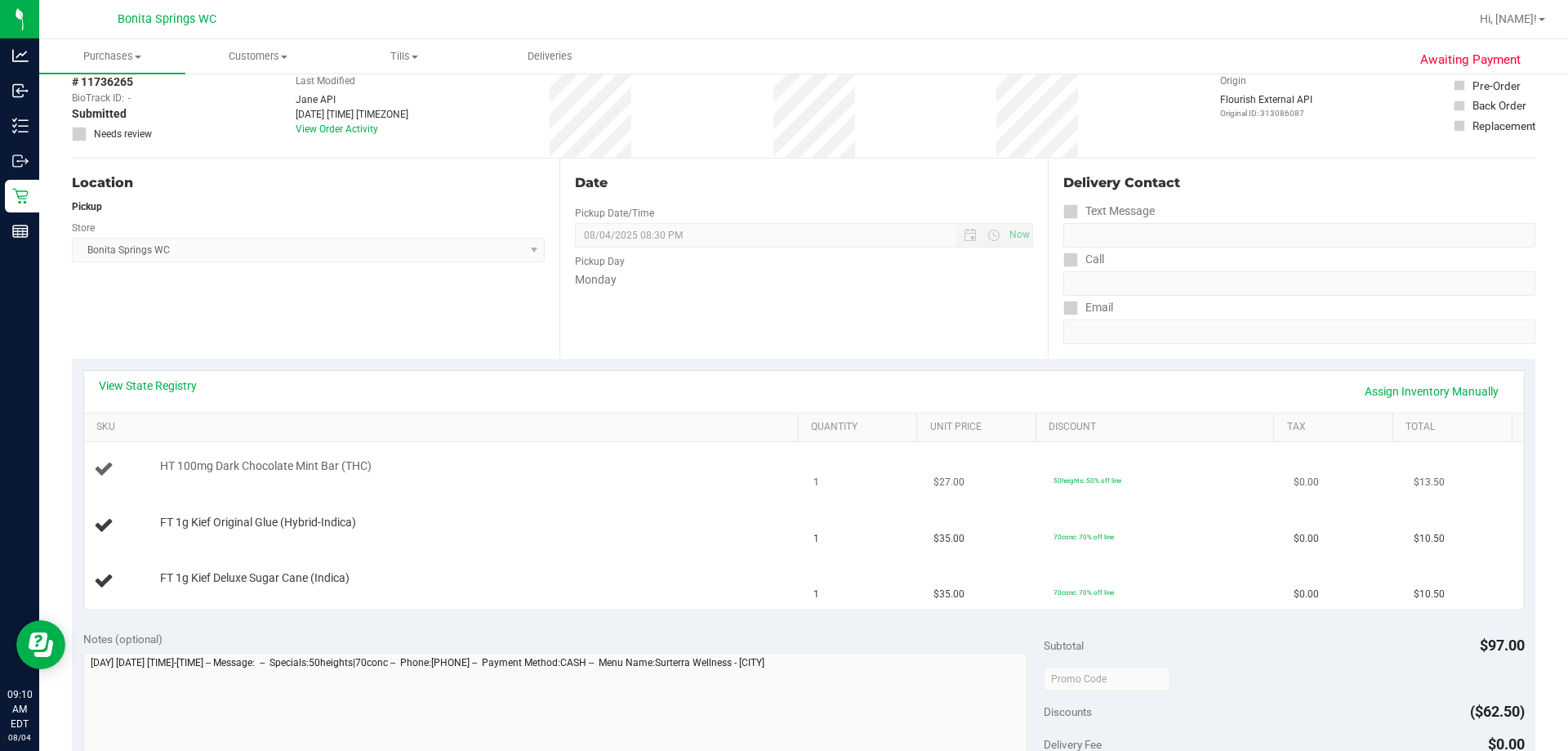 click on "HT 100mg Dark Chocolate Mint Bar (THC)" at bounding box center [444, 470] 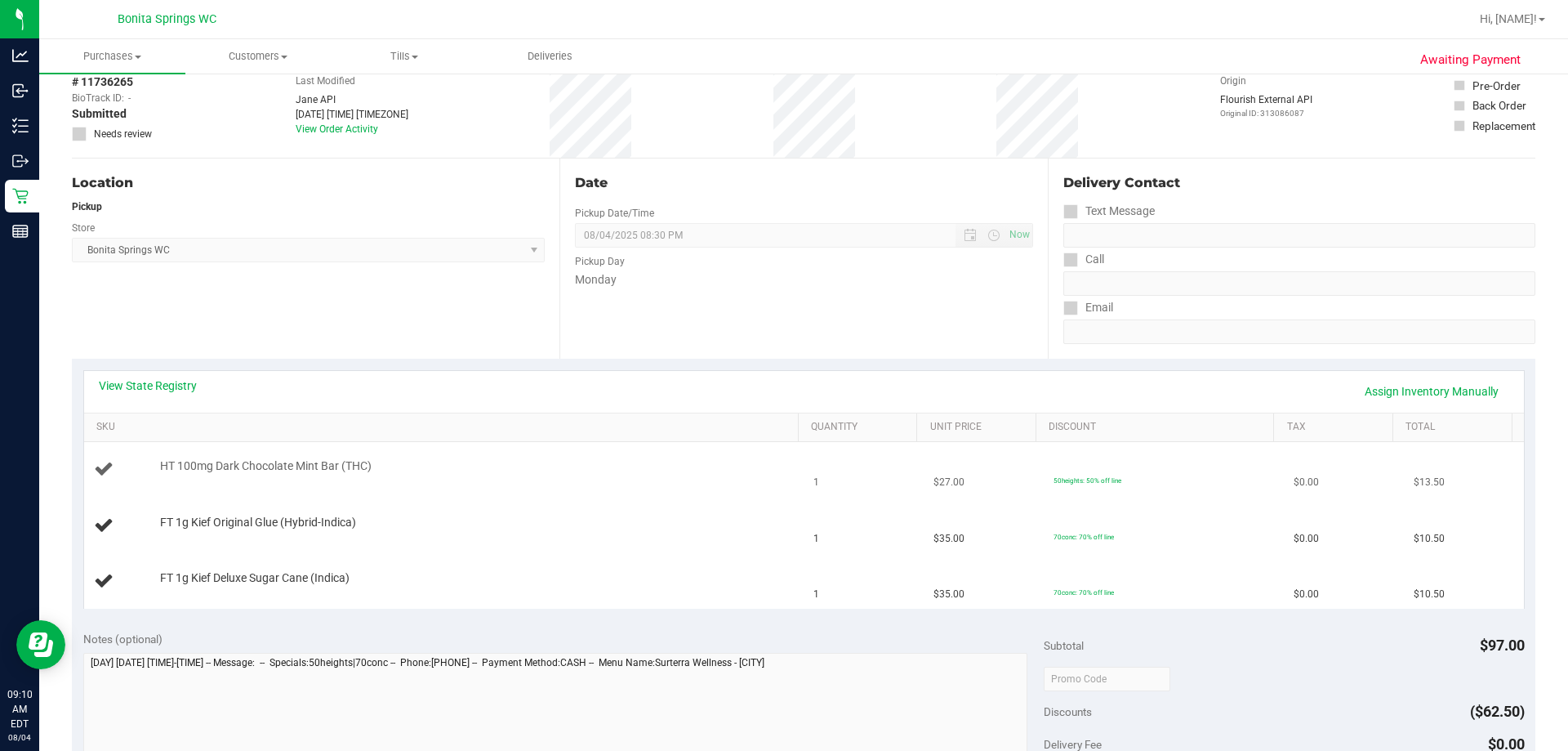 click on "HT 100mg Dark Chocolate Mint Bar (THC)" at bounding box center [444, 470] 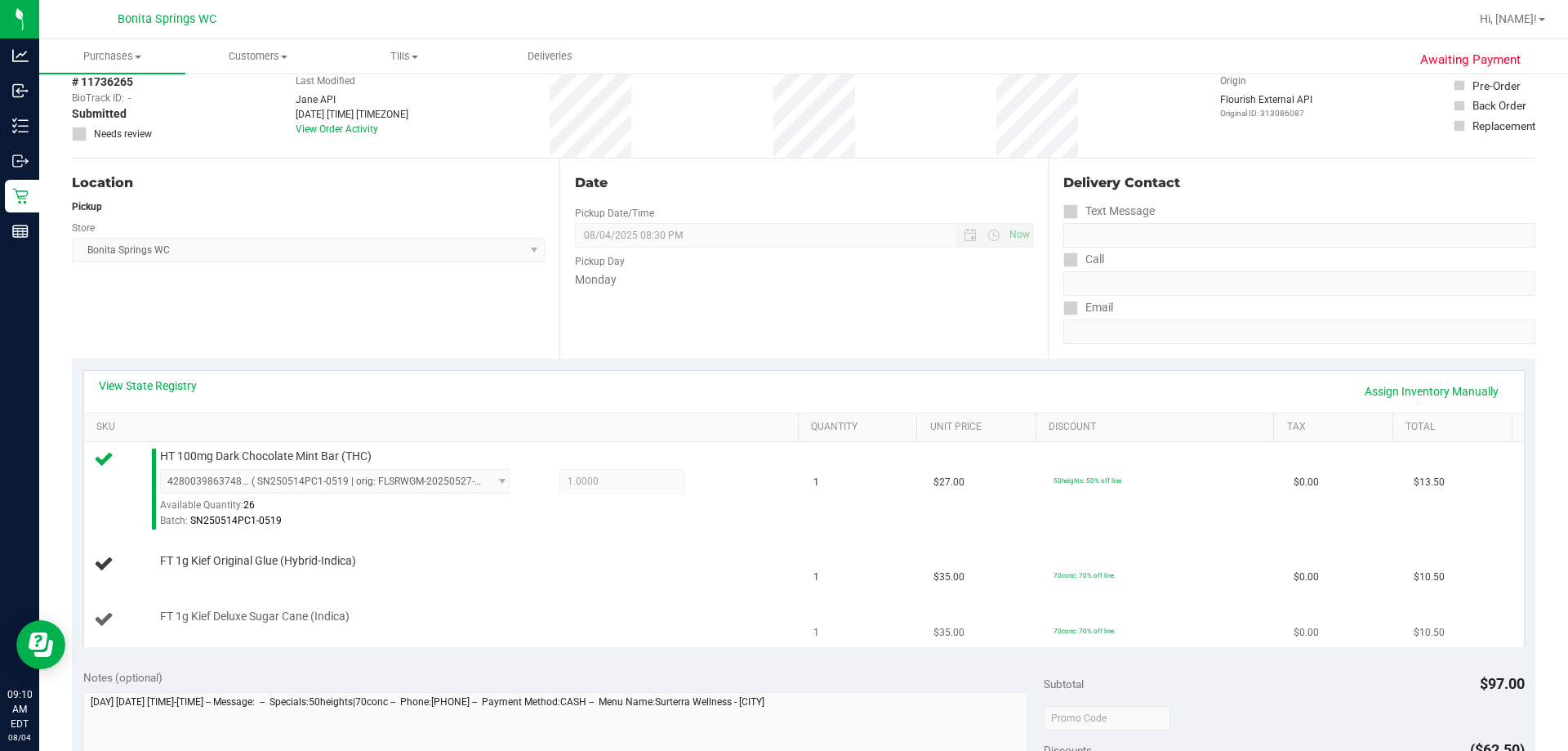 click on "FT 1g Kief Deluxe Sugar Cane (Indica)" at bounding box center (444, 619) 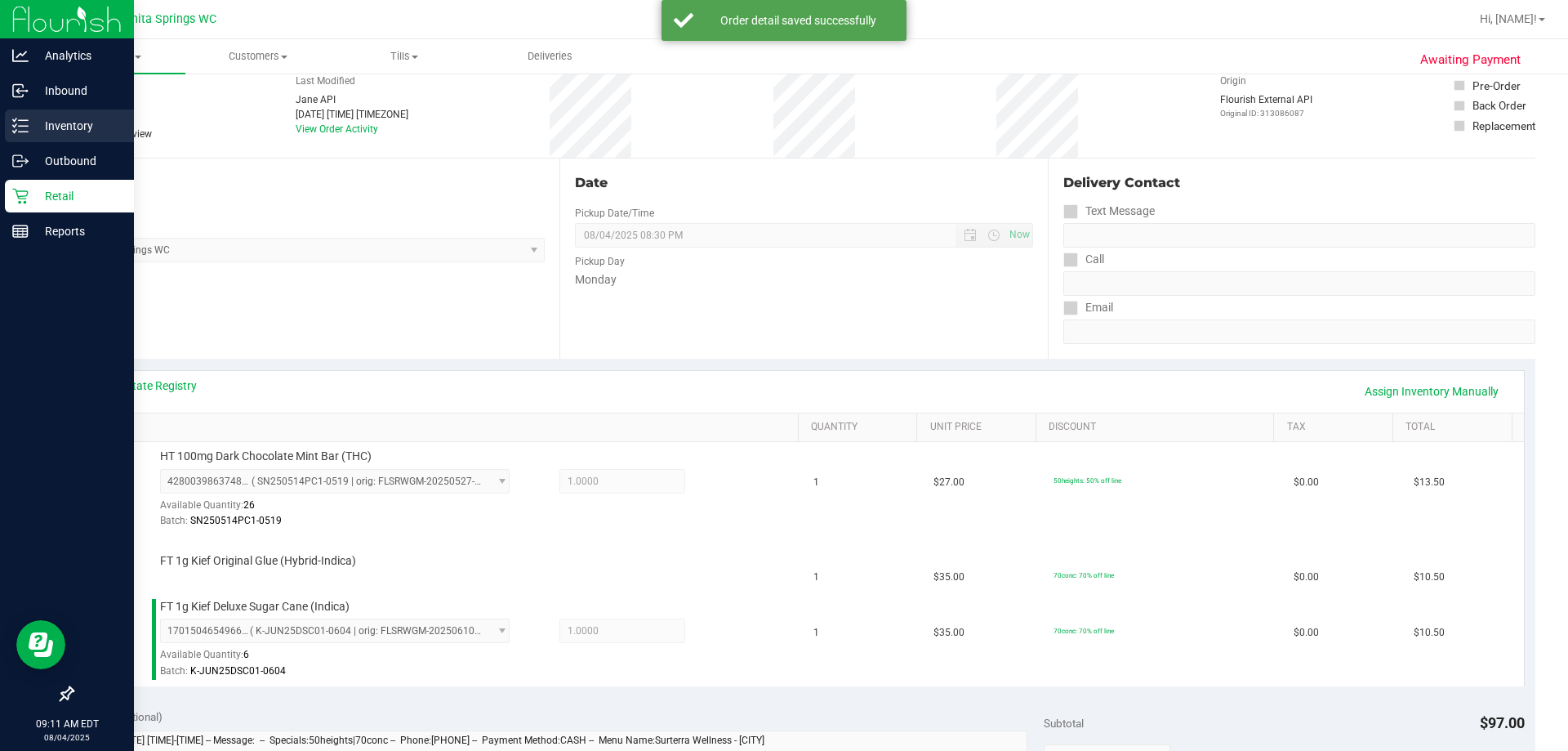 click on "Inventory" at bounding box center (78, 126) 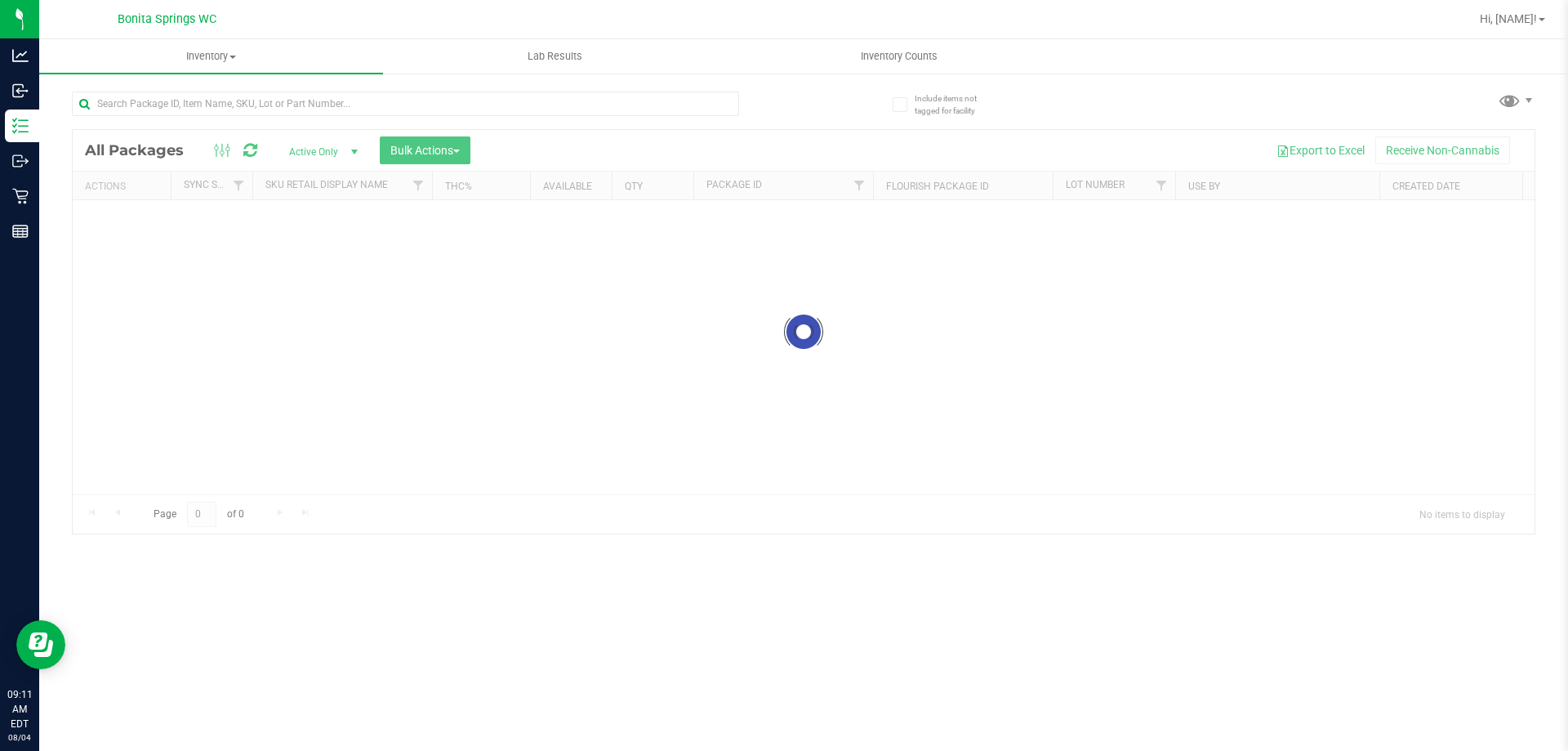 scroll, scrollTop: 0, scrollLeft: 0, axis: both 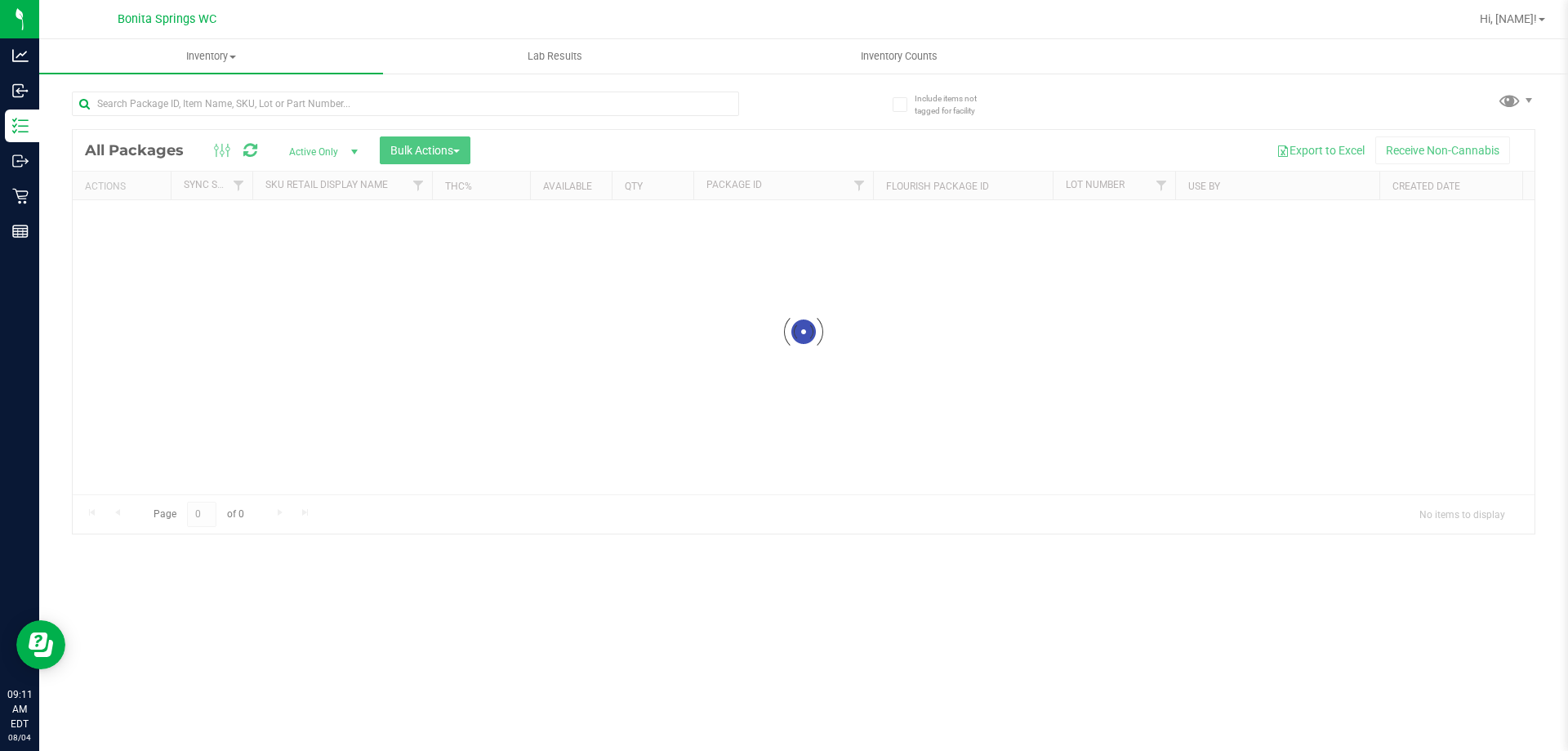 drag, startPoint x: 624, startPoint y: 301, endPoint x: 492, endPoint y: 315, distance: 132.74035 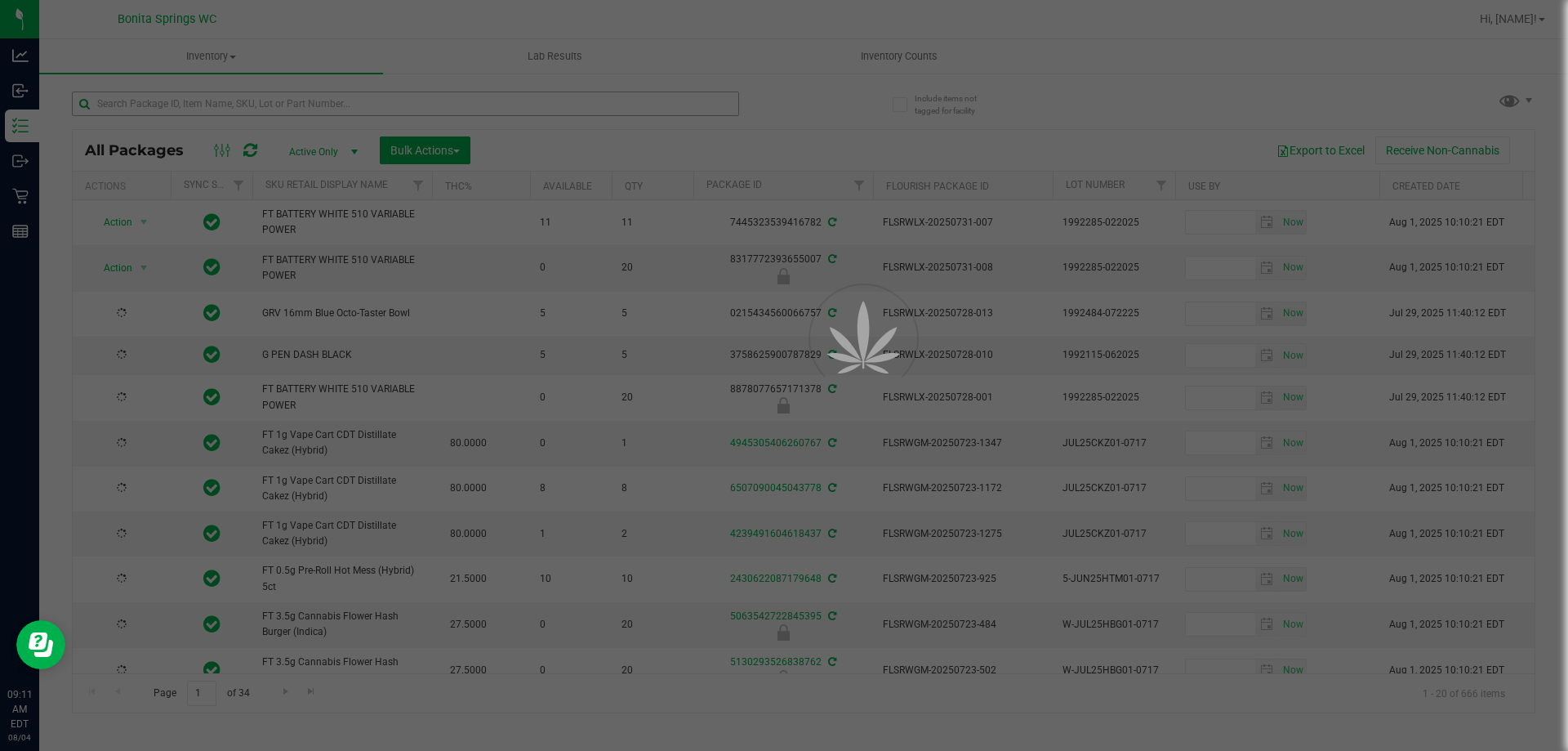 click at bounding box center [784, 375] 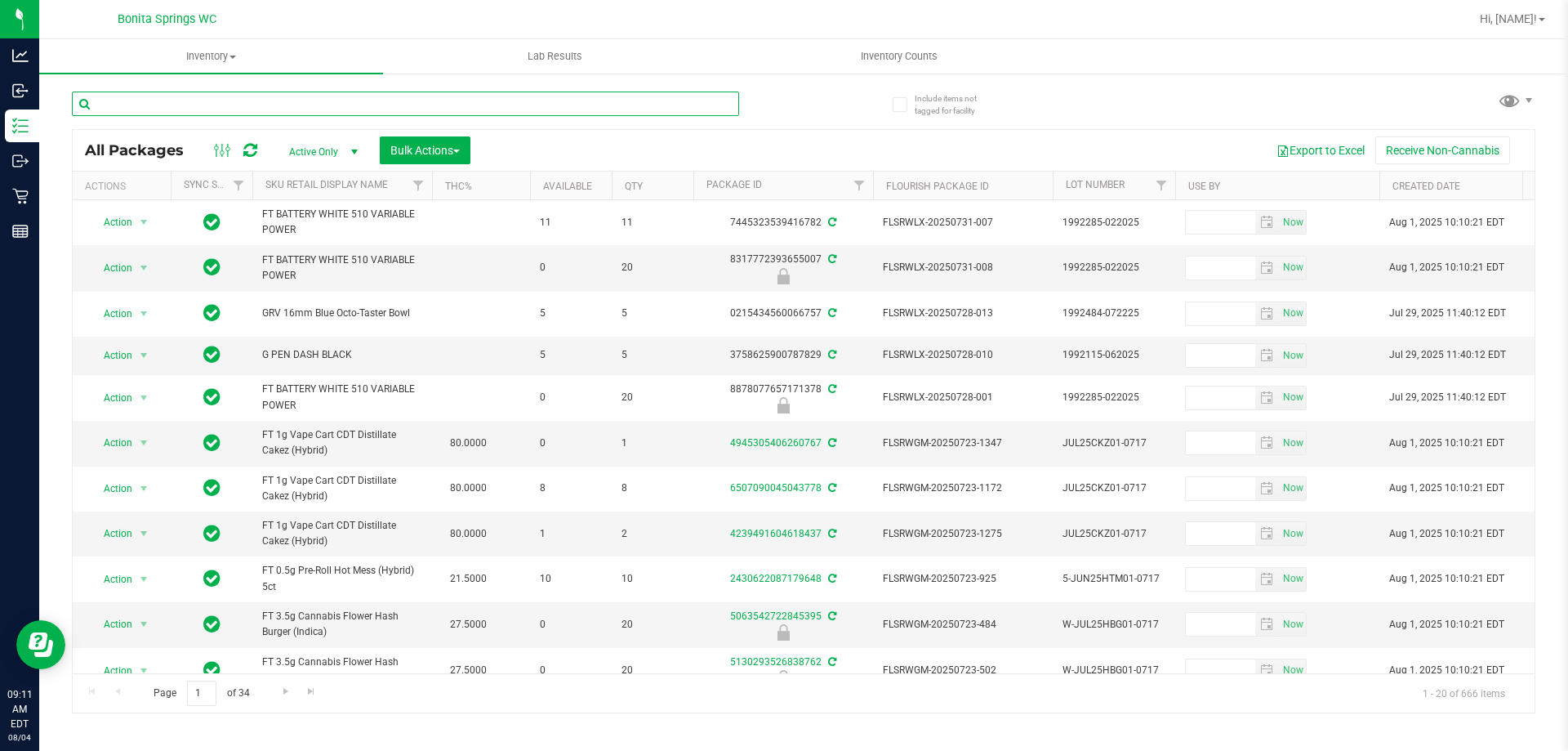 click at bounding box center (405, 104) 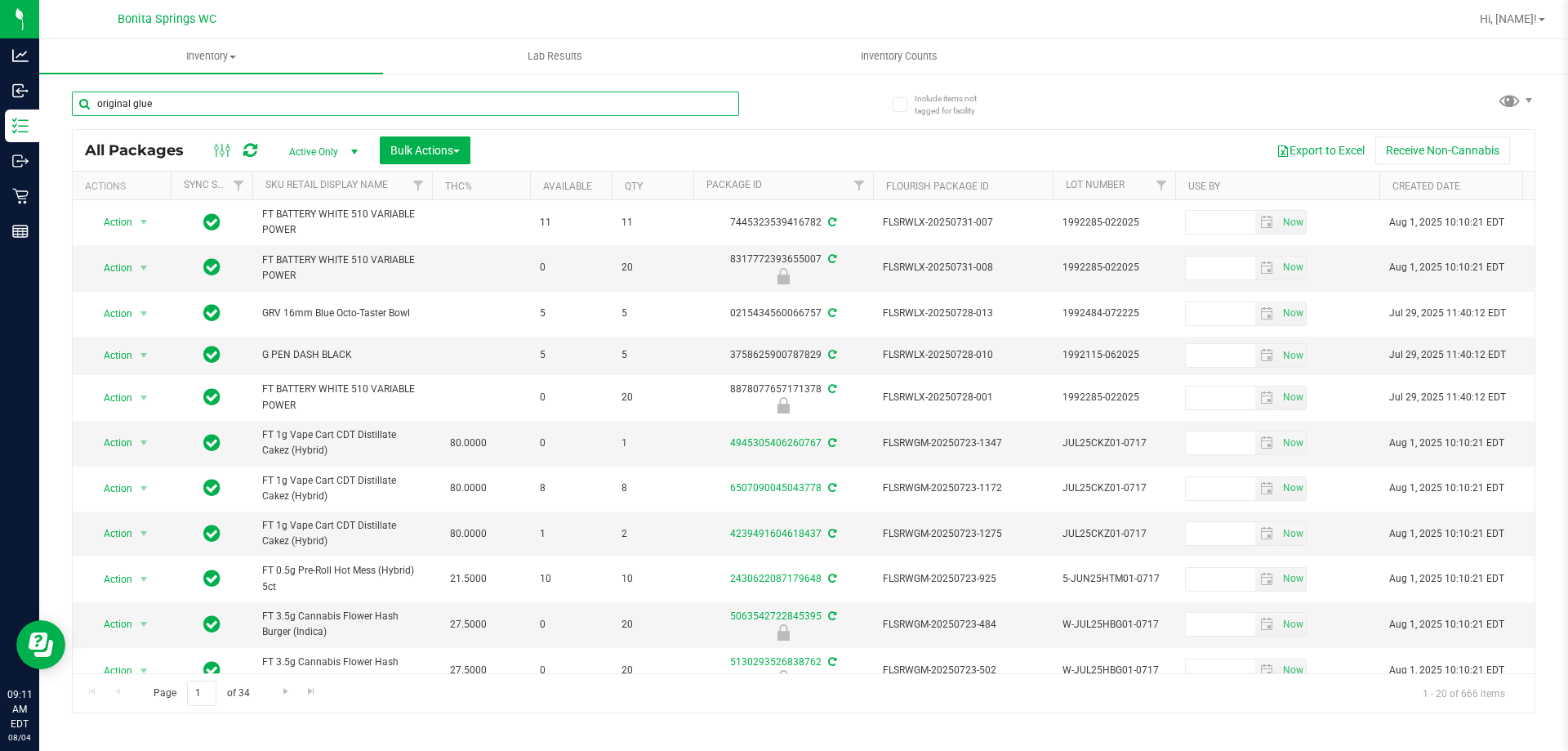 type on "original glue" 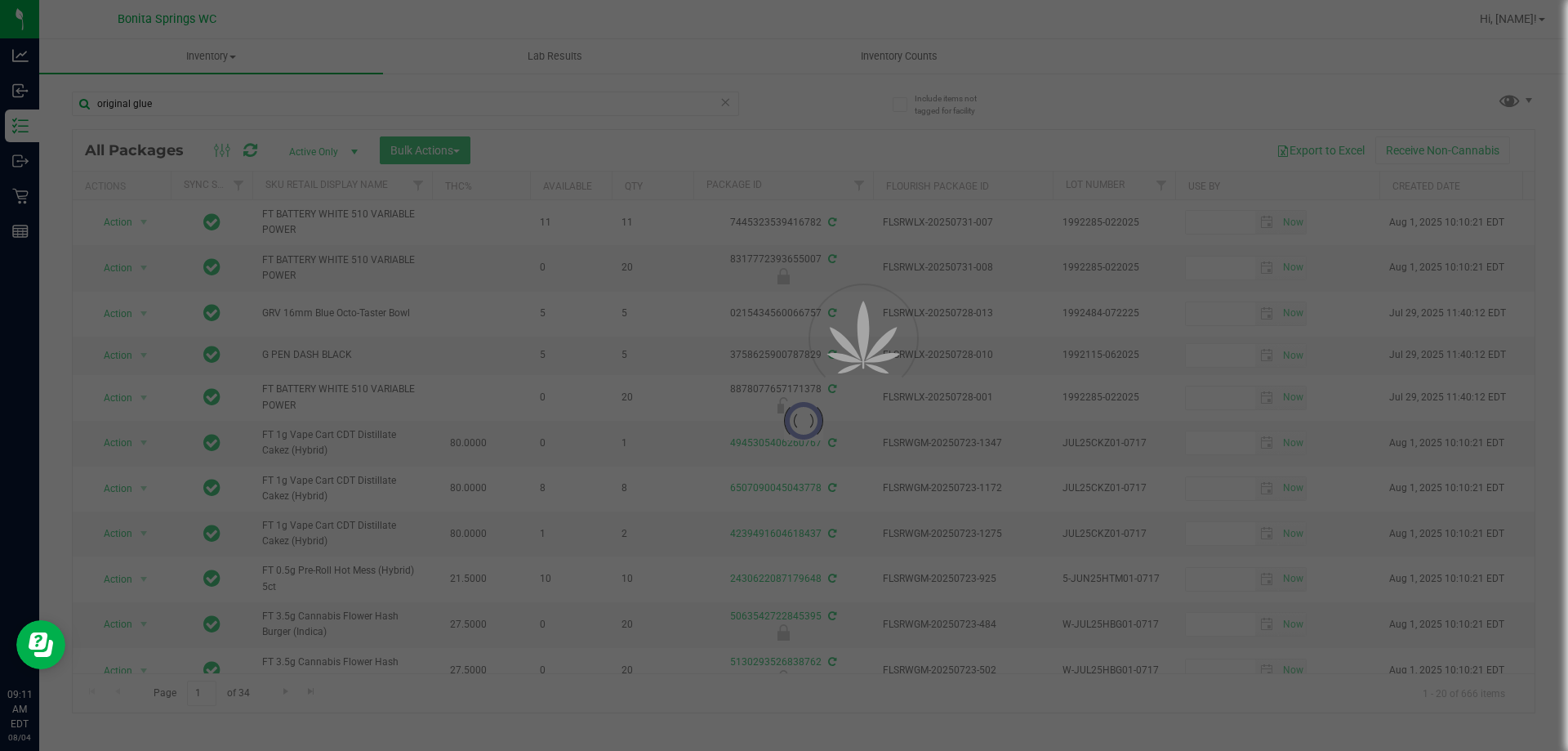 drag, startPoint x: 650, startPoint y: 229, endPoint x: 687, endPoint y: 135, distance: 101.0198 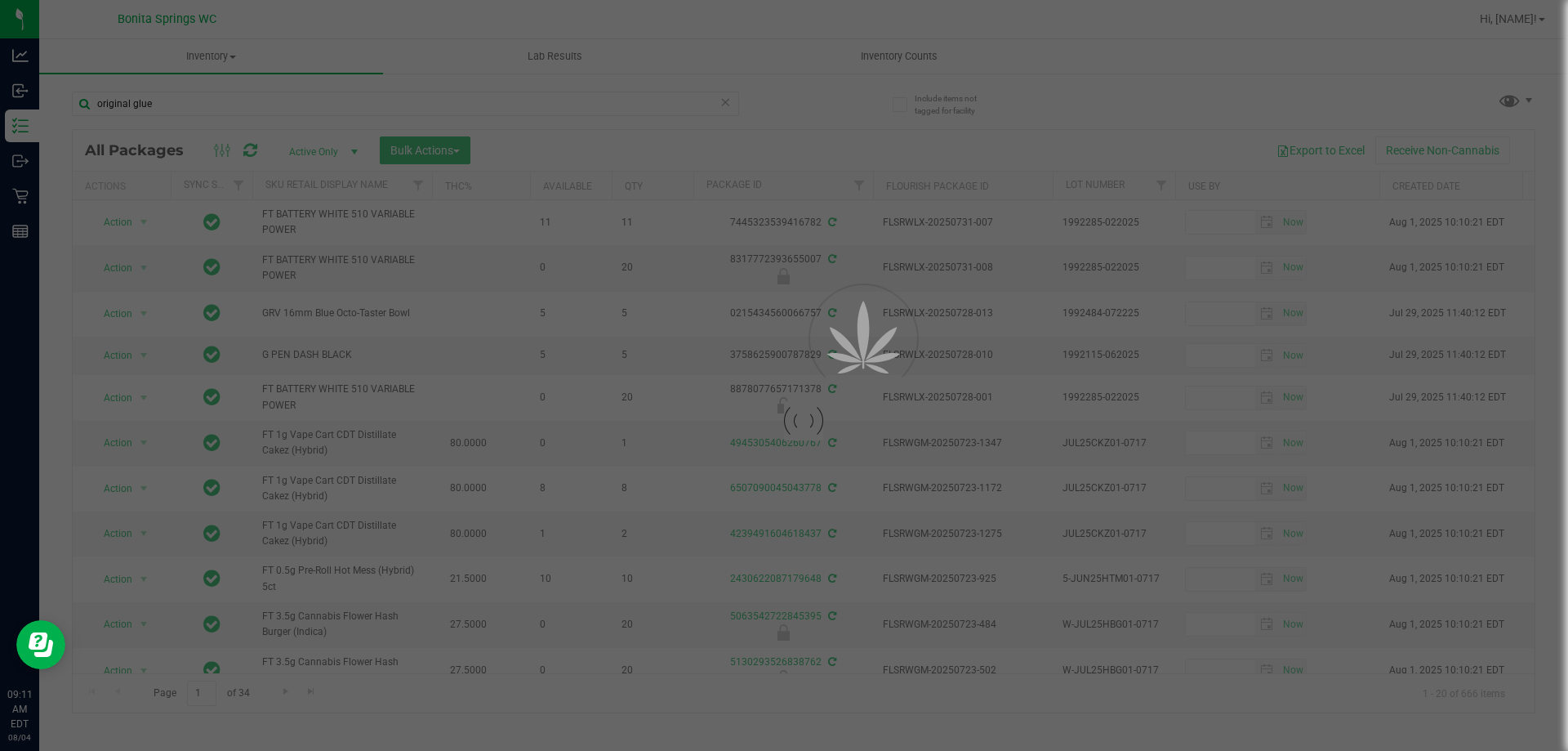 click at bounding box center (784, 375) 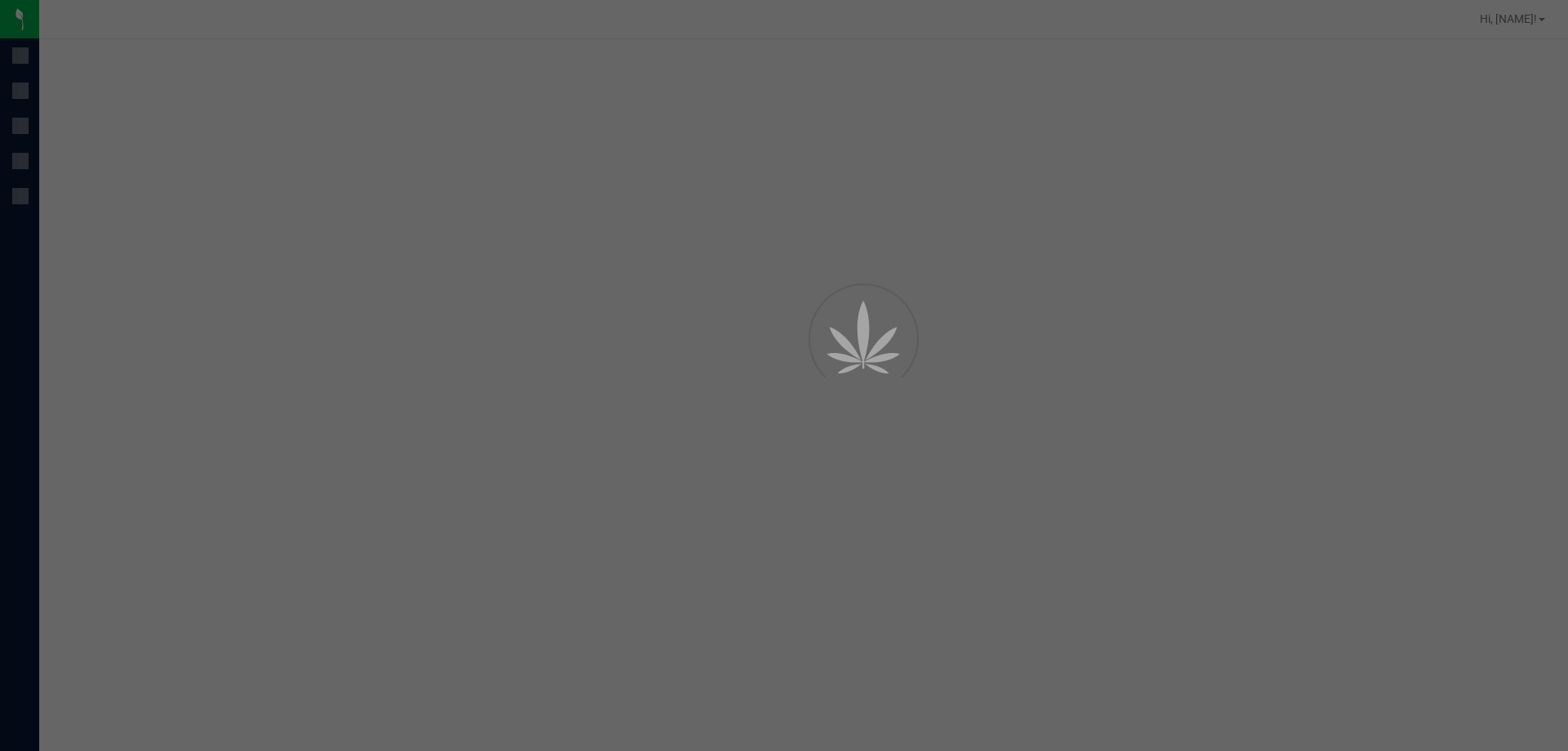 scroll, scrollTop: 0, scrollLeft: 0, axis: both 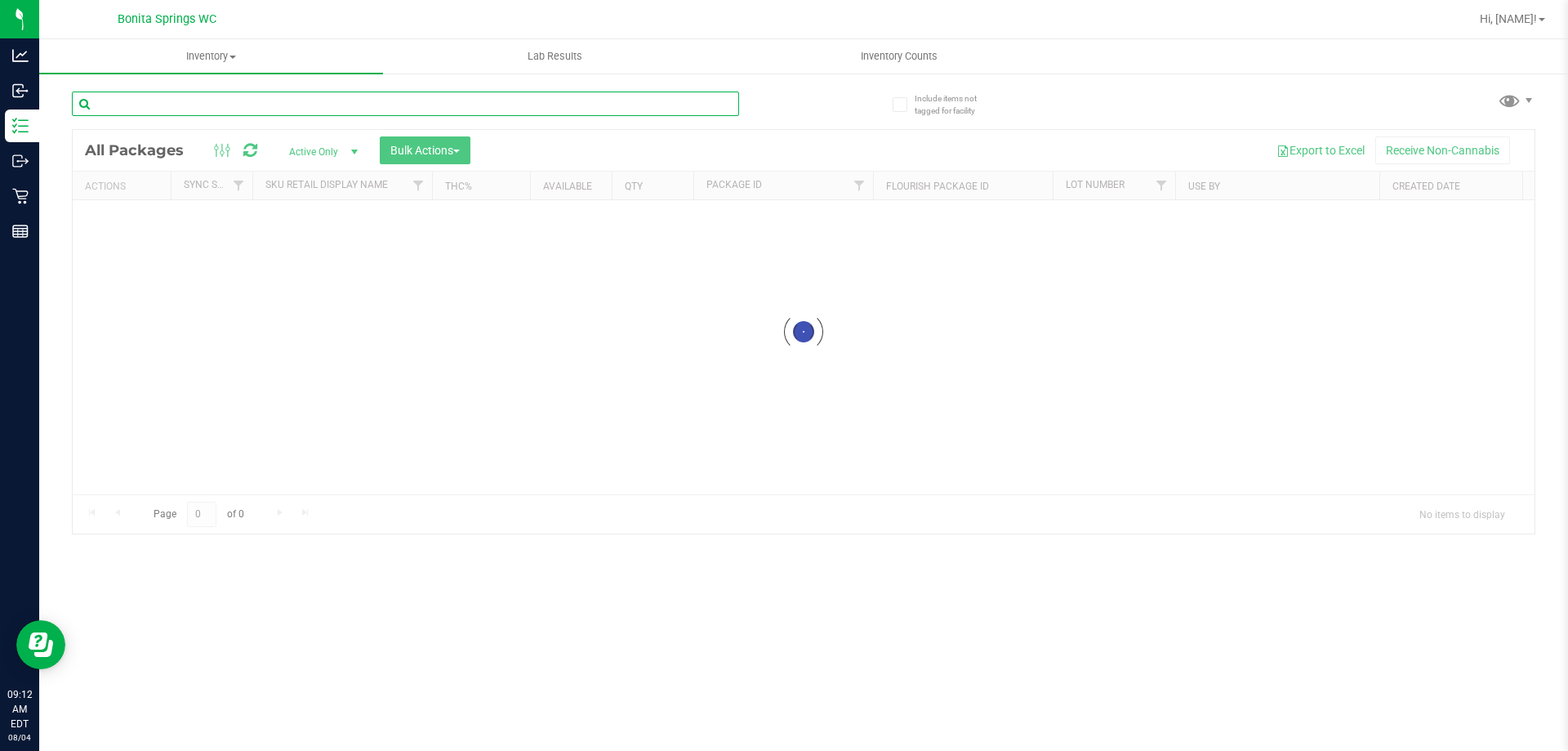 click at bounding box center [405, 104] 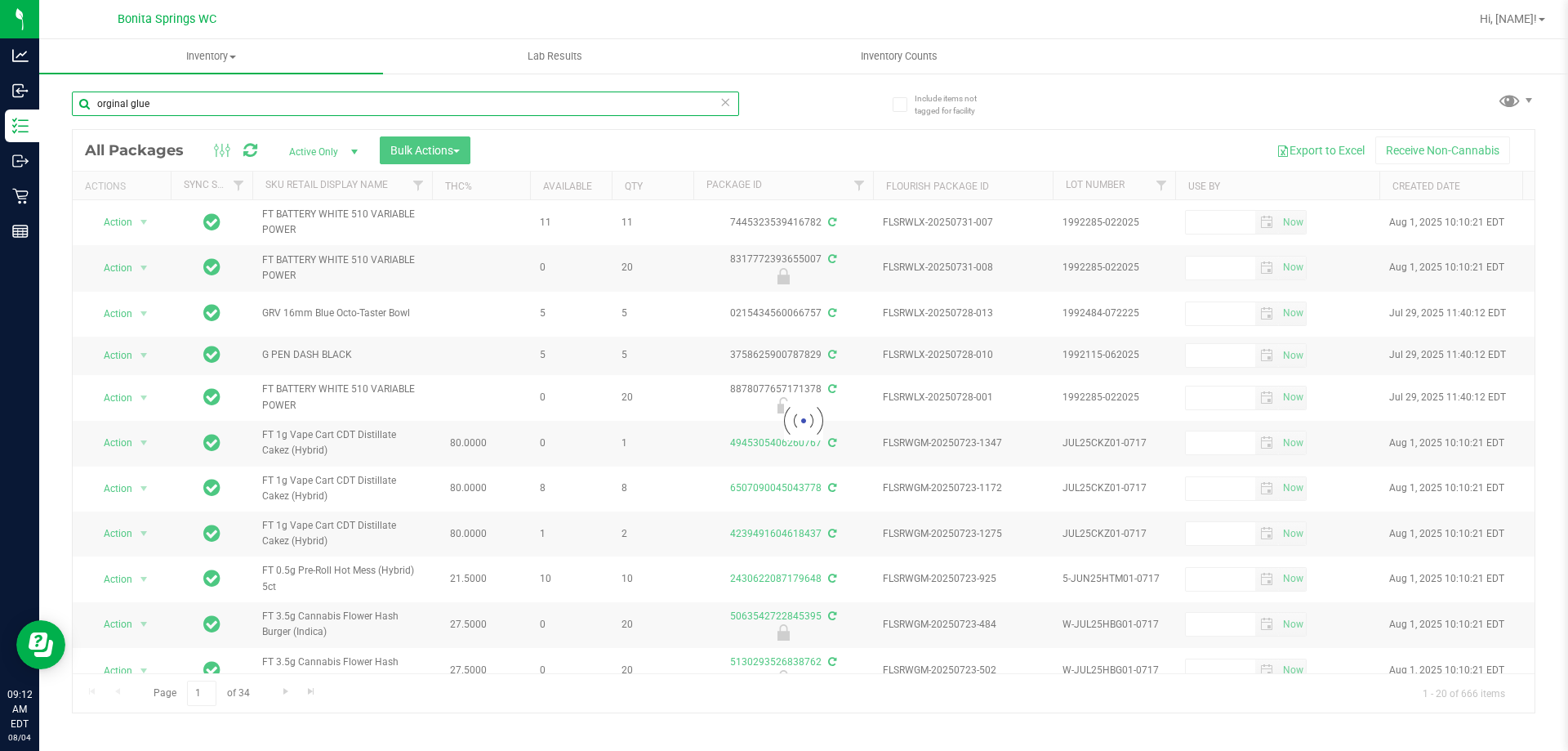 click on "orginal glue" at bounding box center [405, 104] 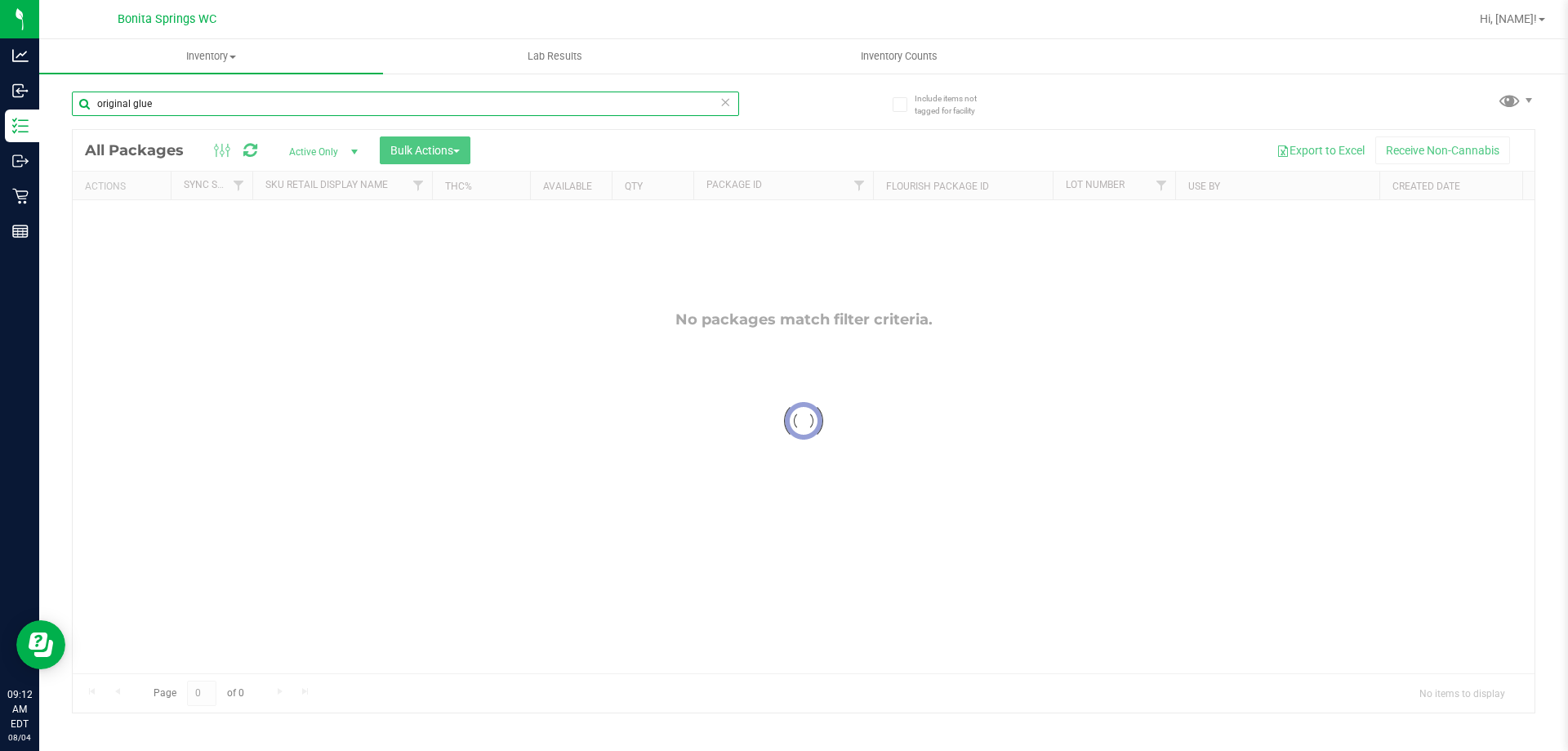 type on "original glue" 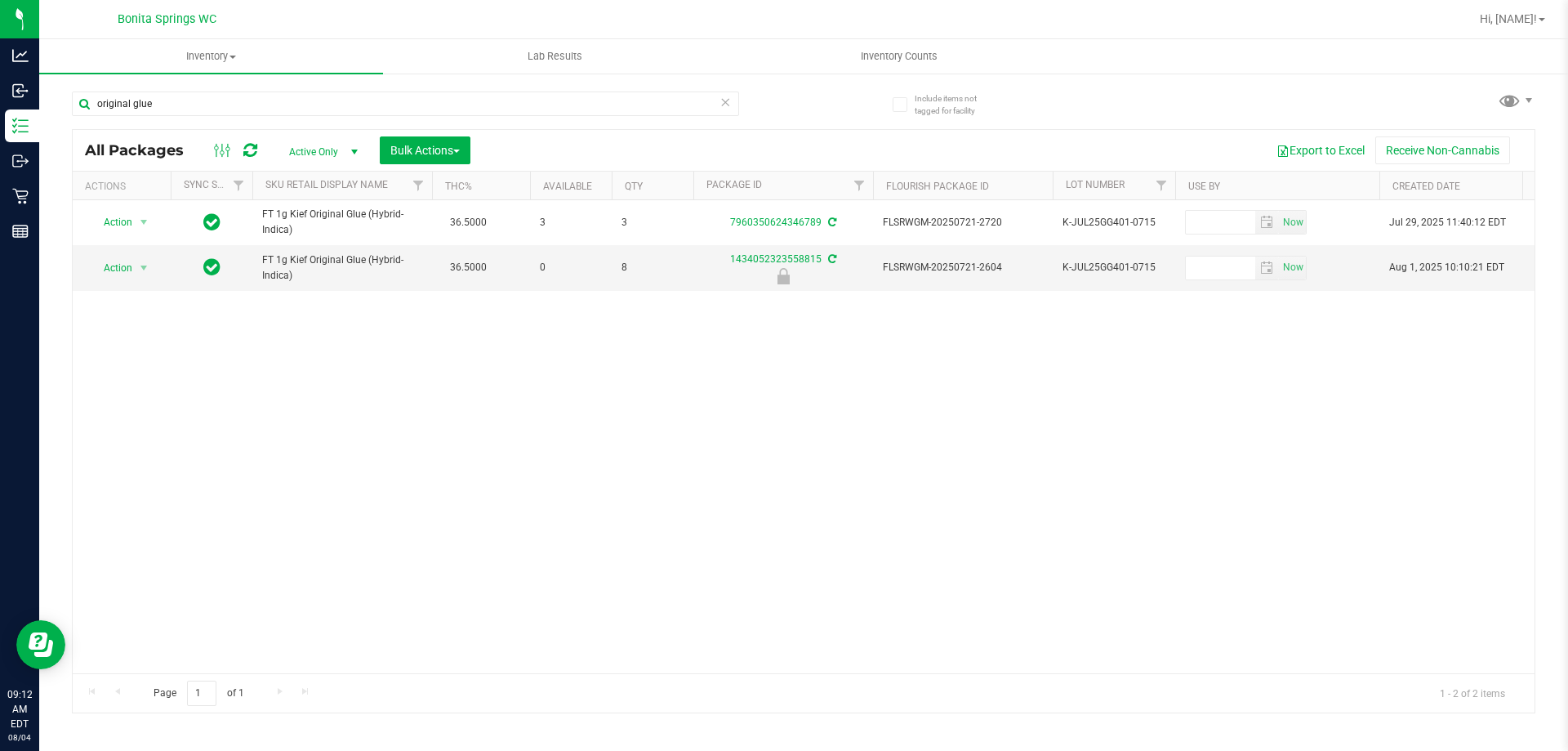 drag, startPoint x: 338, startPoint y: 197, endPoint x: 564, endPoint y: 134, distance: 234.61671 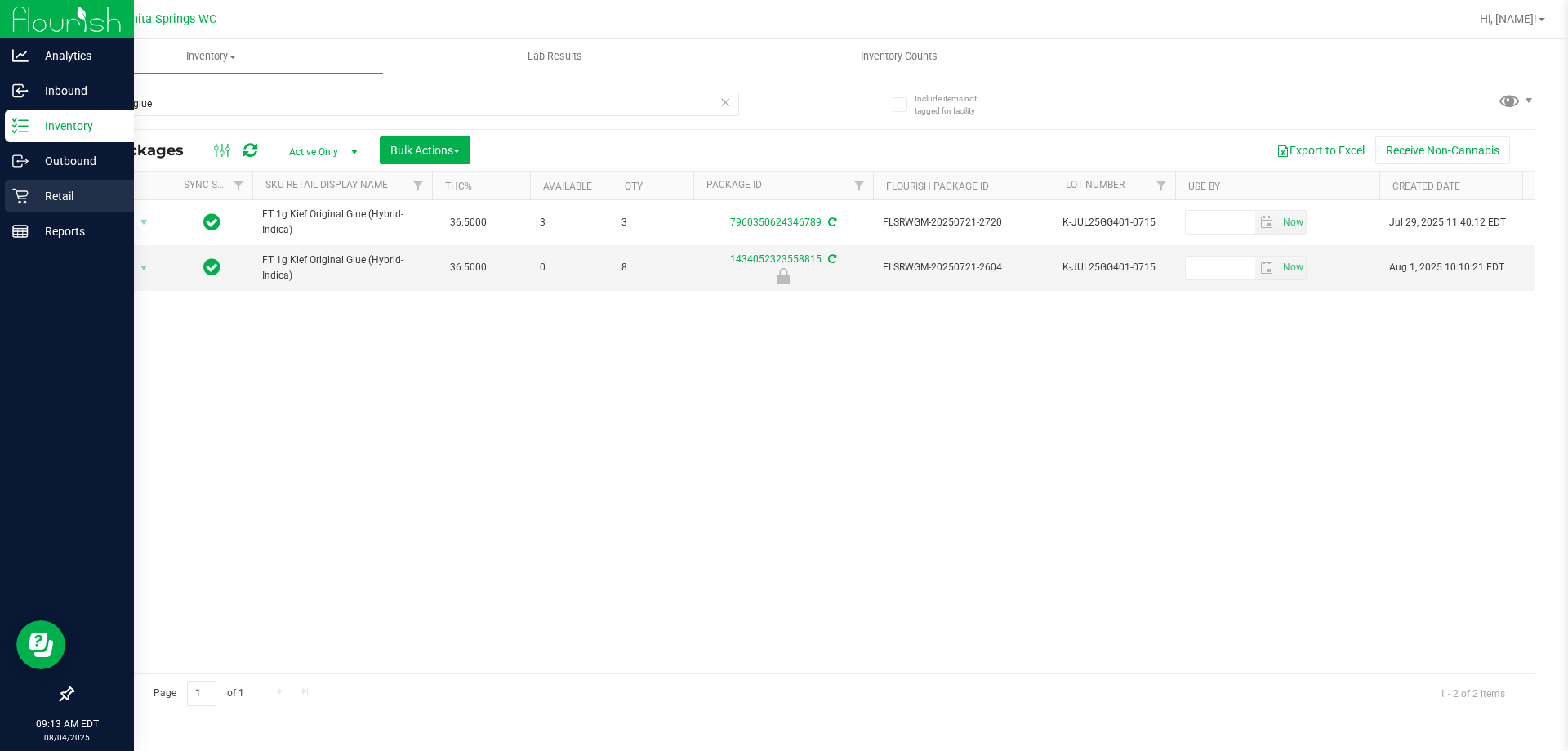 click on "Retail" at bounding box center [78, 196] 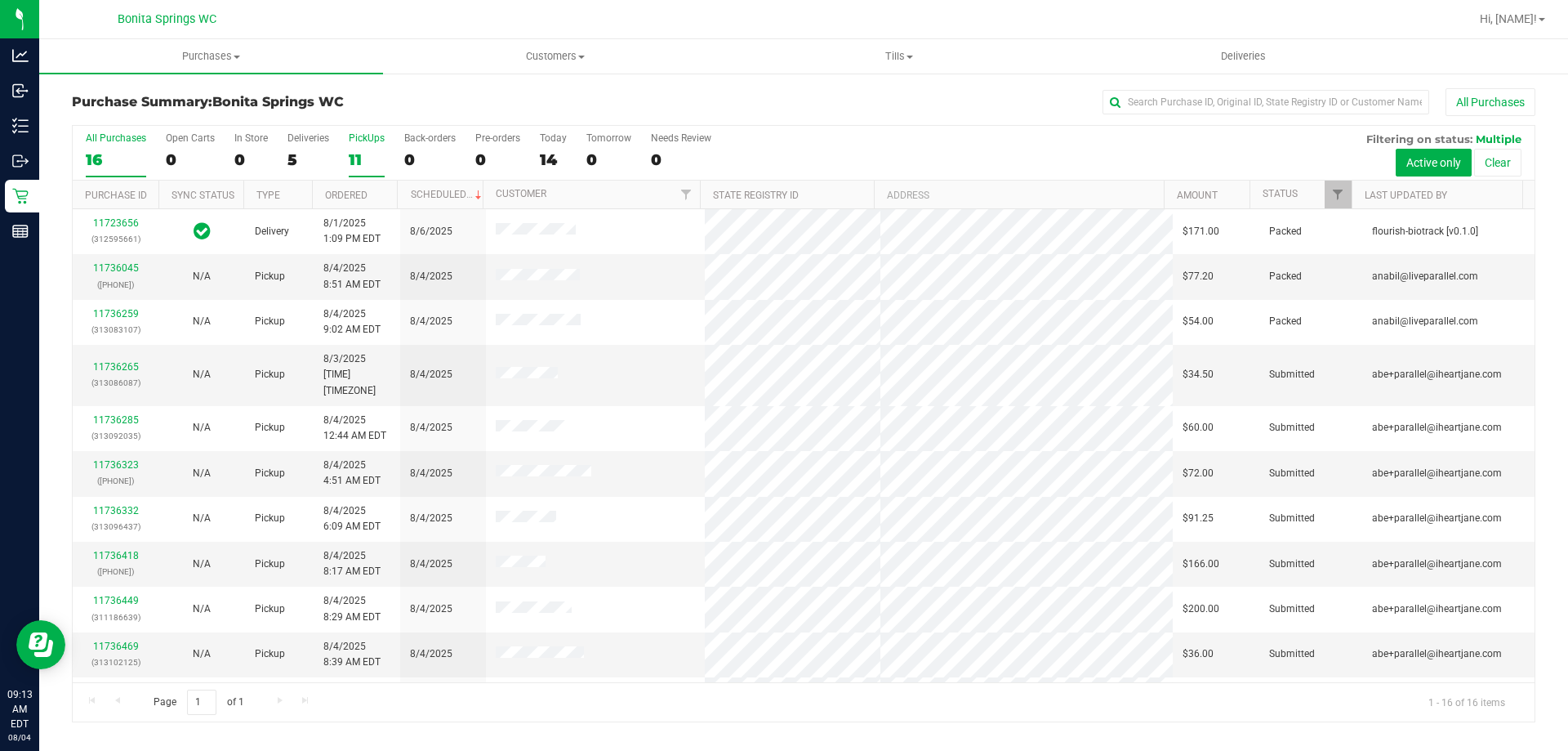 click on "11" at bounding box center (367, 159) 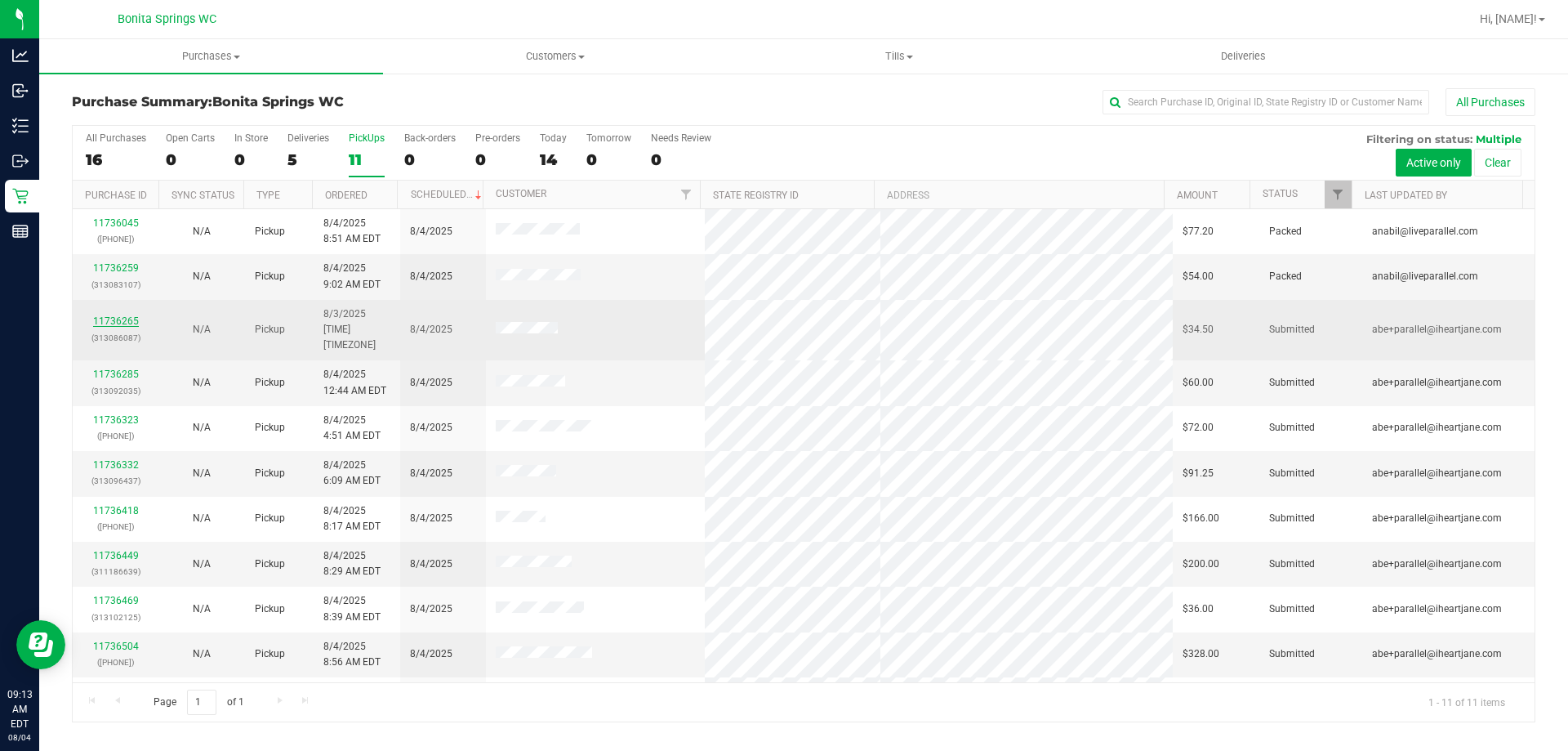 click on "11736265" at bounding box center (116, 321) 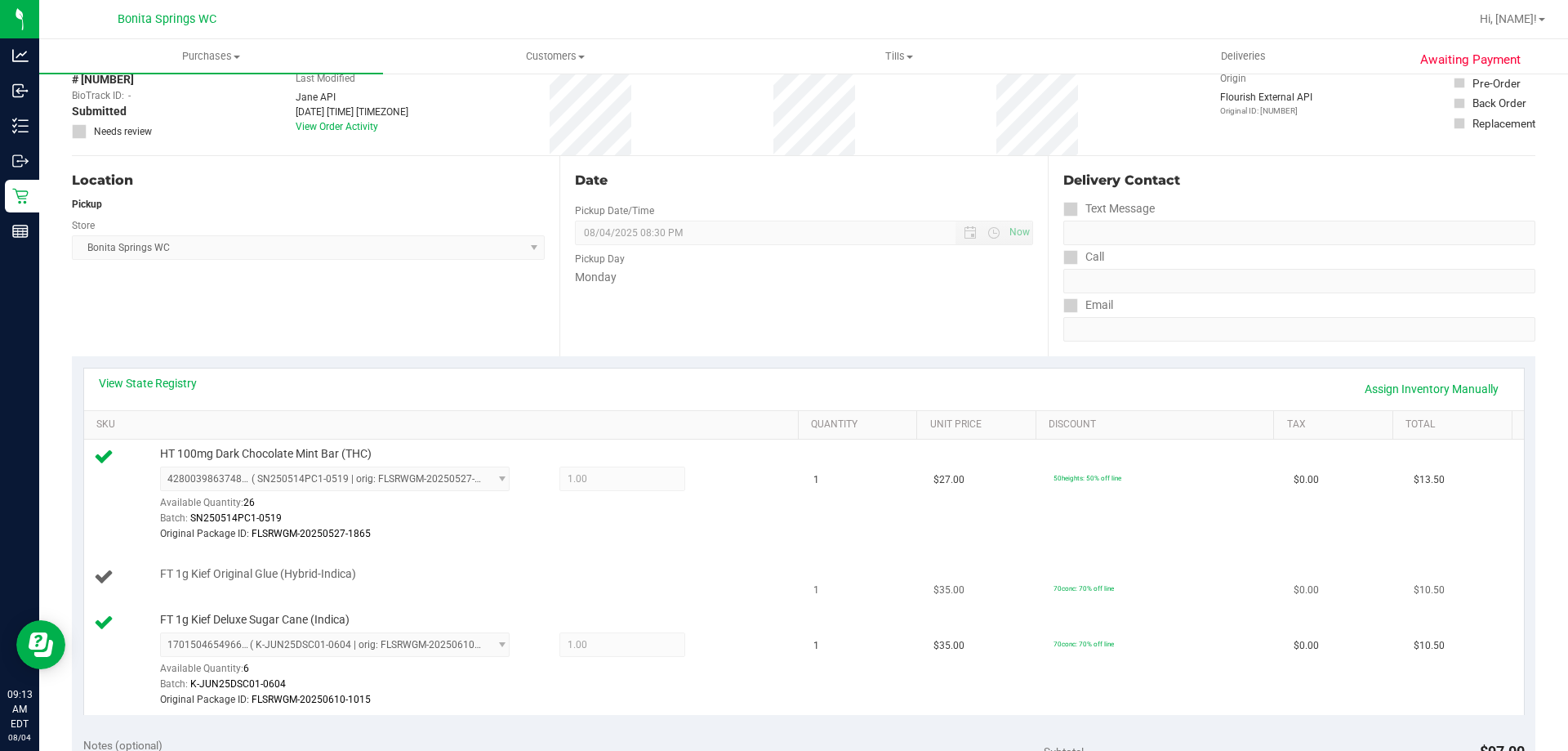scroll, scrollTop: 163, scrollLeft: 0, axis: vertical 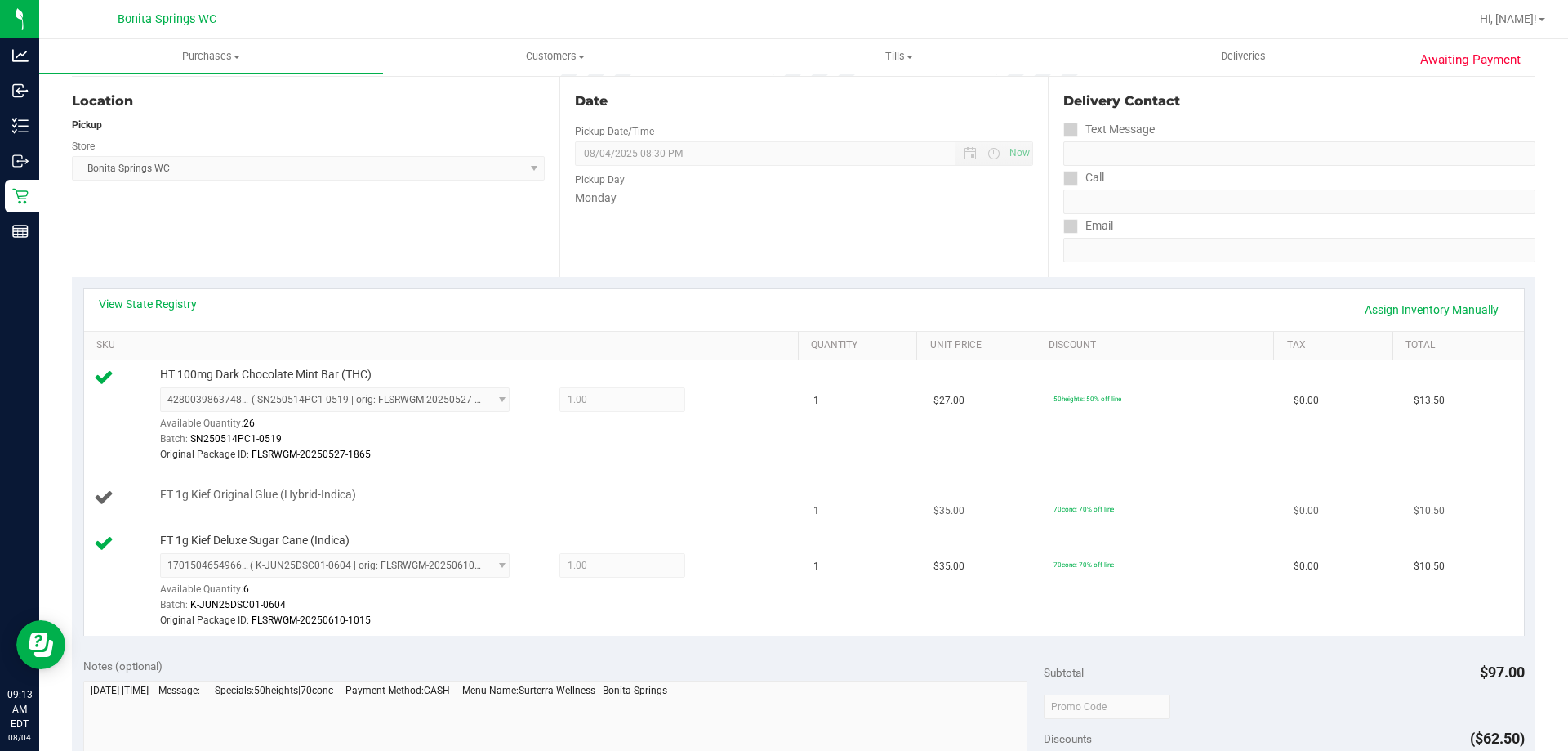 click on "FT 1g Kief Original Glue (Hybrid-Indica)" at bounding box center (444, 498) 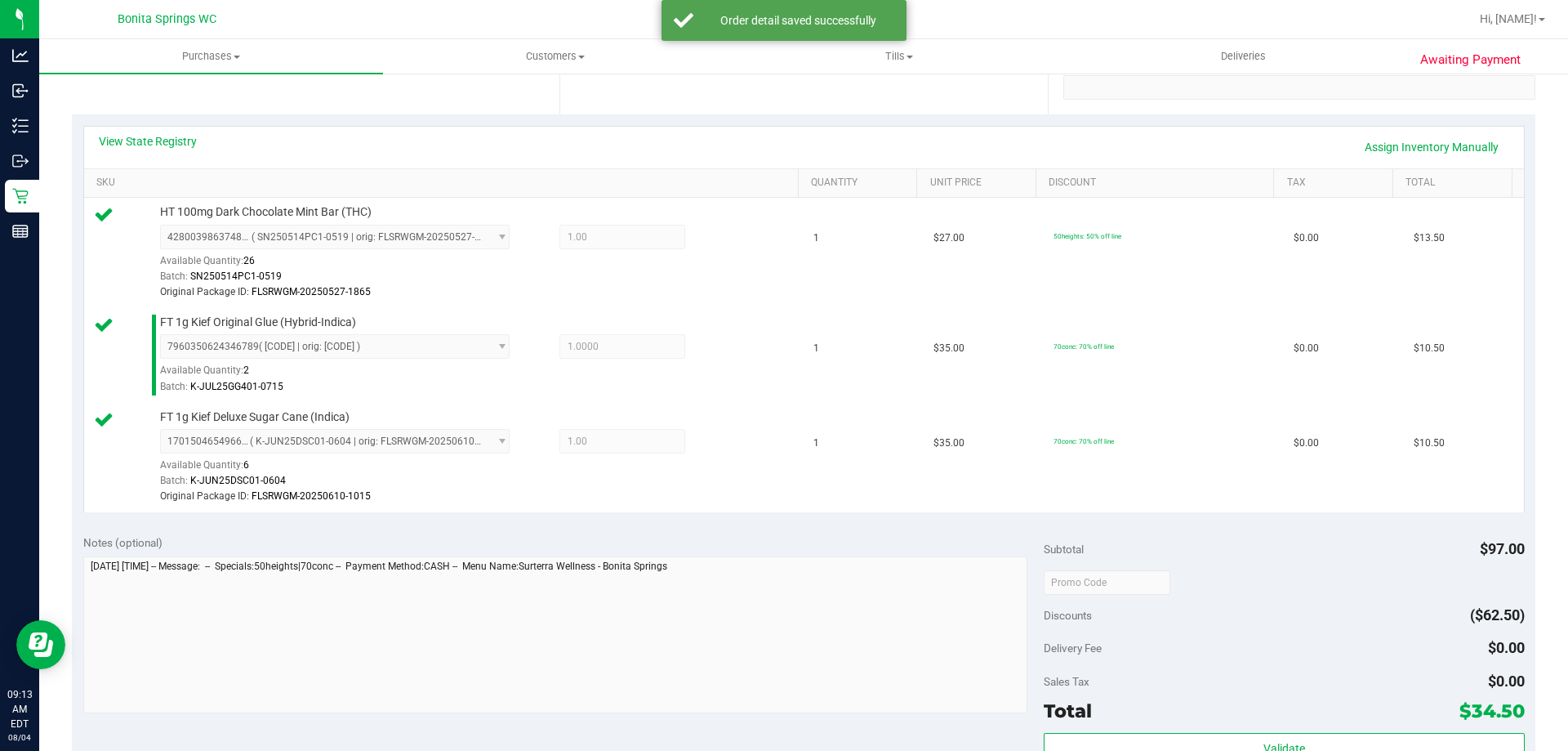 scroll, scrollTop: 490, scrollLeft: 0, axis: vertical 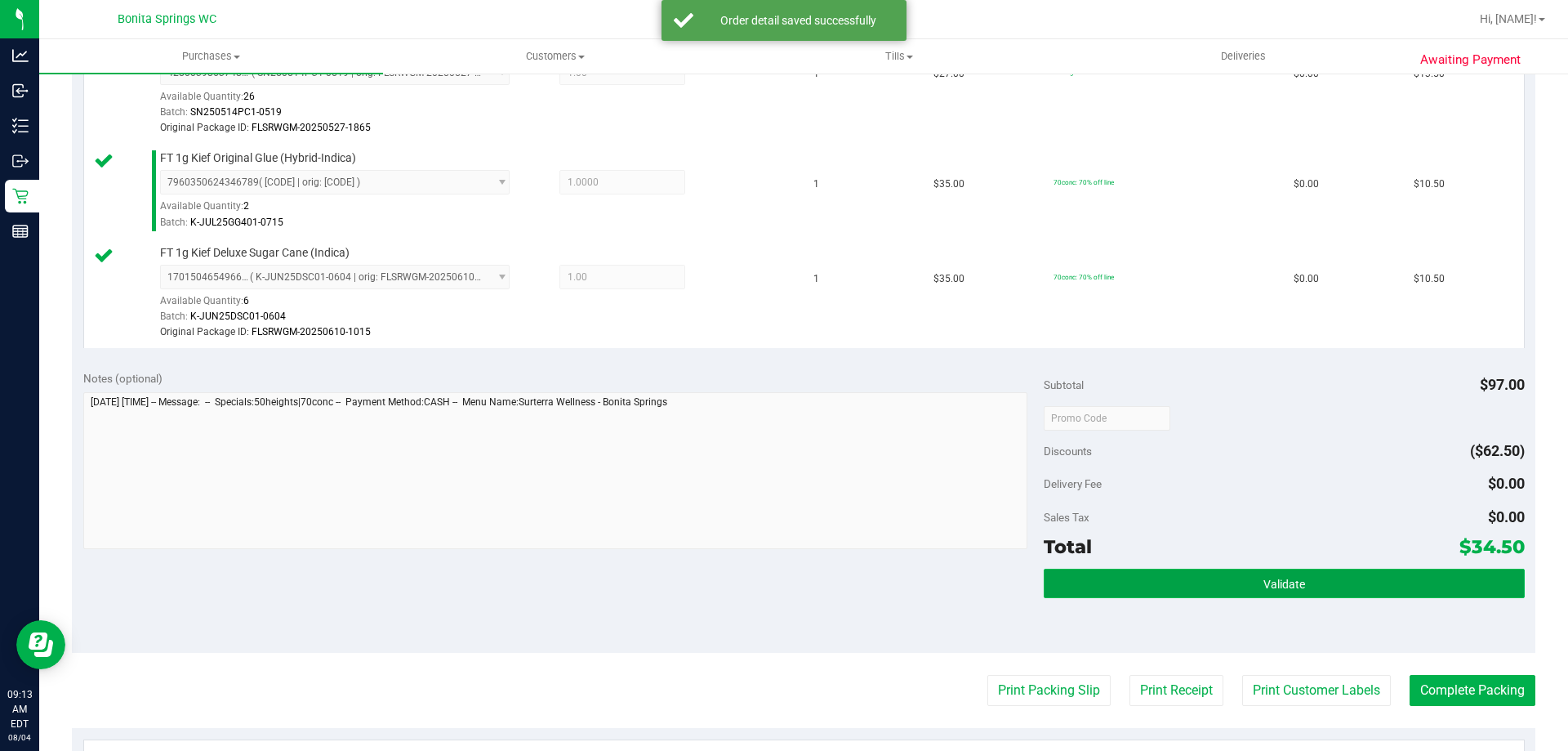click on "Validate" at bounding box center (1284, 583) 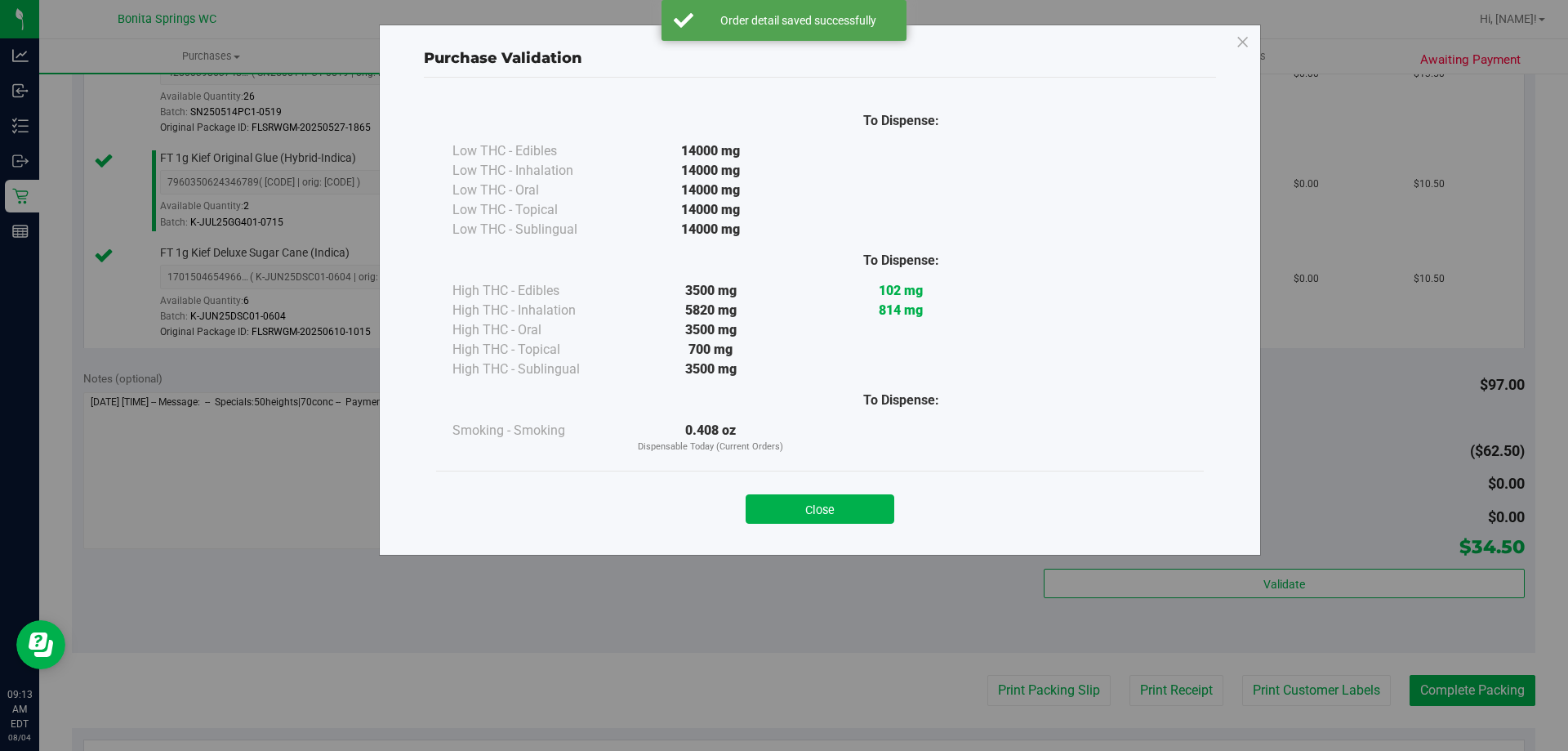 click on "Close" at bounding box center (820, 509) 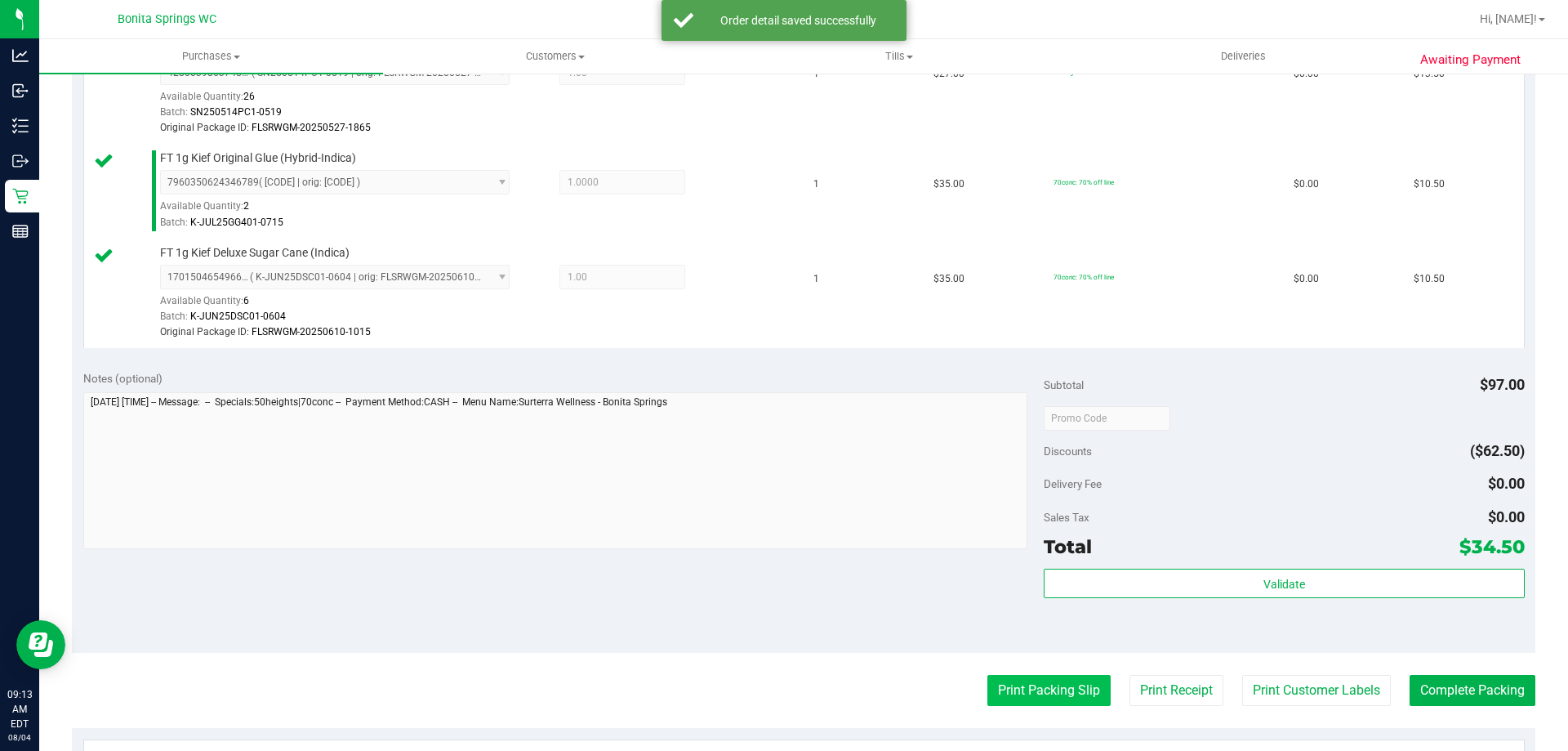 click on "Print Packing Slip" at bounding box center [1049, 691] 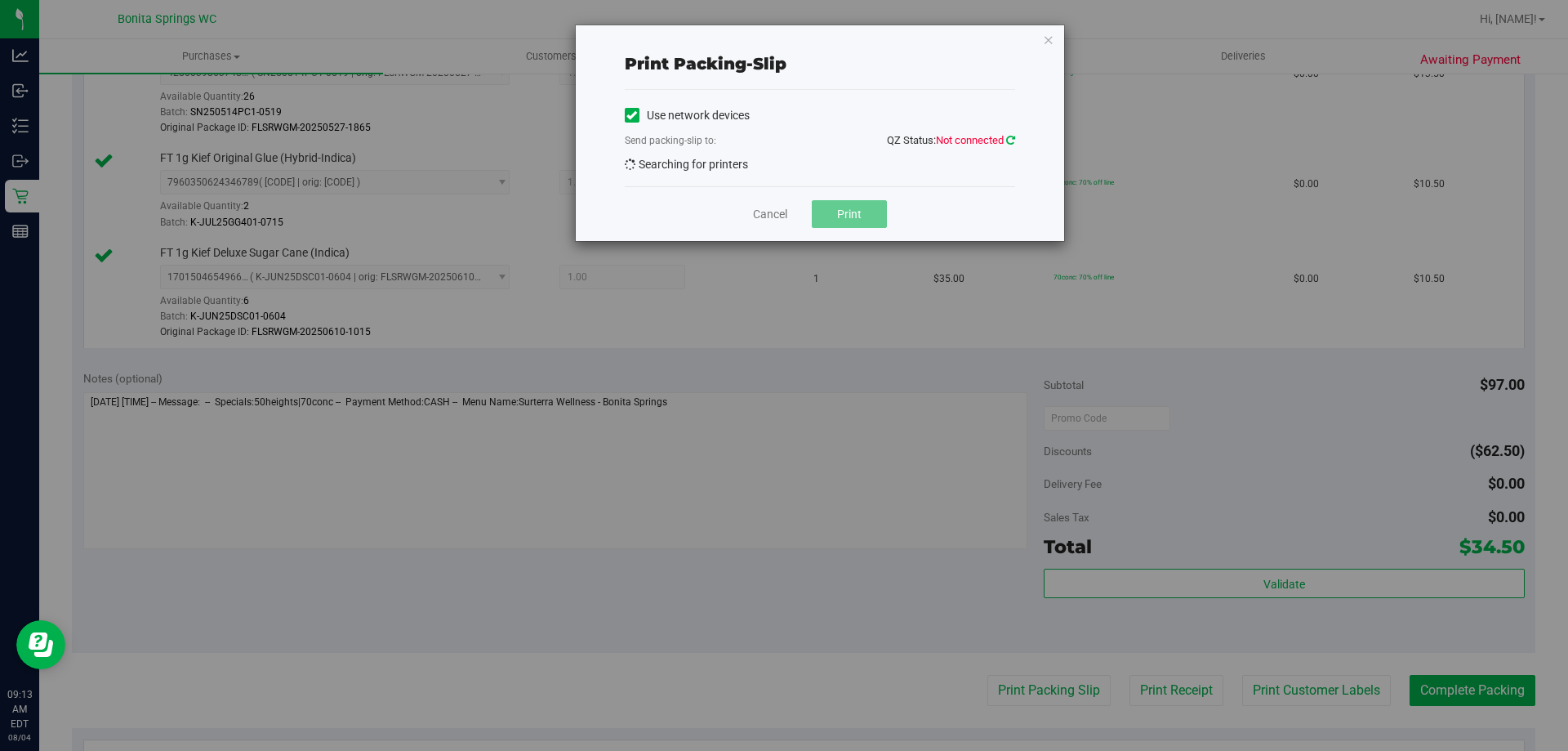 click at bounding box center (1010, 140) 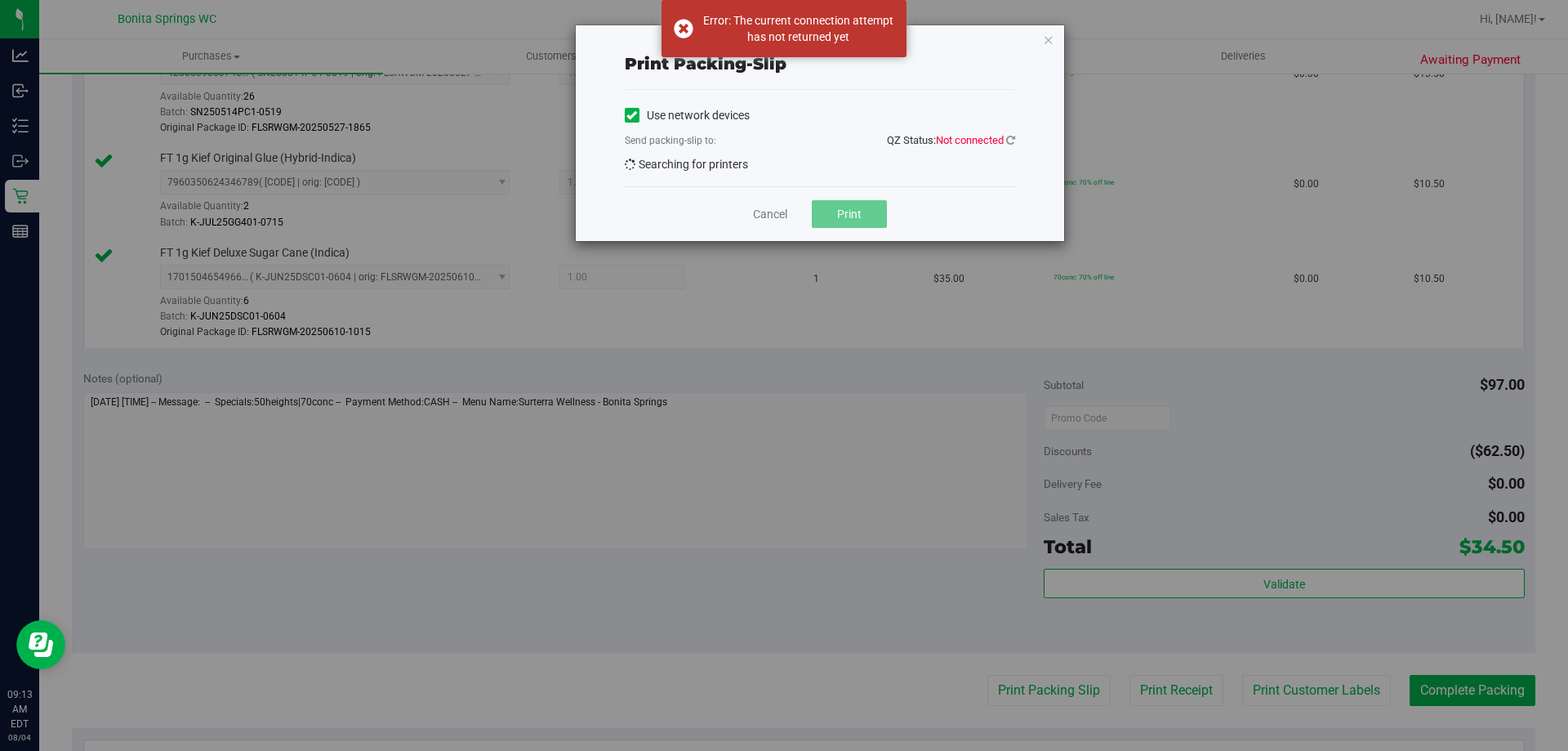 click on "Print packing-slip
Use network devices
Send packing-slip to:
QZ Status:   Not connected
Searching for printers
Cancel
Print" at bounding box center [820, 133] 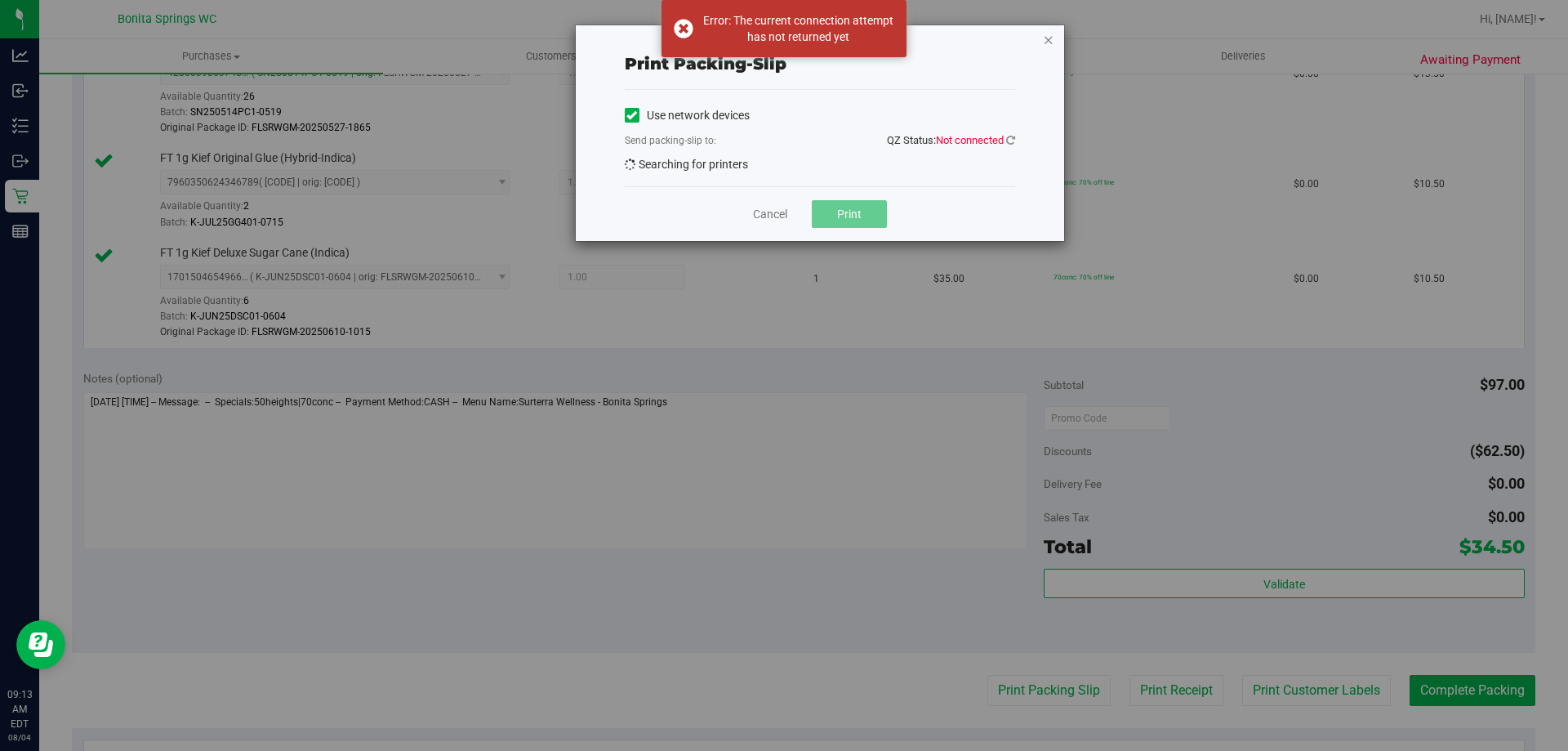 click at bounding box center (1049, 39) 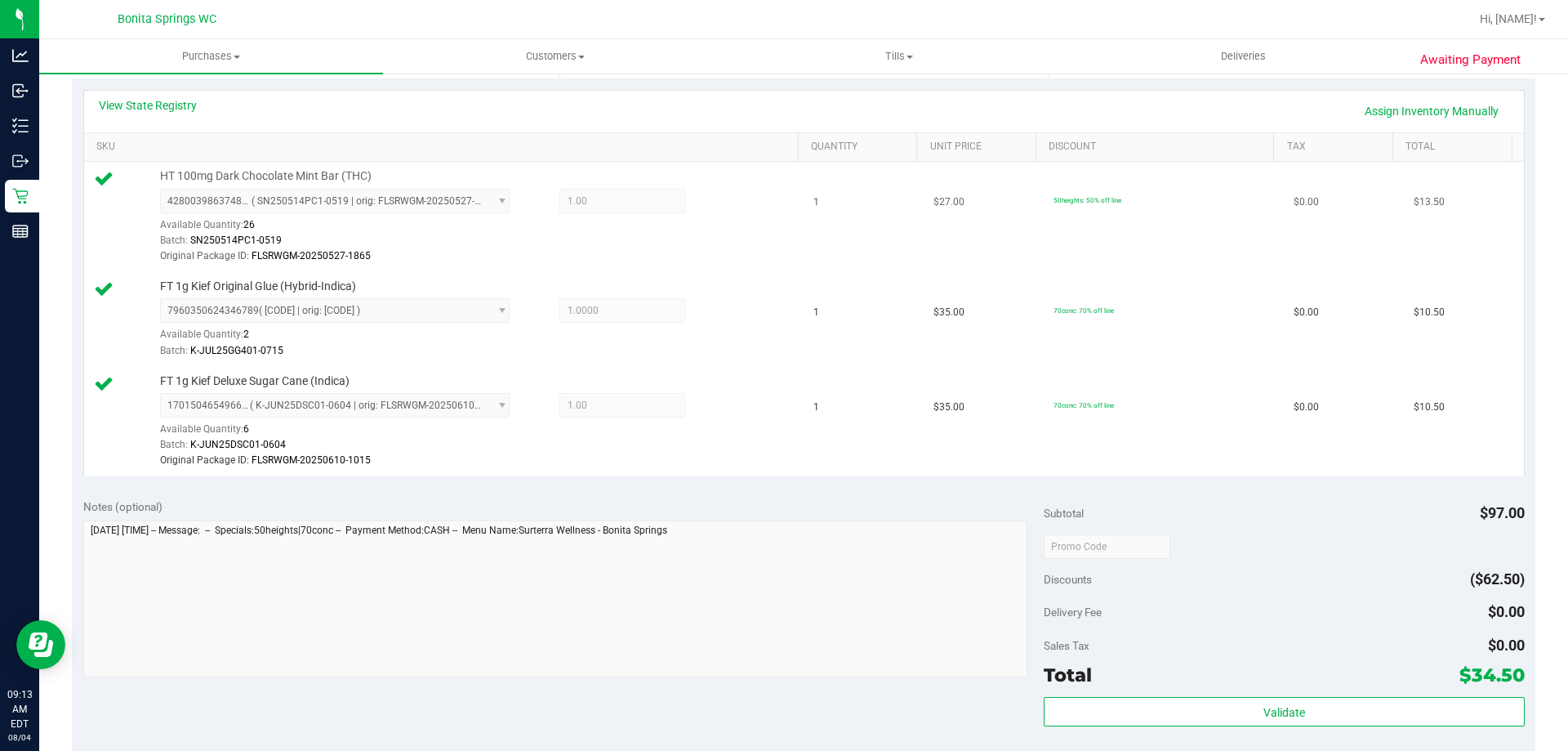 scroll, scrollTop: 572, scrollLeft: 0, axis: vertical 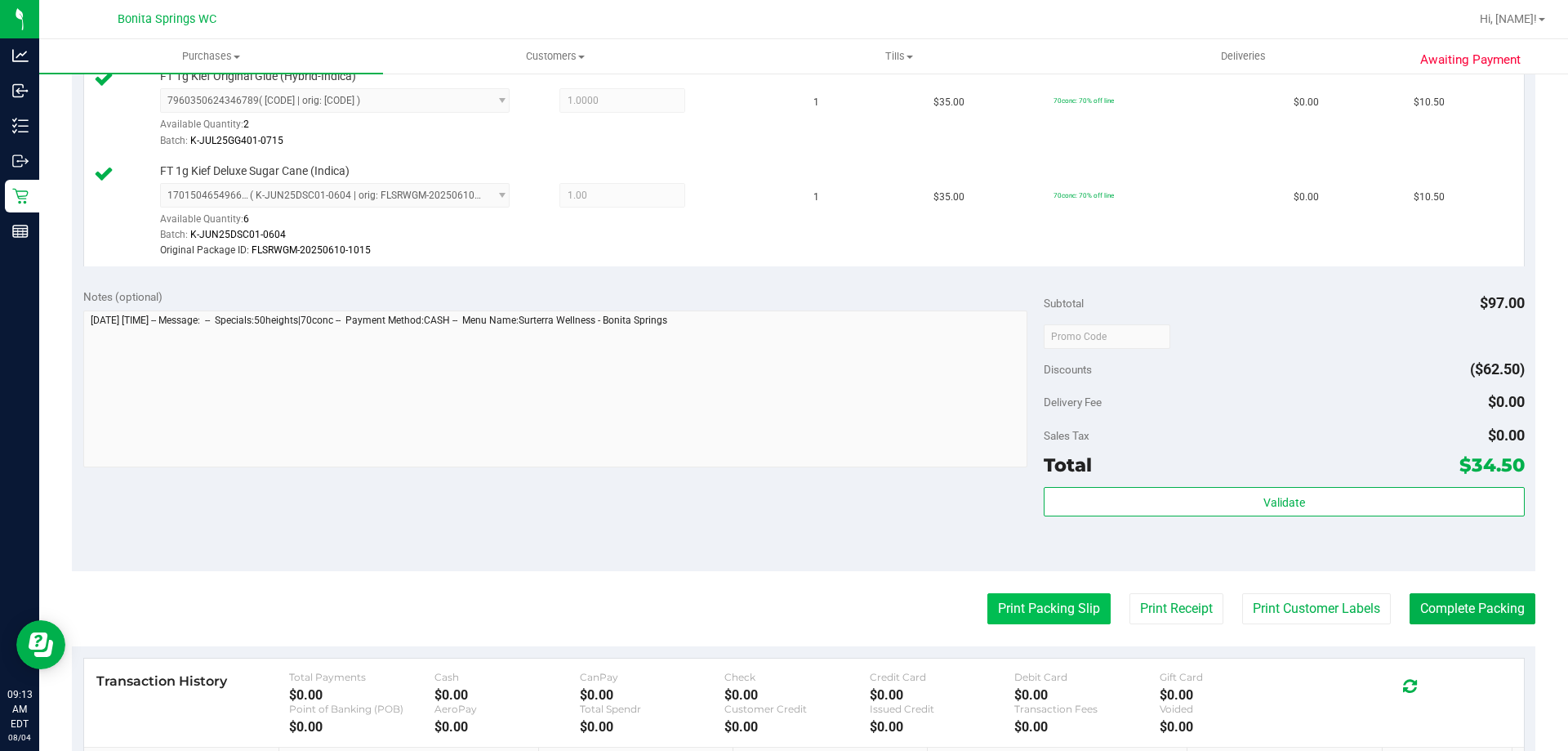 click on "Print Packing Slip" at bounding box center (1049, 609) 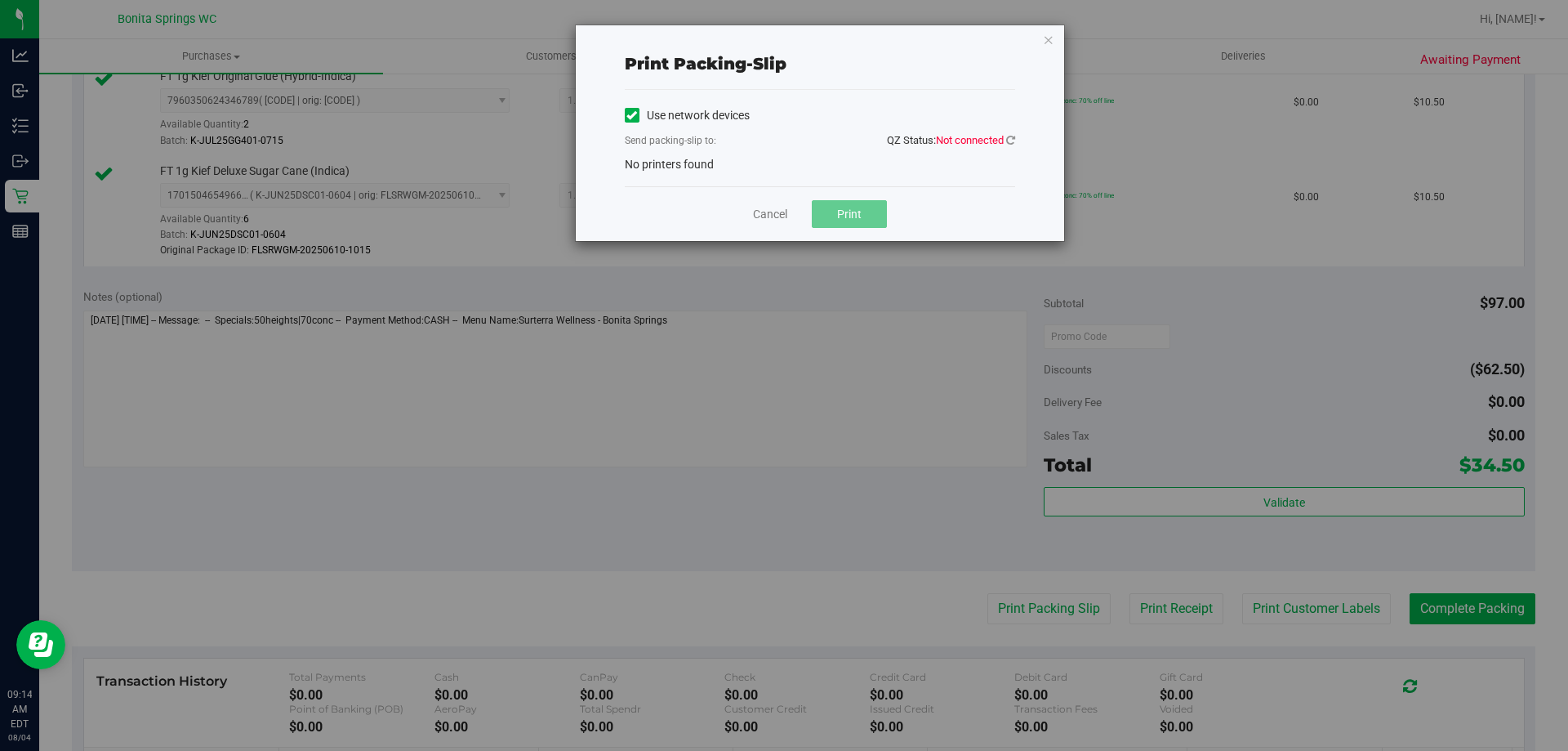click on "QZ Status:   Not connected" at bounding box center [951, 140] 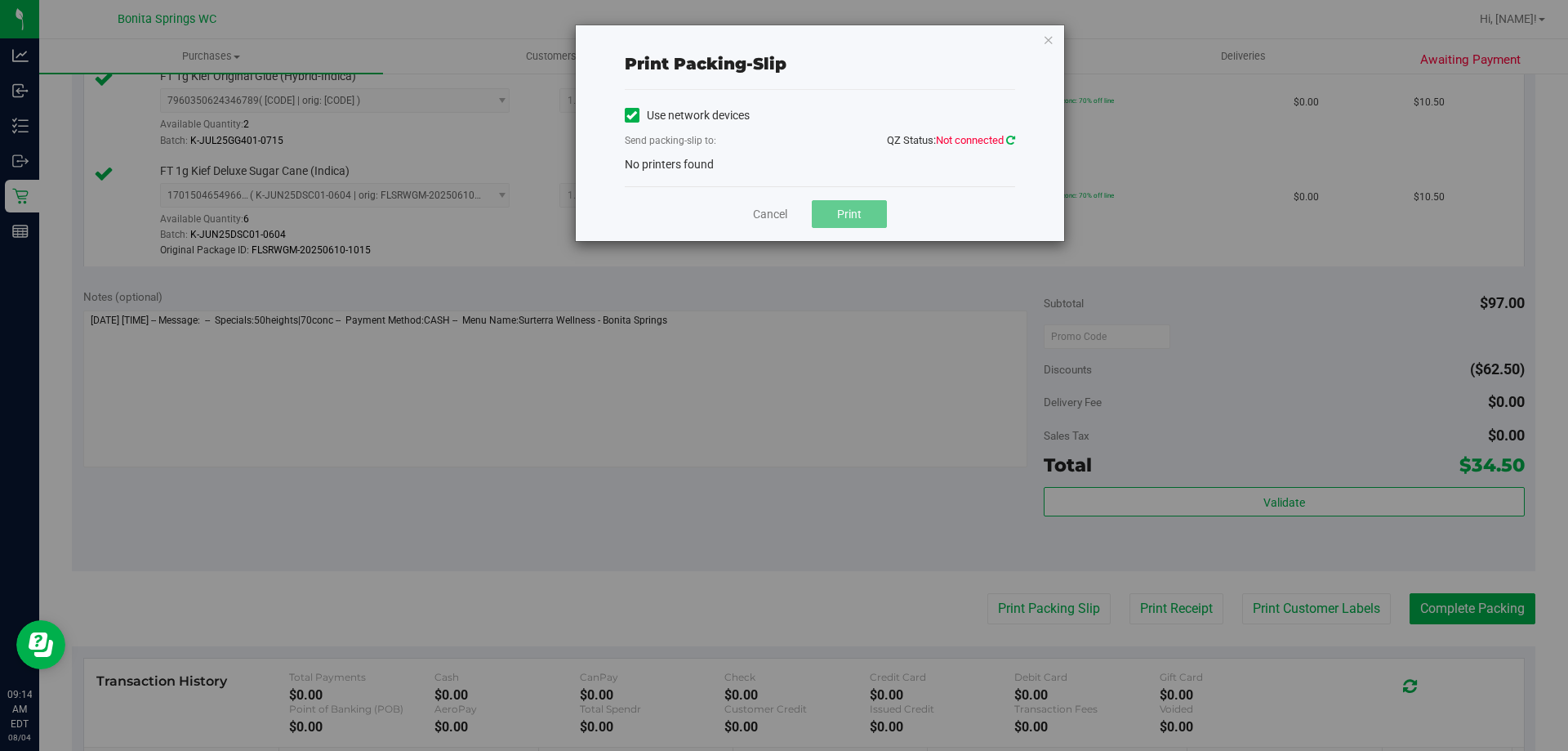 click at bounding box center [1010, 140] 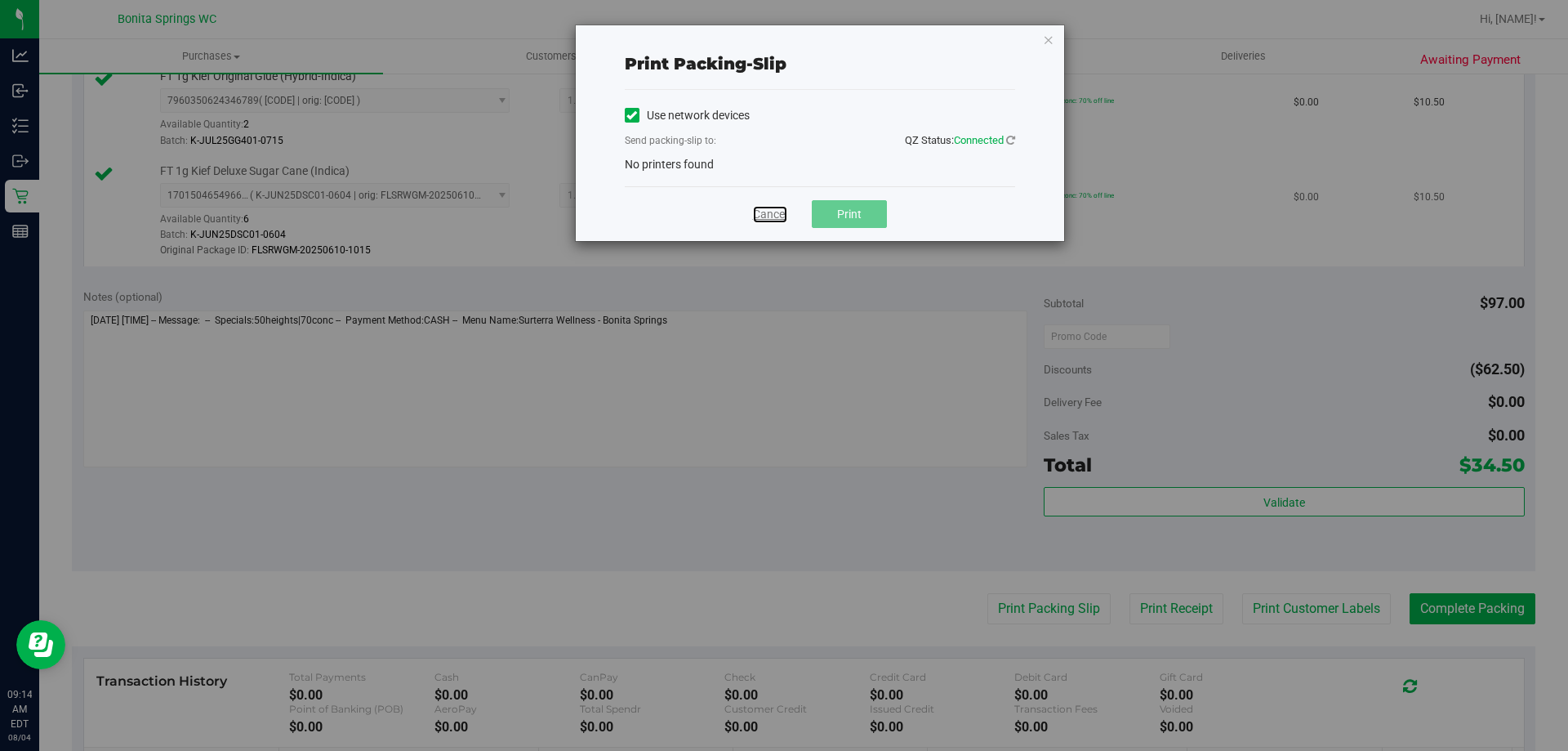 drag, startPoint x: 771, startPoint y: 217, endPoint x: 783, endPoint y: 221, distance: 12.649111 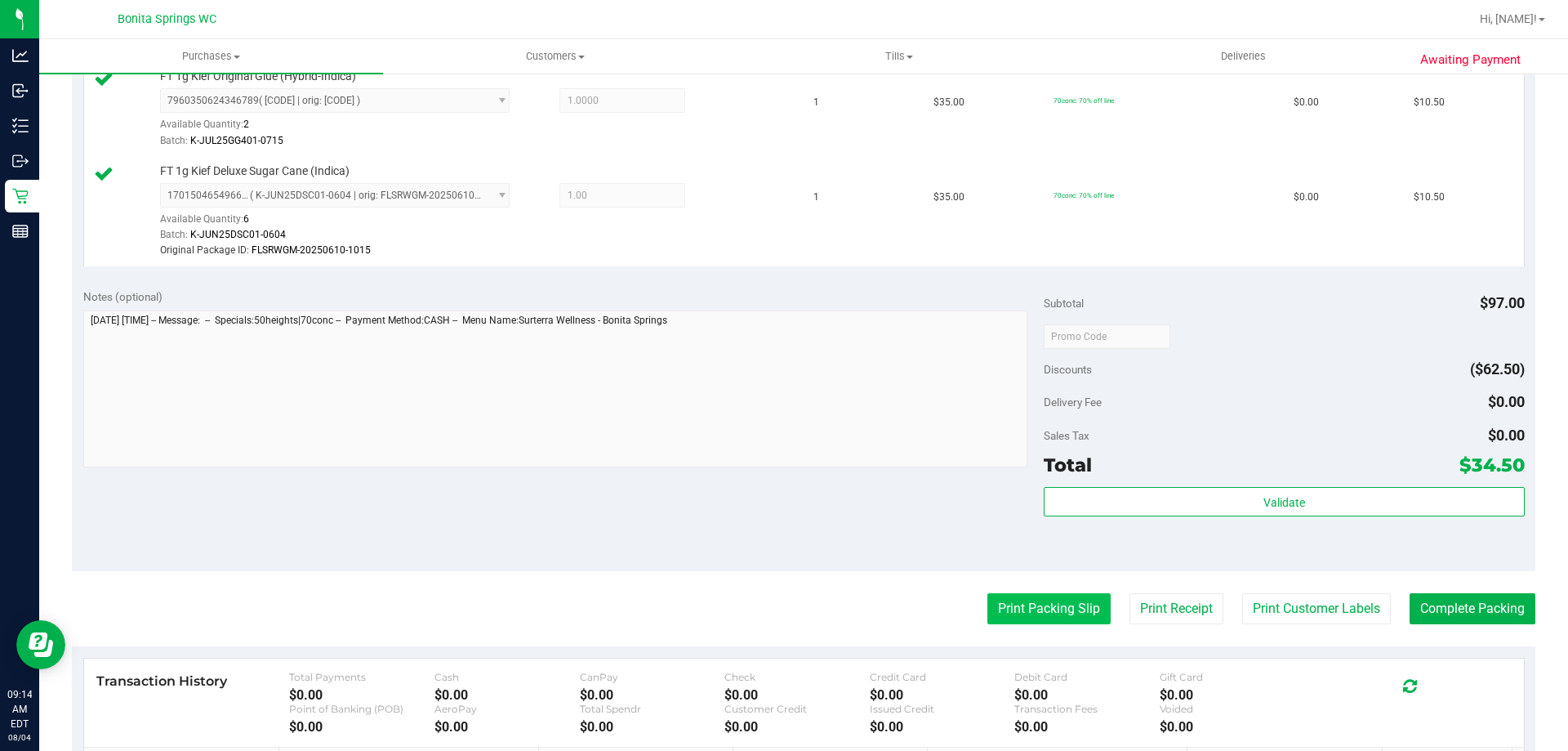 drag, startPoint x: 997, startPoint y: 590, endPoint x: 1015, endPoint y: 611, distance: 27.658633 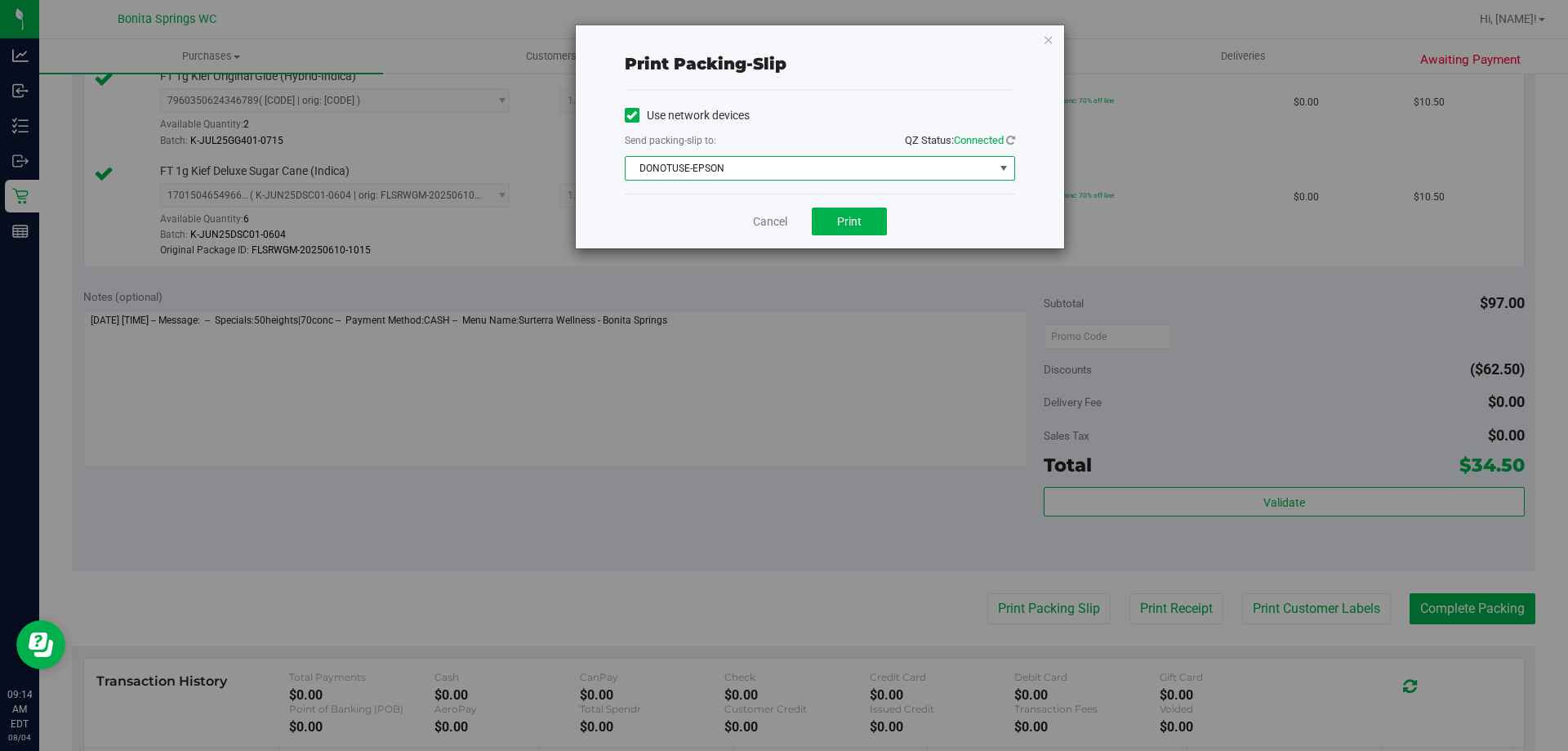 click on "DONOTUSE-EPSON" at bounding box center (809, 168) 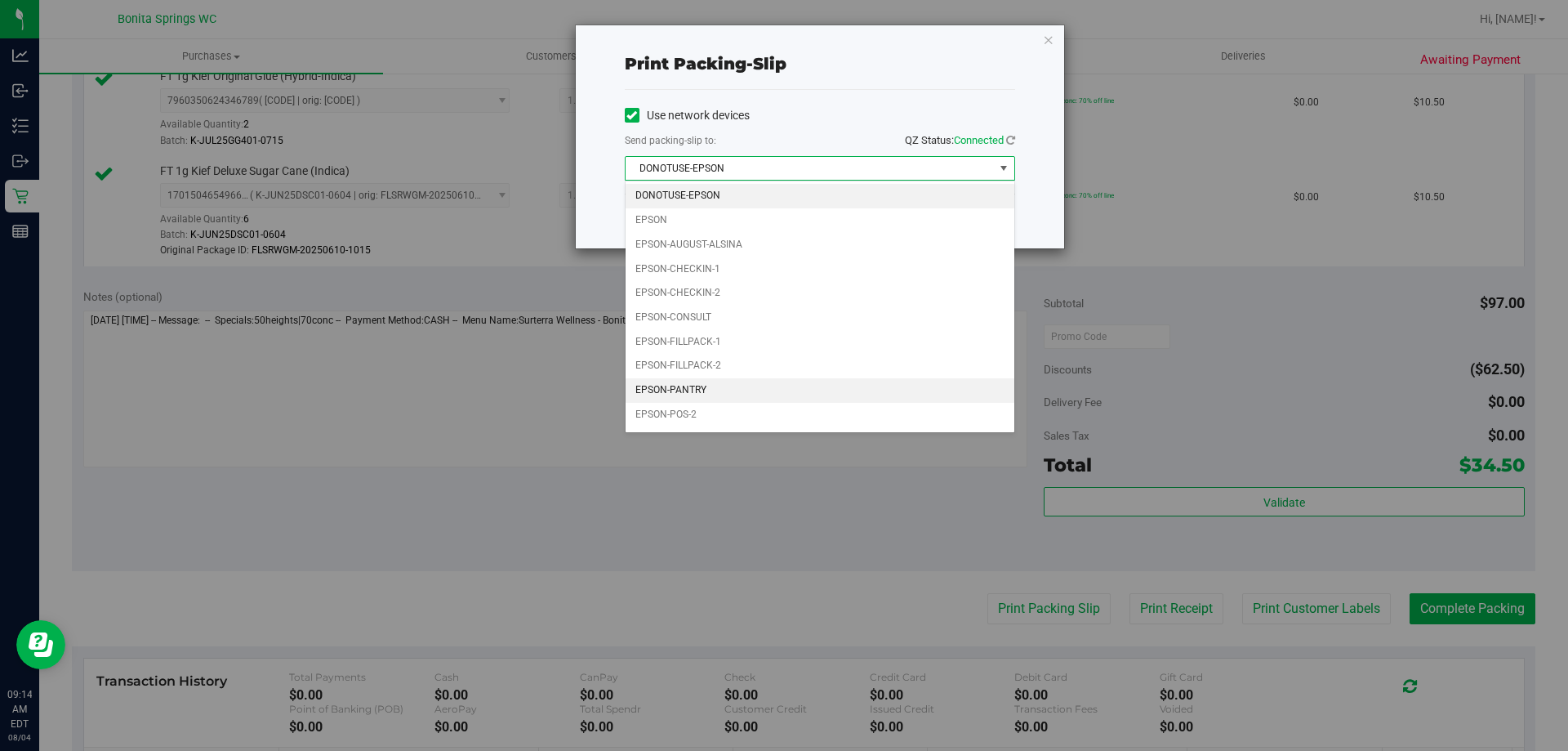 click on "EPSON-PANTRY" at bounding box center (820, 391) 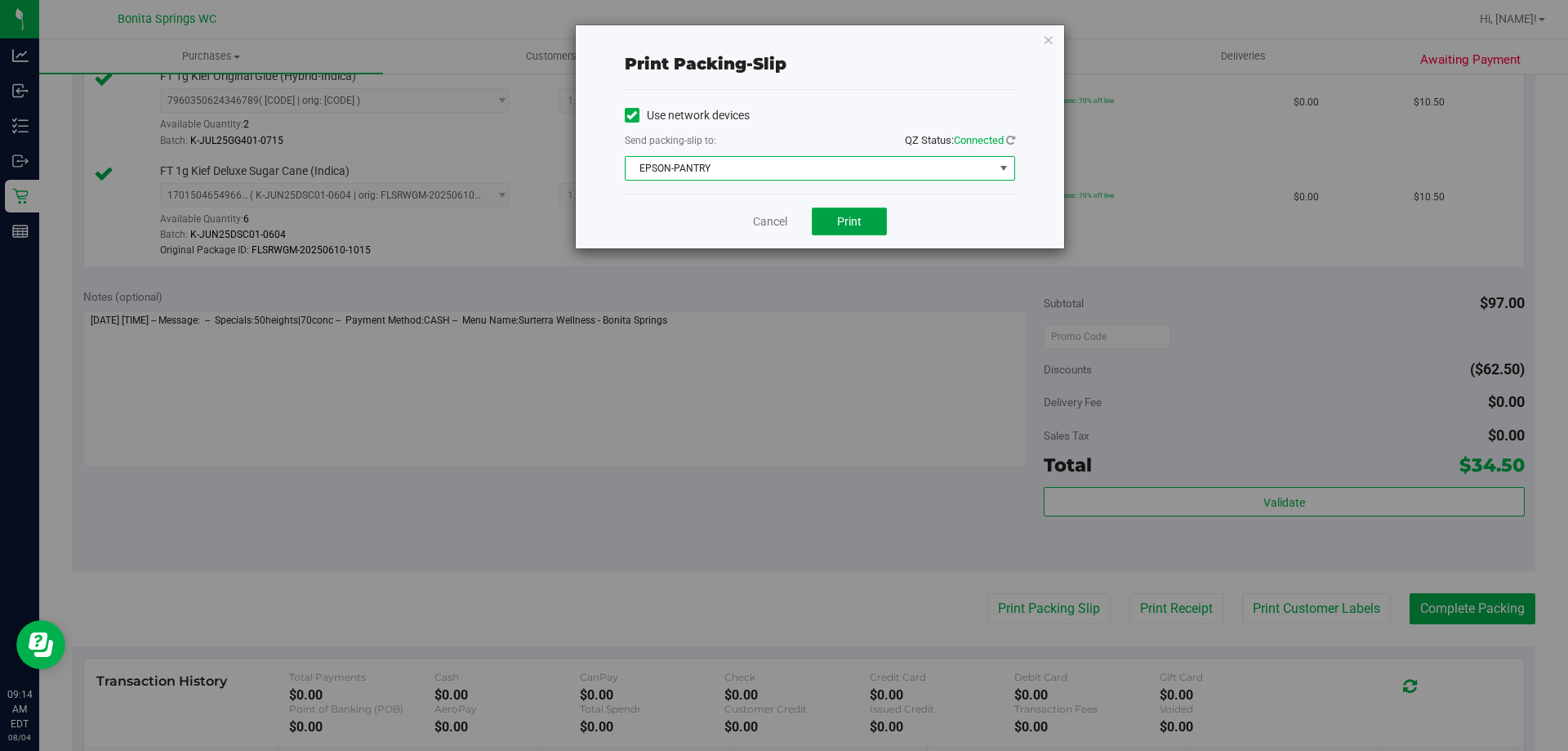 click on "Print" at bounding box center [849, 221] 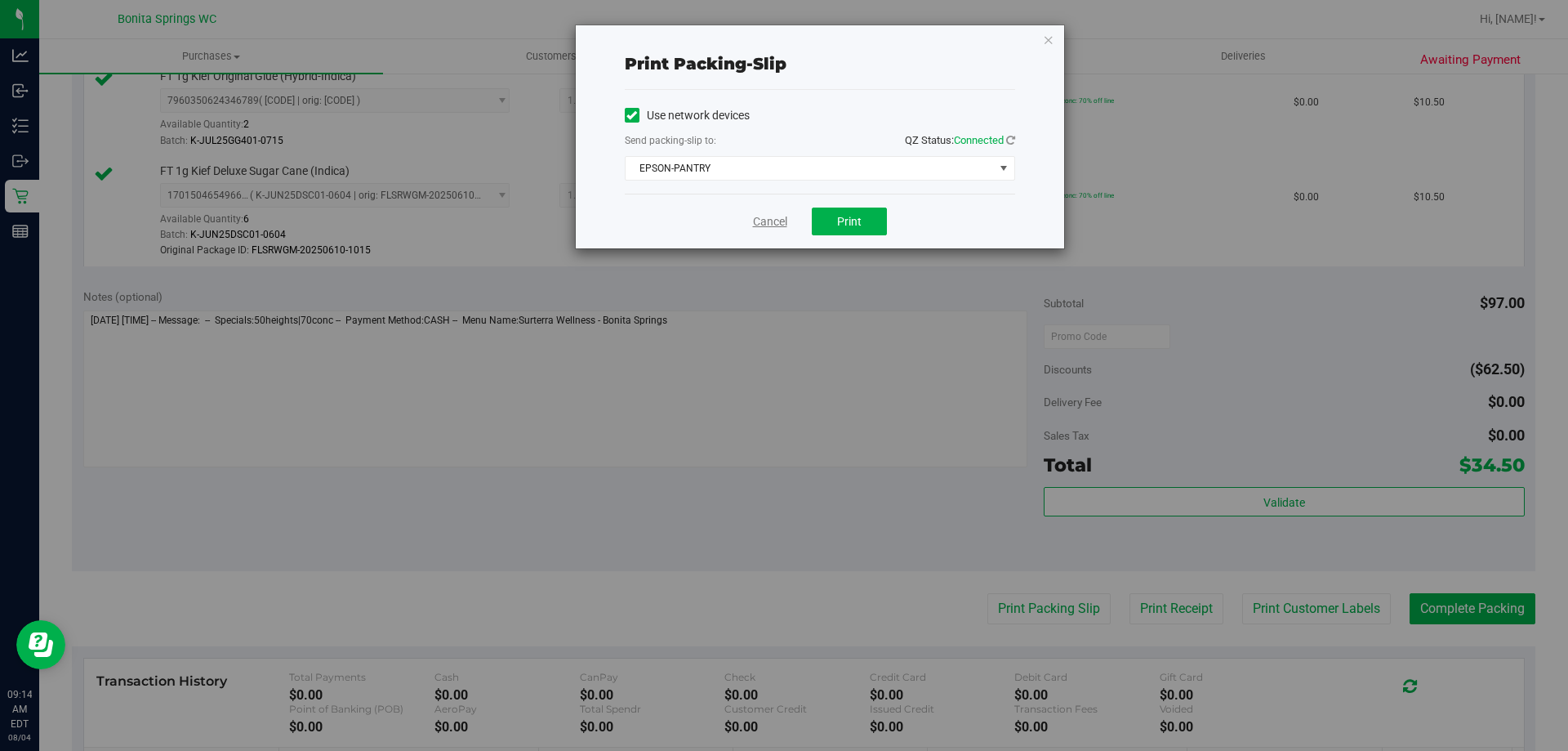 click on "Cancel" at bounding box center (770, 221) 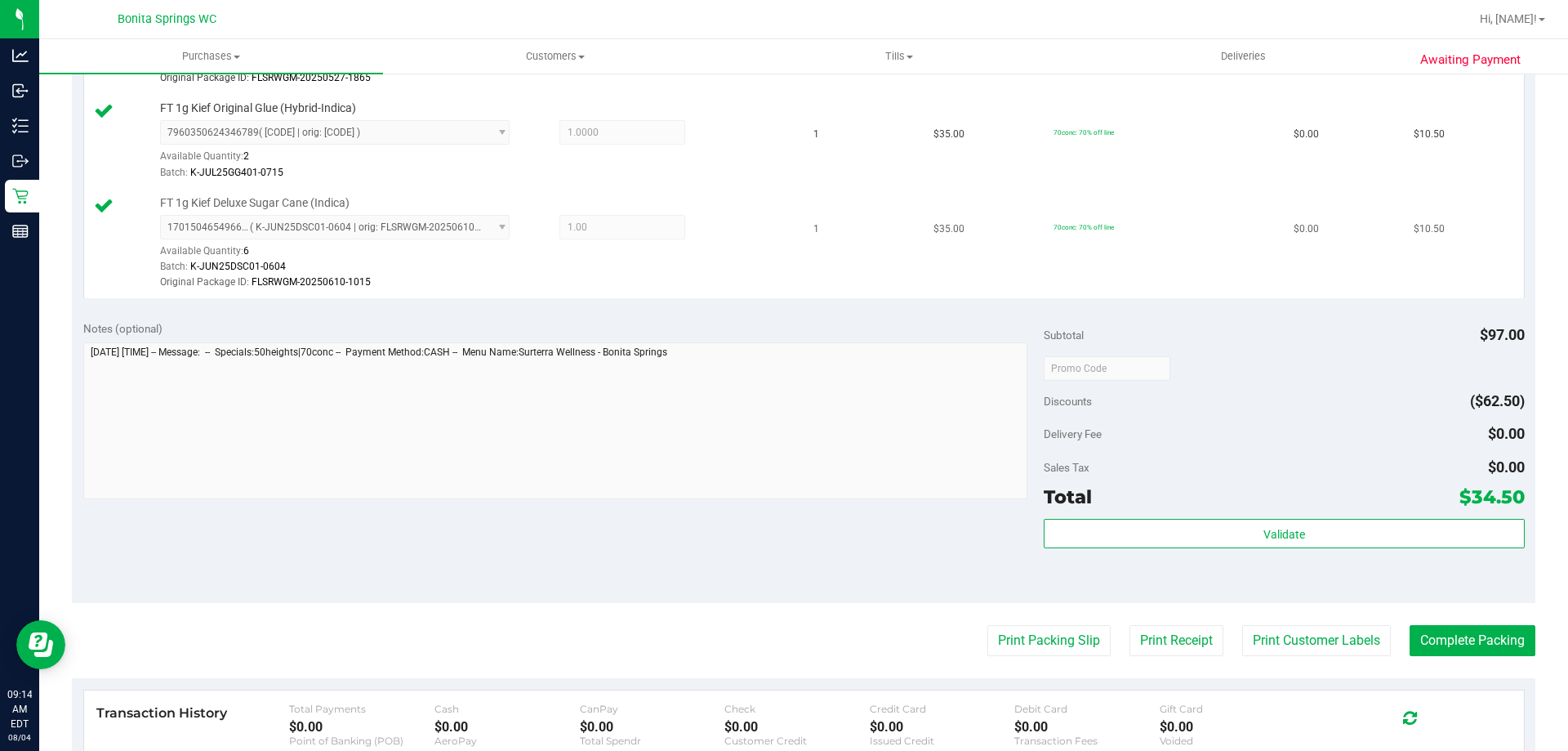 scroll, scrollTop: 572, scrollLeft: 0, axis: vertical 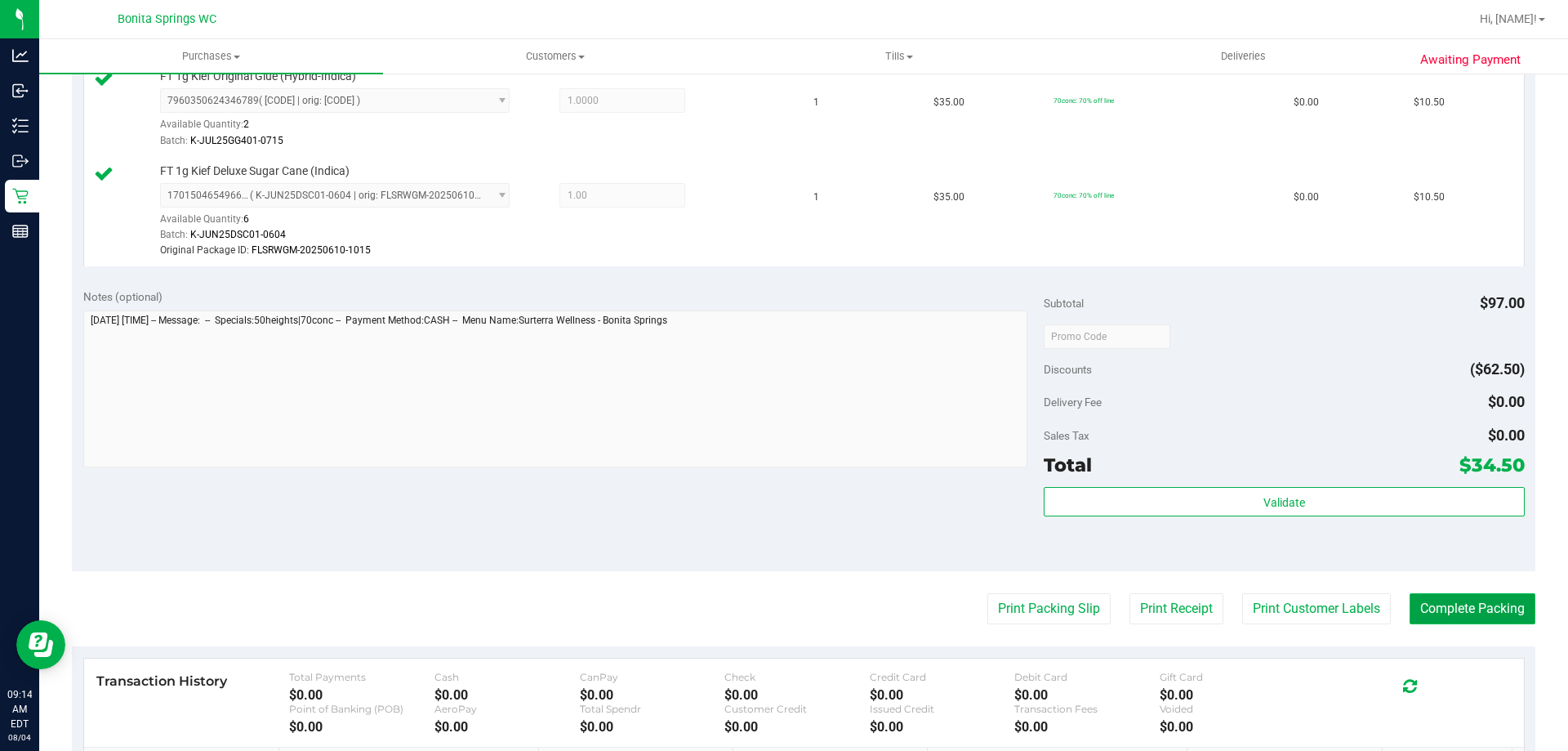 click on "Complete Packing" at bounding box center [1472, 609] 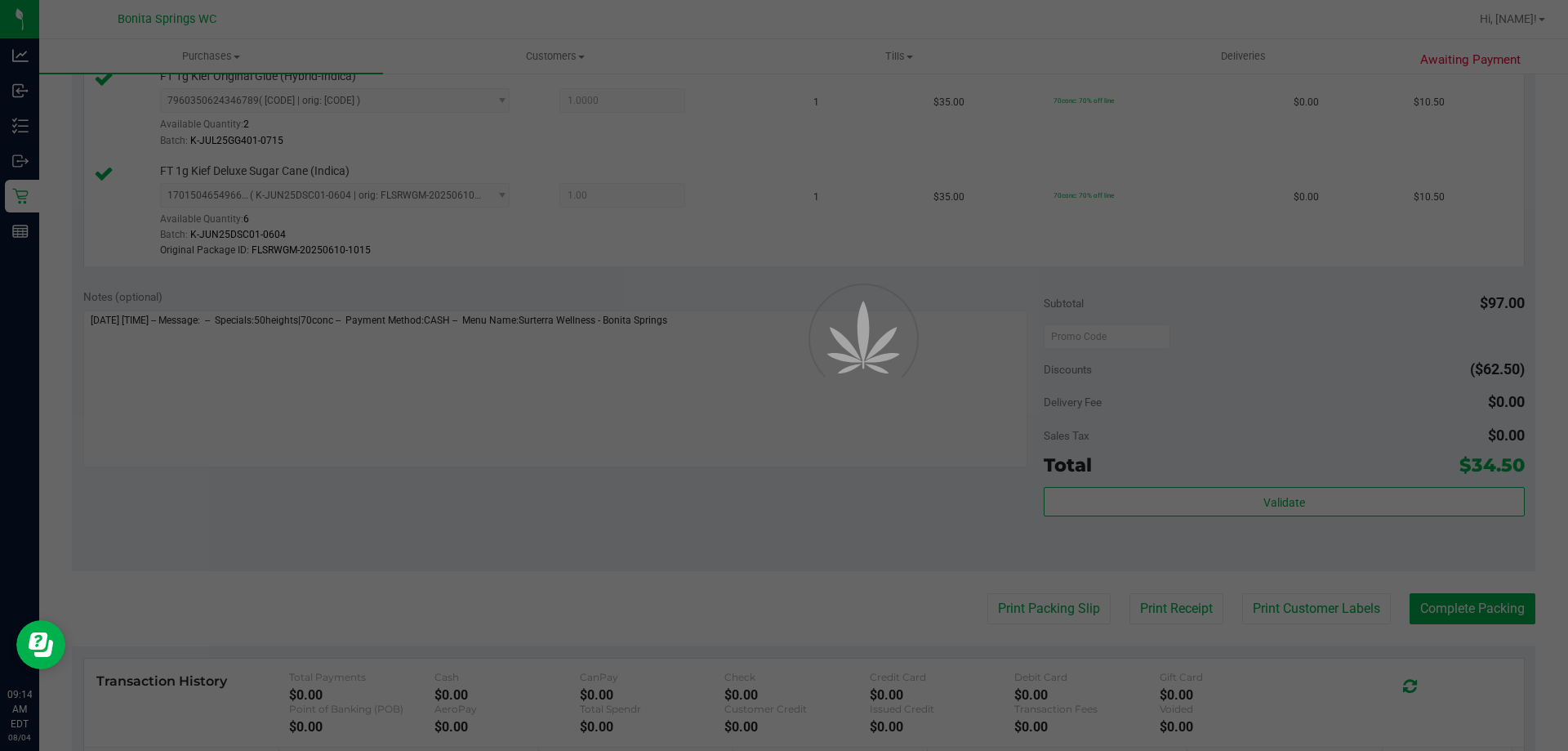 scroll, scrollTop: 0, scrollLeft: 0, axis: both 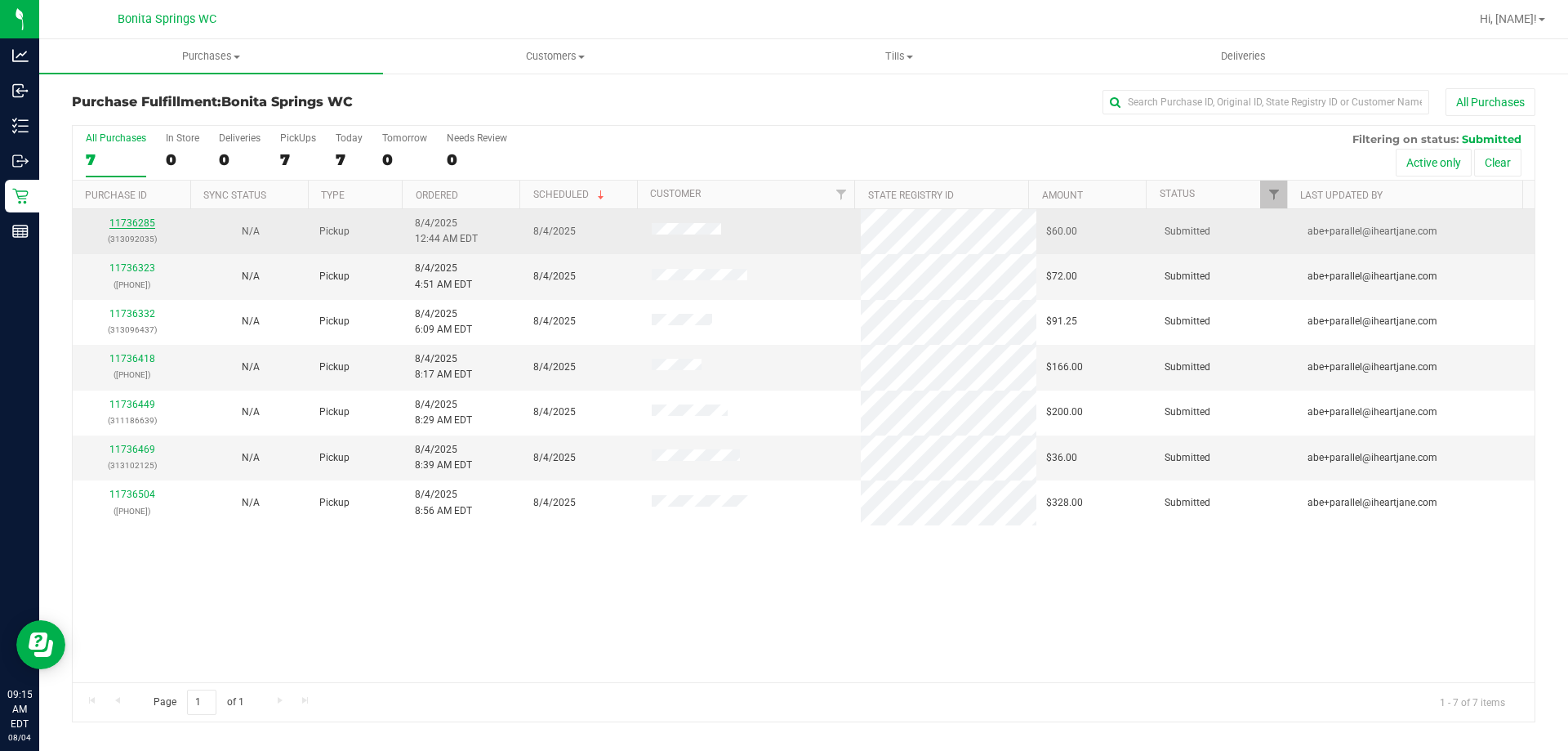 click on "11736285" at bounding box center (132, 223) 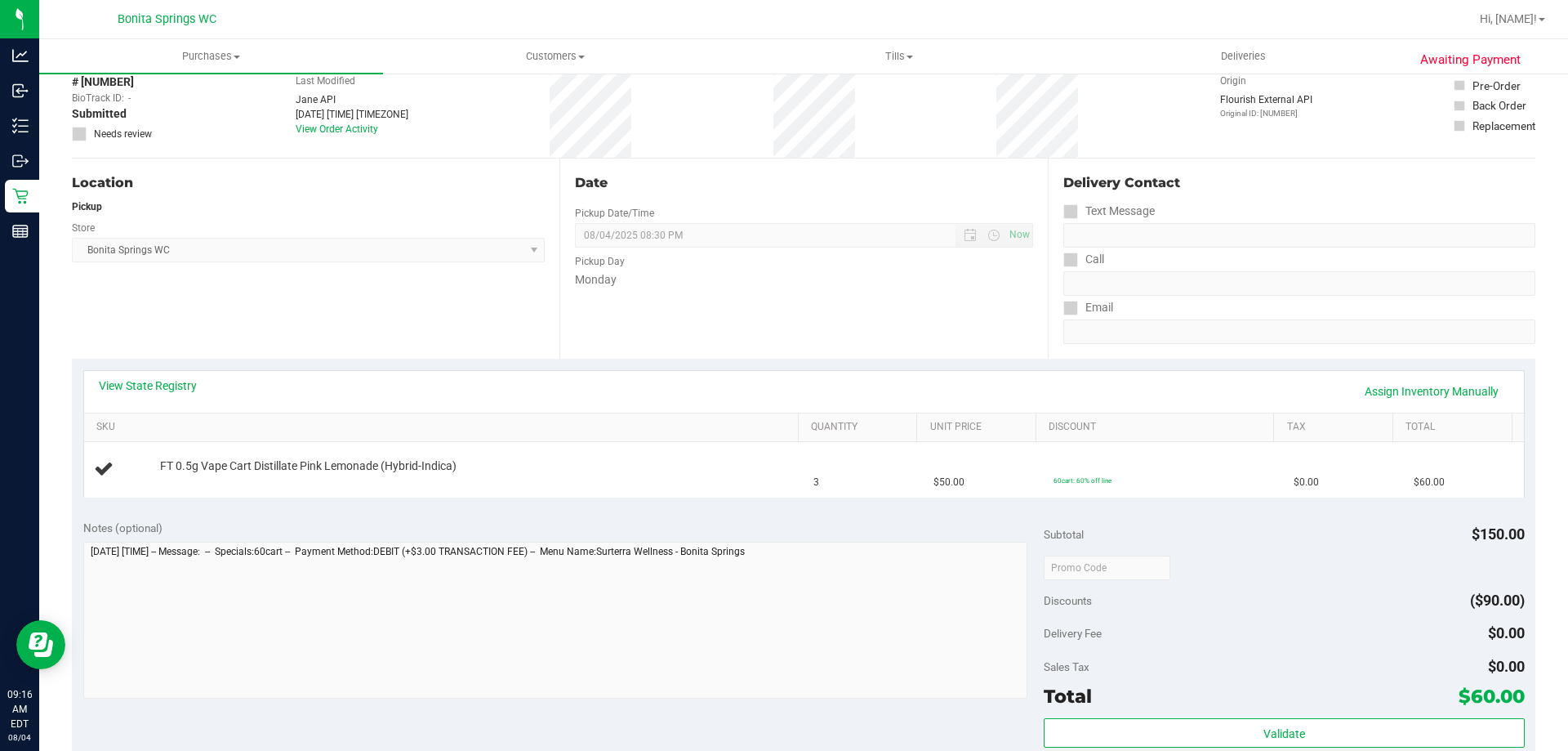 scroll, scrollTop: 0, scrollLeft: 0, axis: both 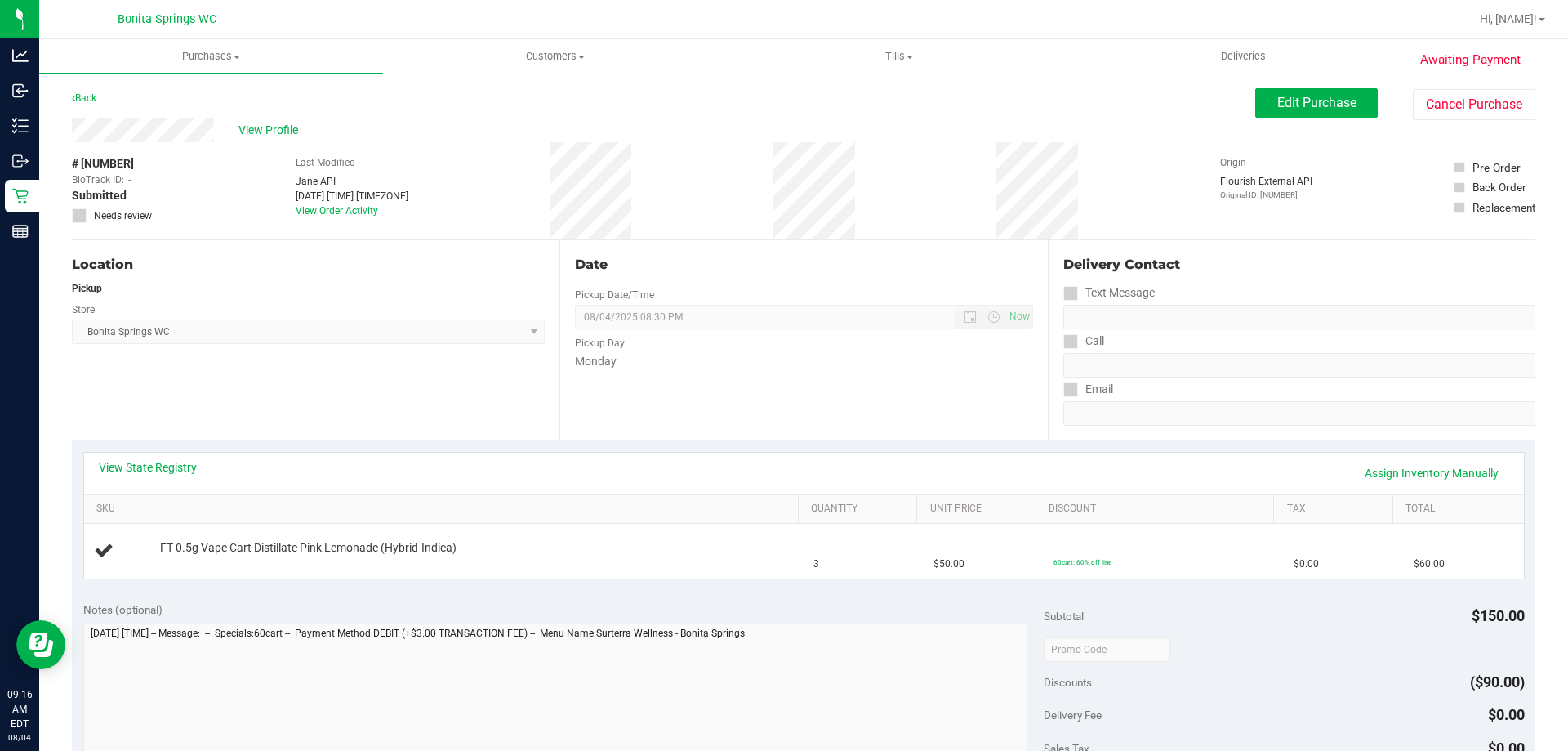 drag, startPoint x: 531, startPoint y: 456, endPoint x: 532, endPoint y: 470, distance: 14.035669 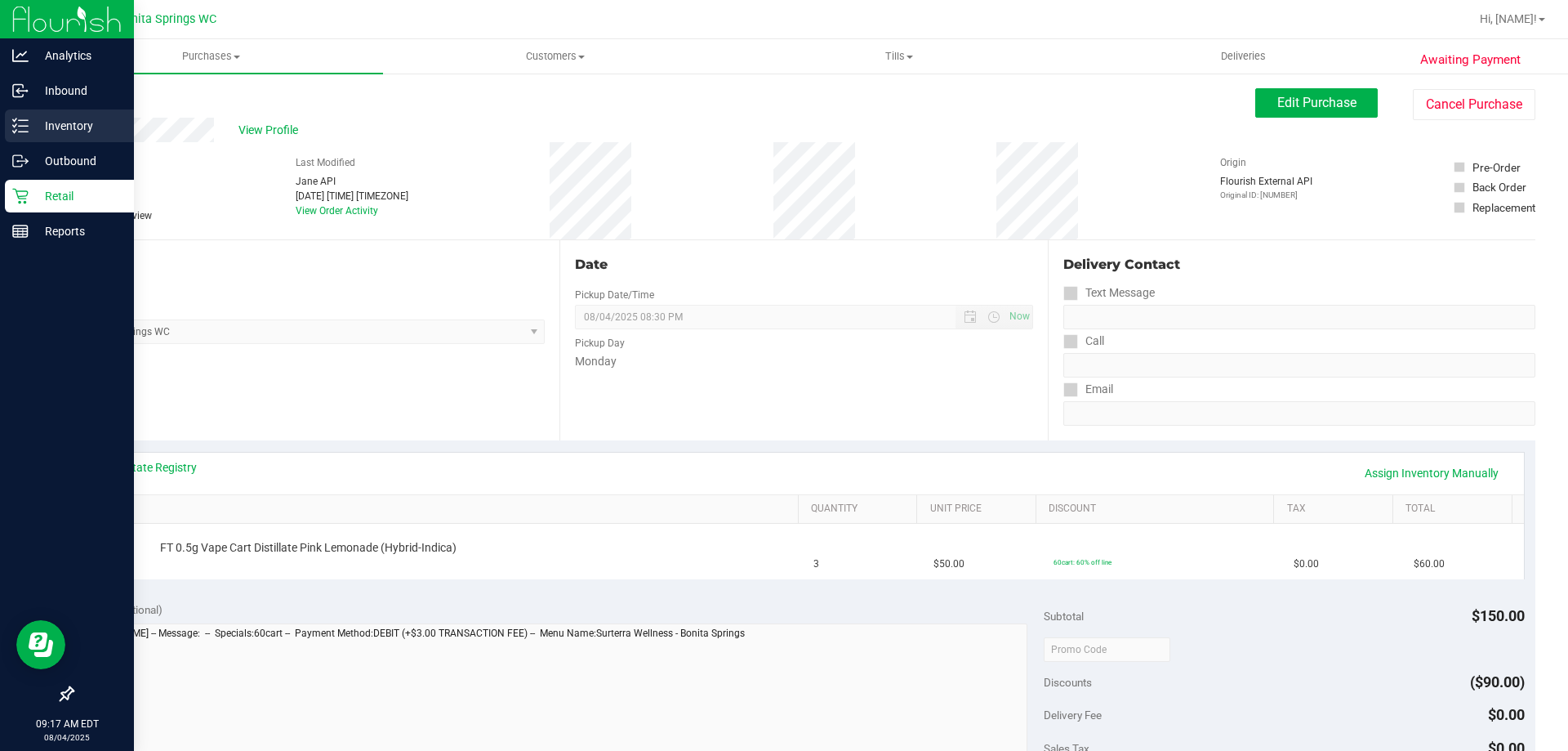 click on "Inventory" at bounding box center [78, 126] 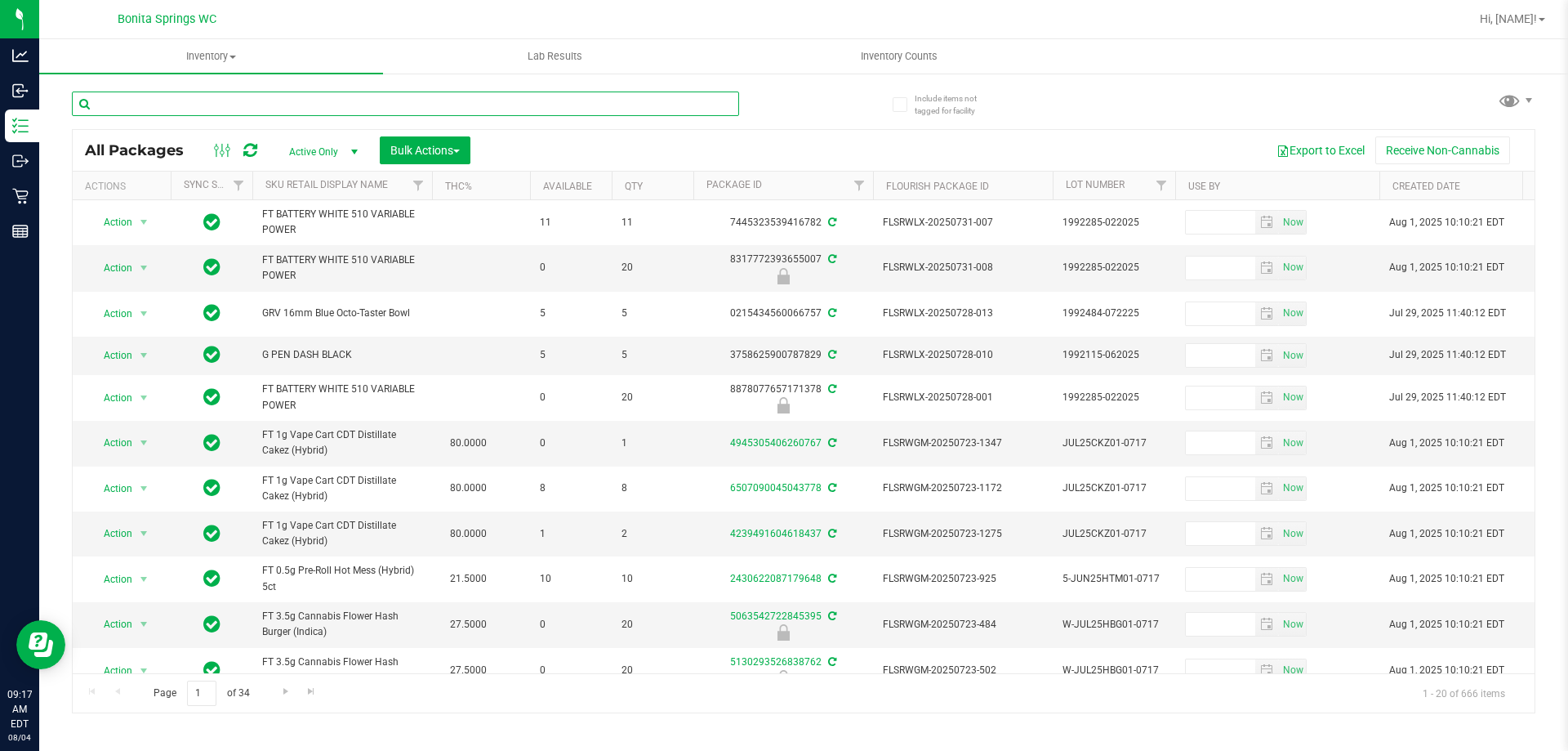 click at bounding box center [405, 104] 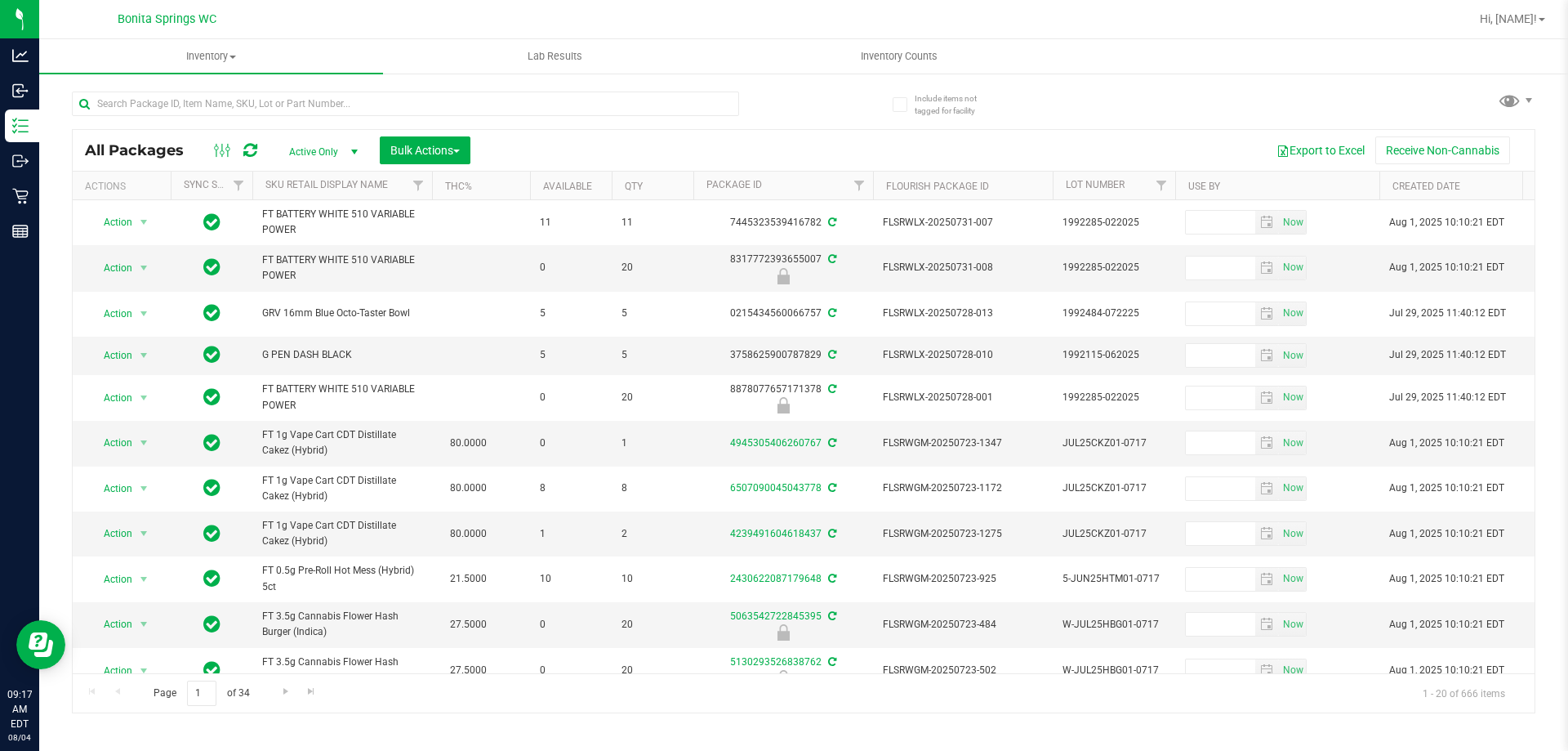 click on "All Packages
Active Only Active Only Lab Samples Locked All External Internal
Bulk Actions
Add to manufacturing run
Add to outbound order
Combine packages
Combine packages (lot)" at bounding box center [804, 150] 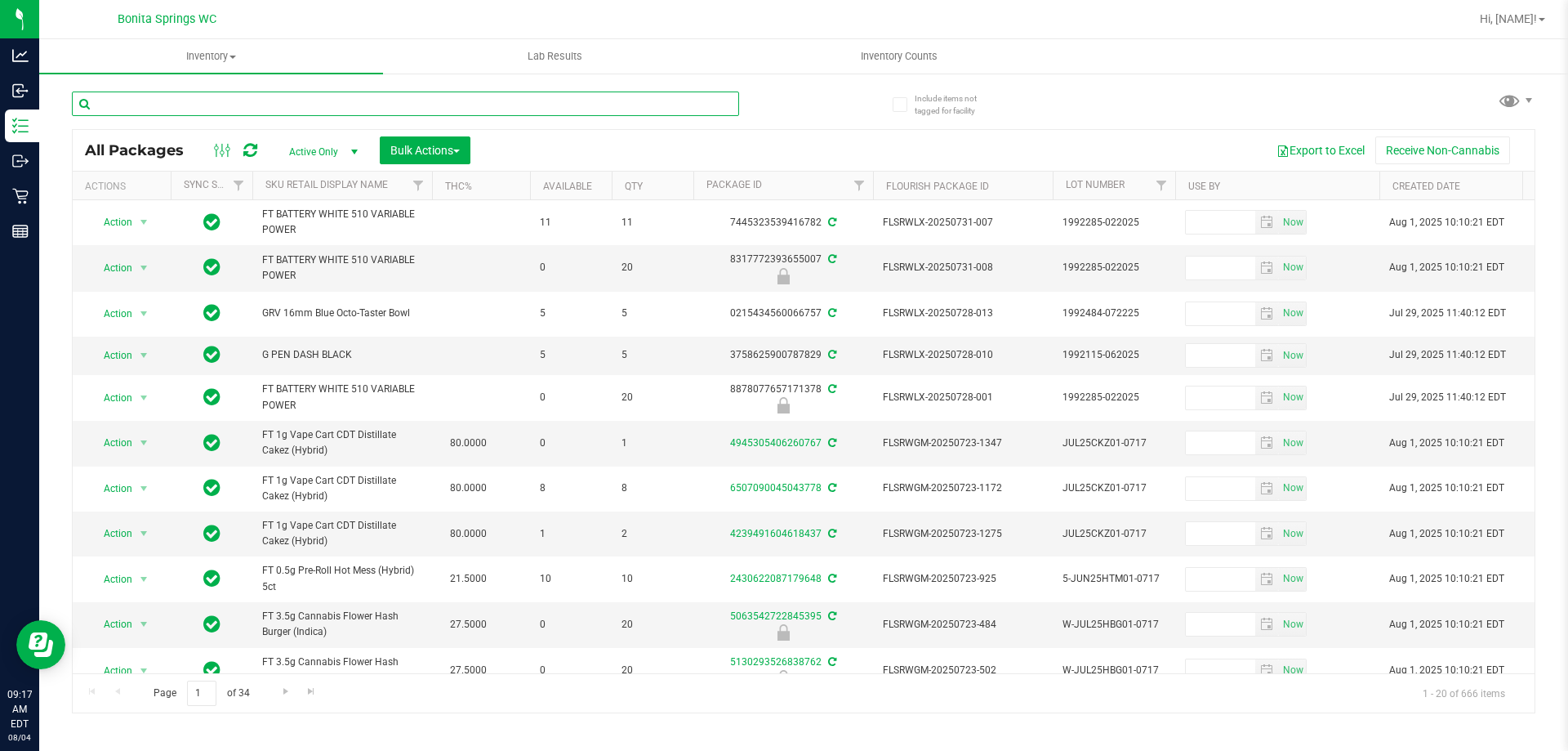 click at bounding box center (405, 104) 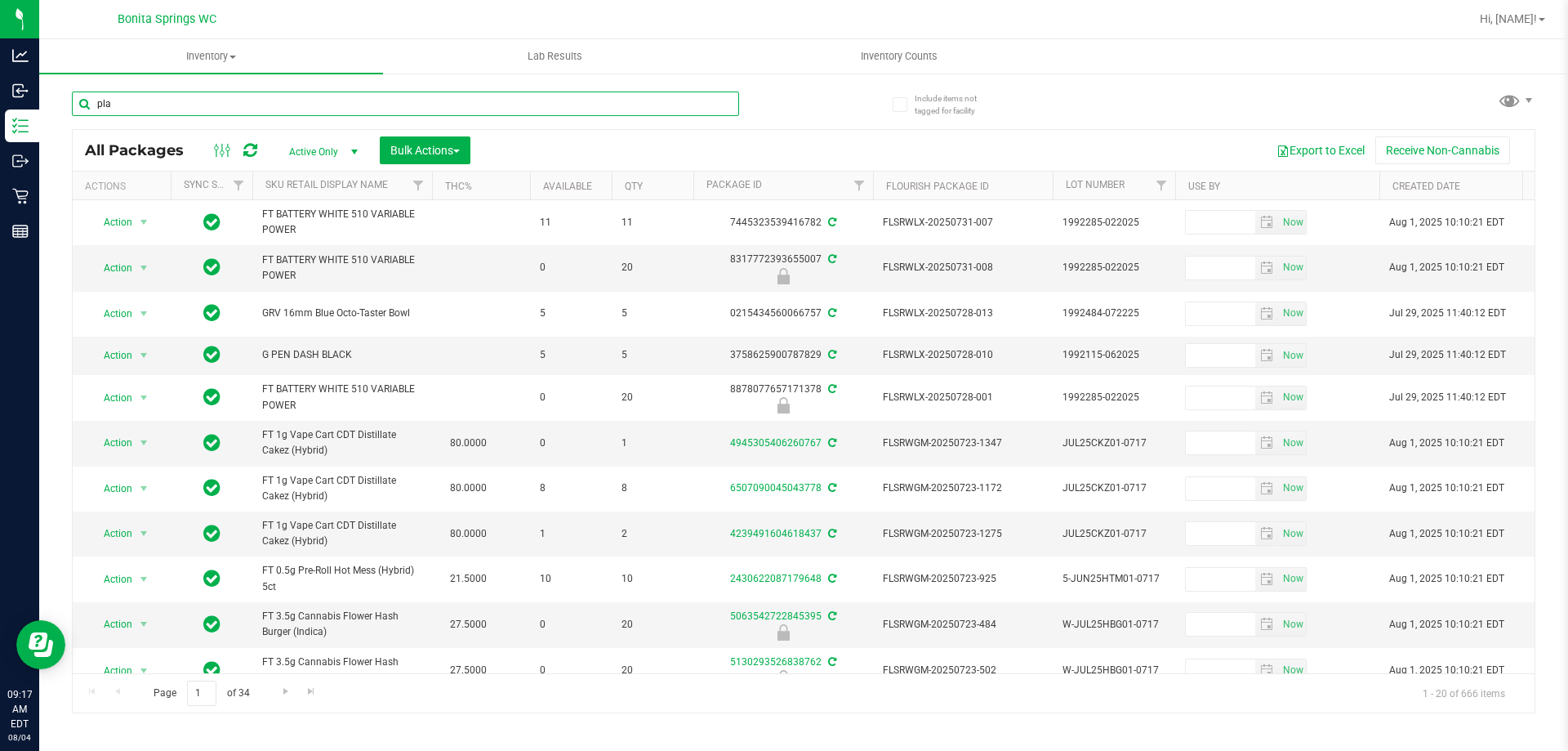 type on "pla" 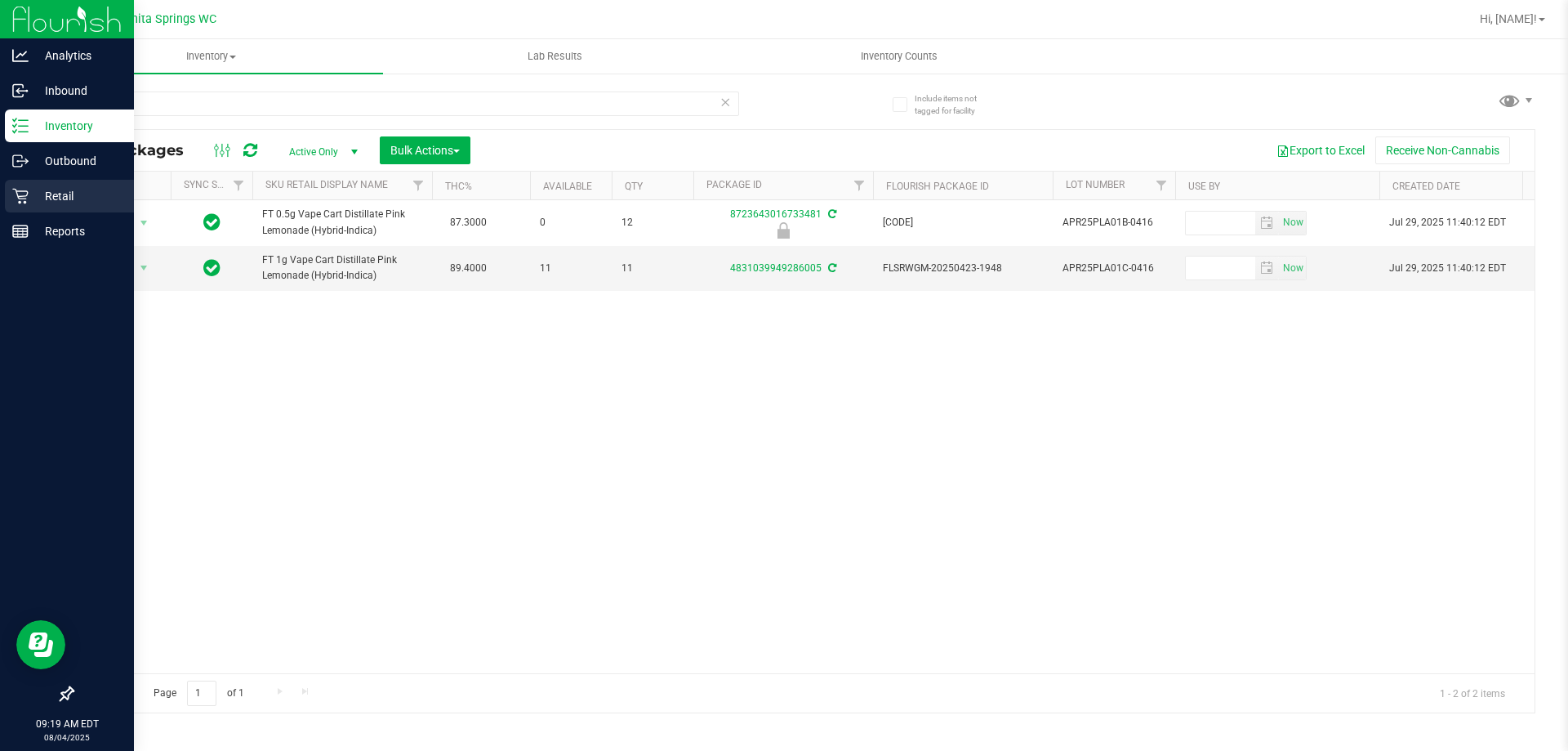 click on "Retail" at bounding box center (78, 196) 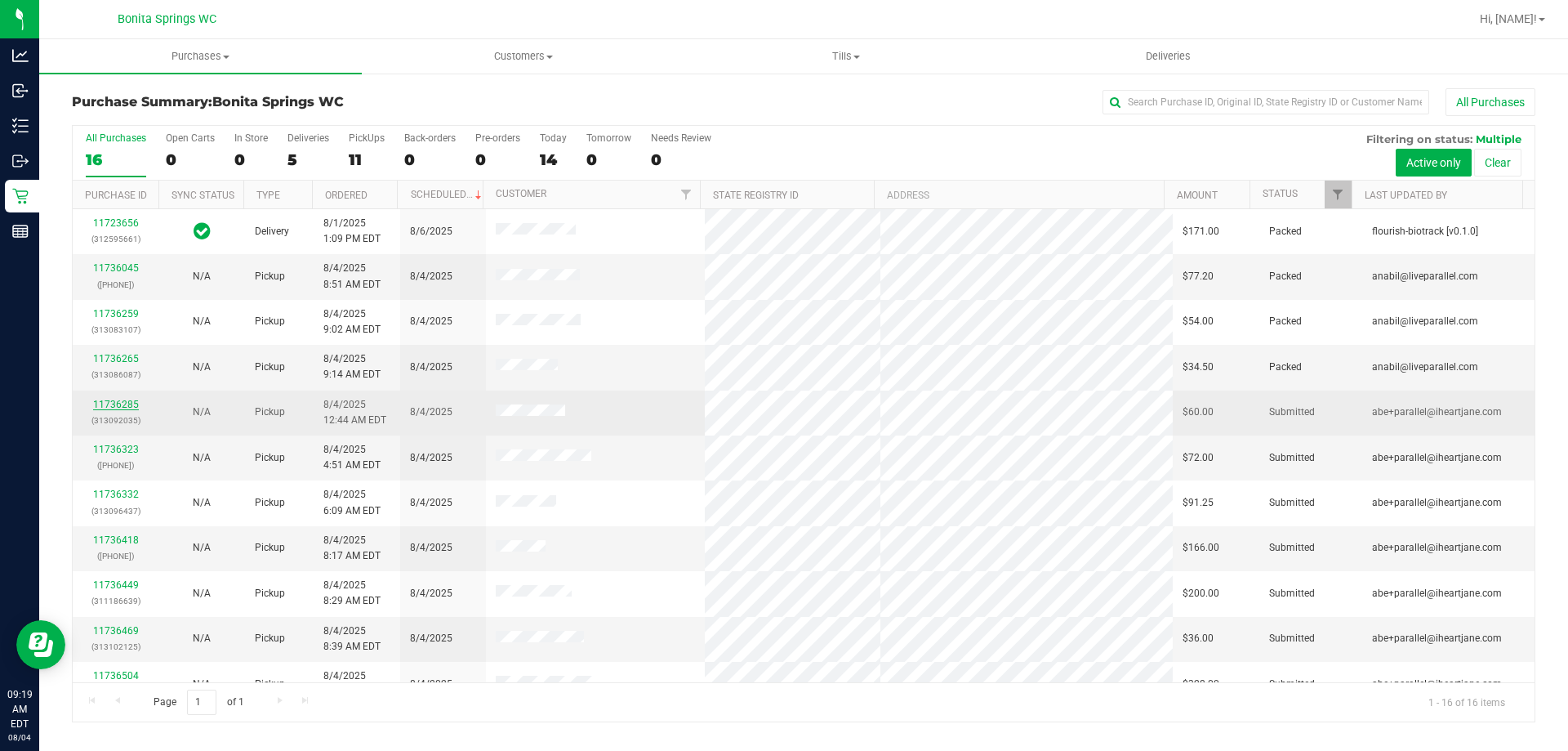 click on "11736285" at bounding box center (116, 405) 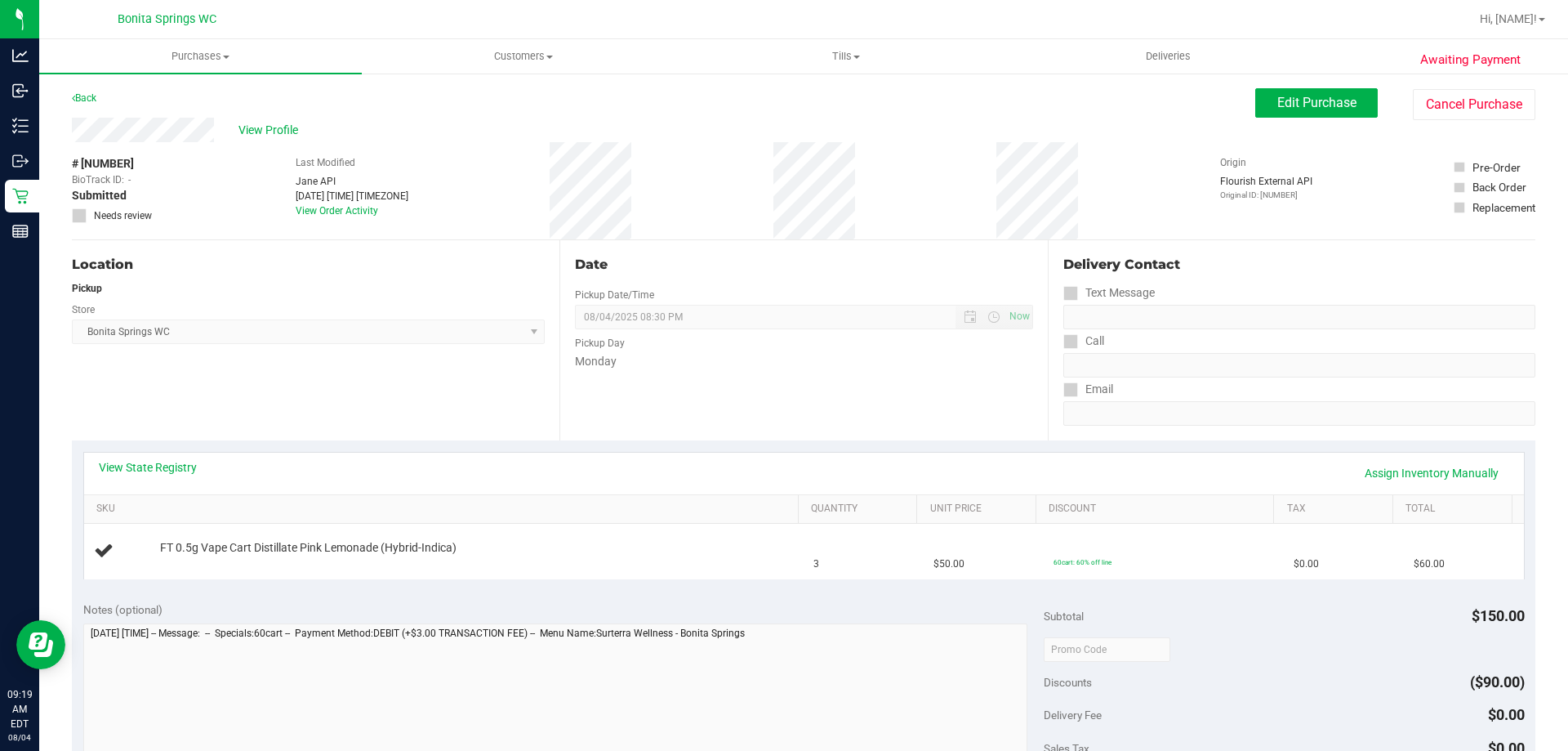 click on "Date
Pickup Date/Time
08/04/2025
Now
08/04/2025 08:30 PM
Now
Pickup Day
Monday" at bounding box center (803, 340) 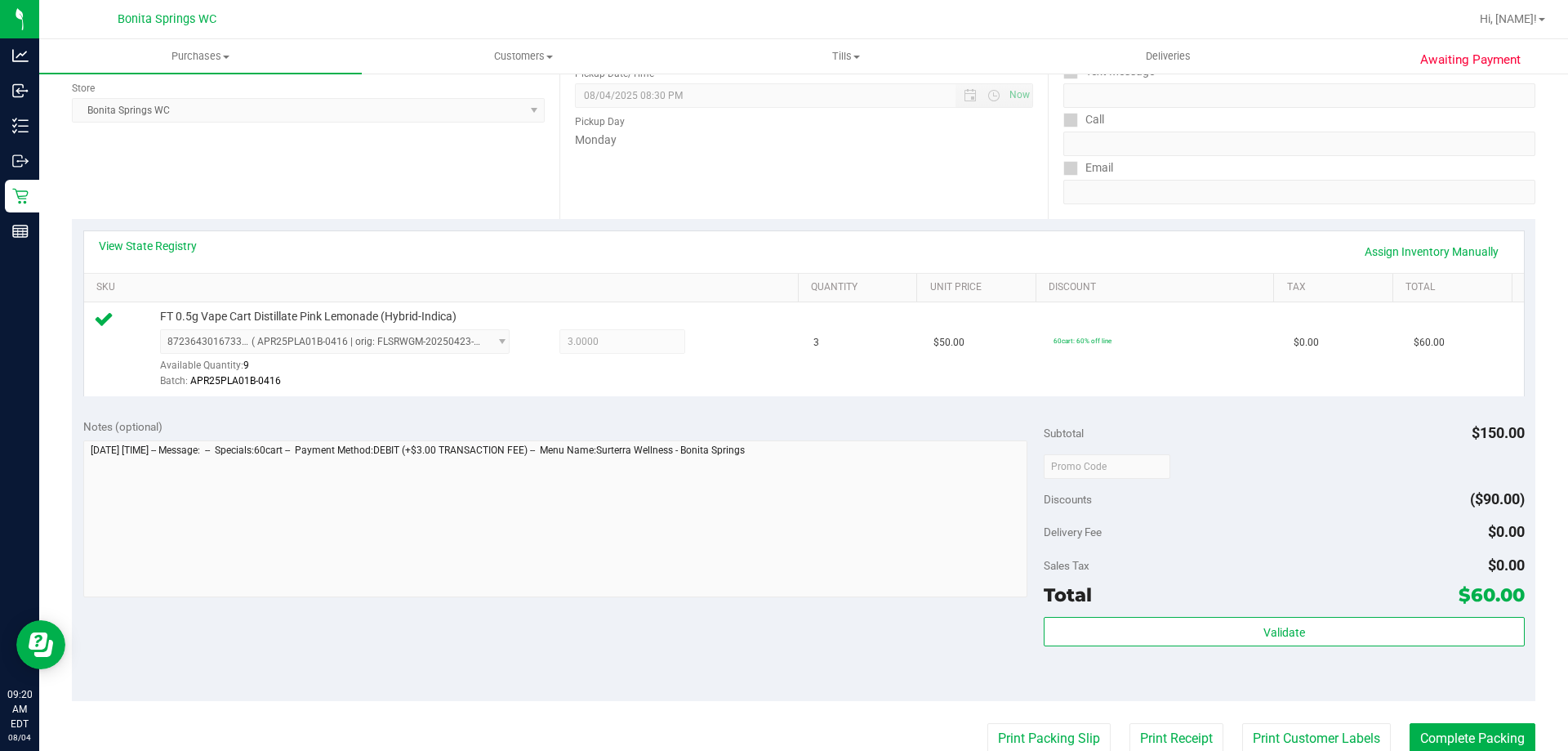 scroll, scrollTop: 245, scrollLeft: 0, axis: vertical 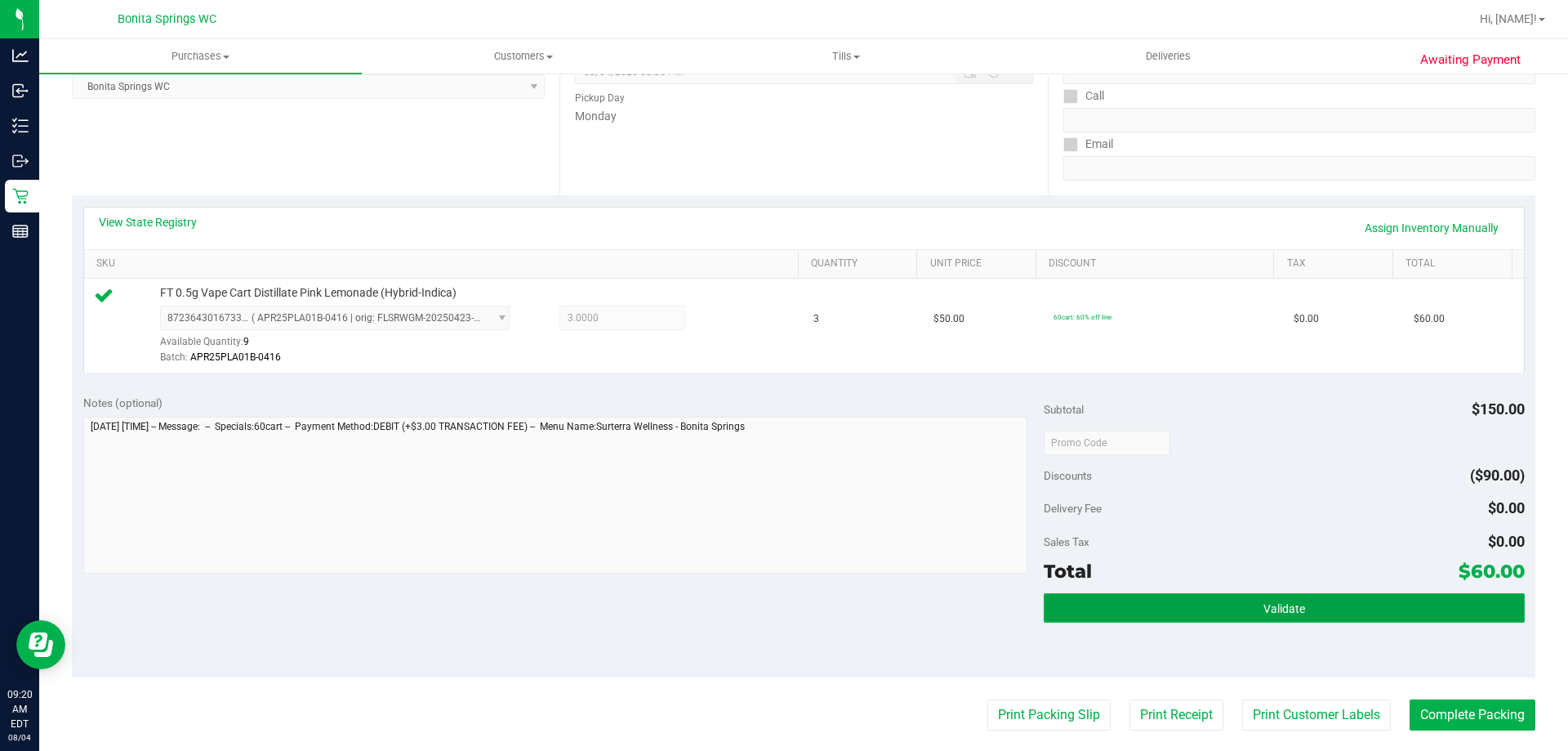 click on "Validate" at bounding box center (1284, 608) 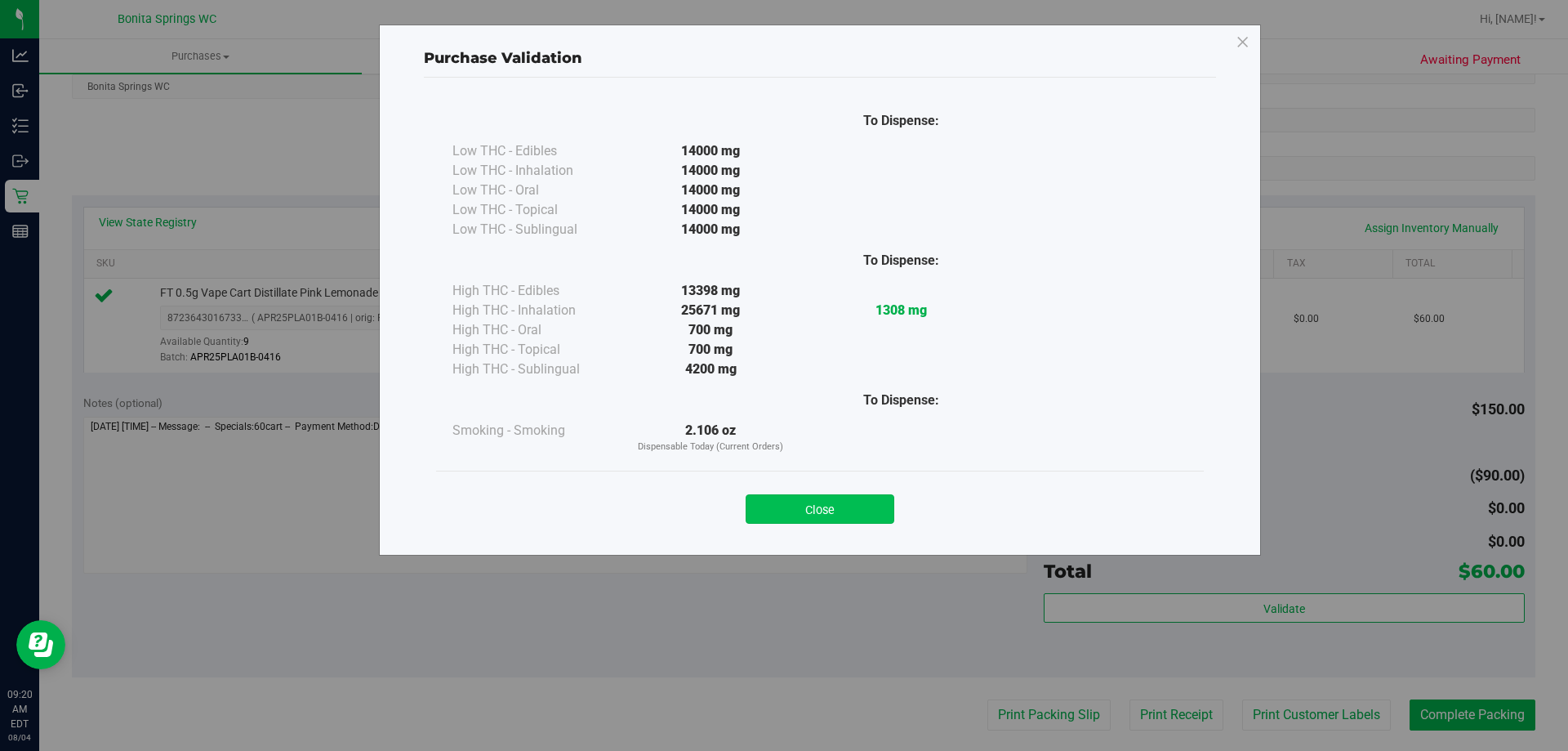 click on "Close" at bounding box center (820, 509) 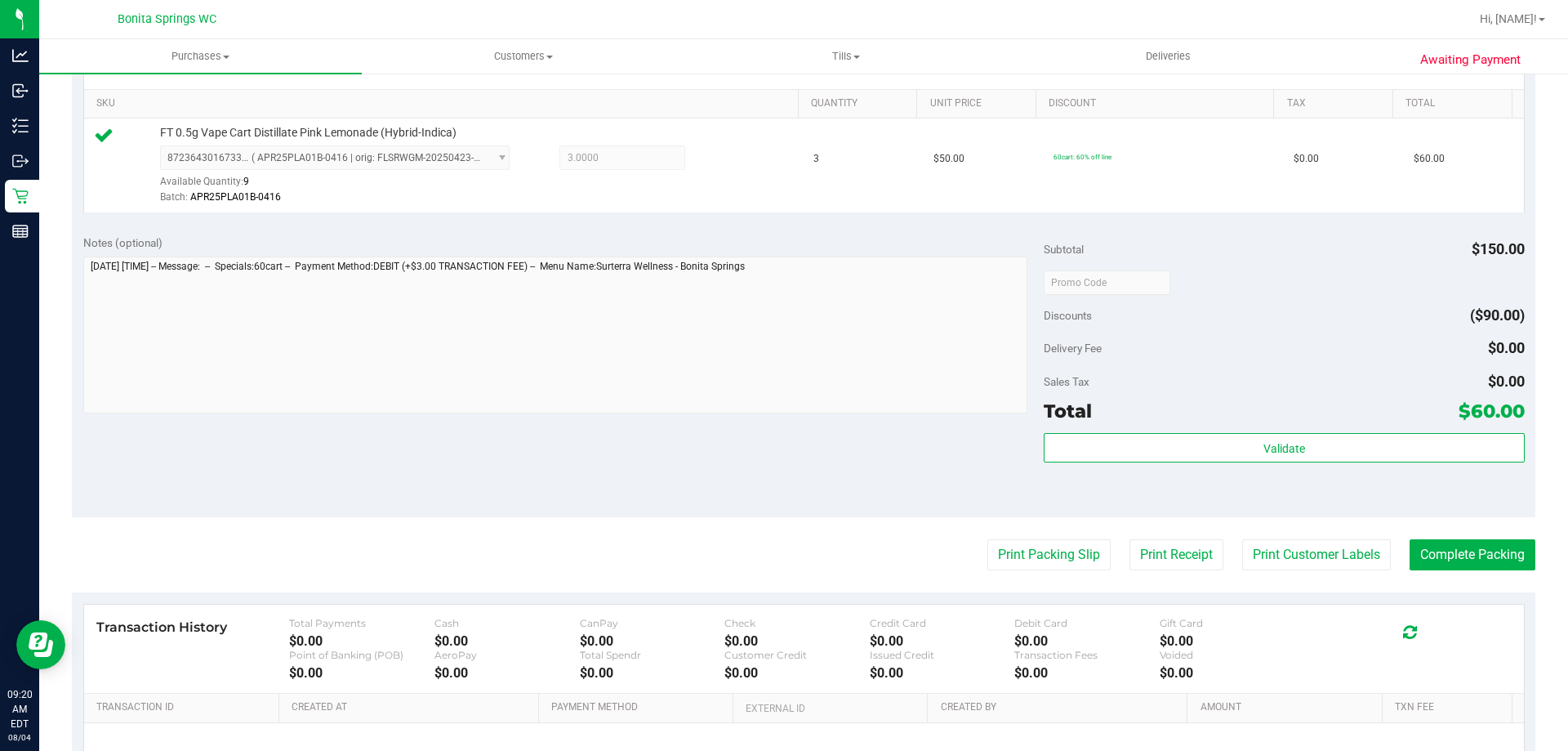 scroll, scrollTop: 409, scrollLeft: 0, axis: vertical 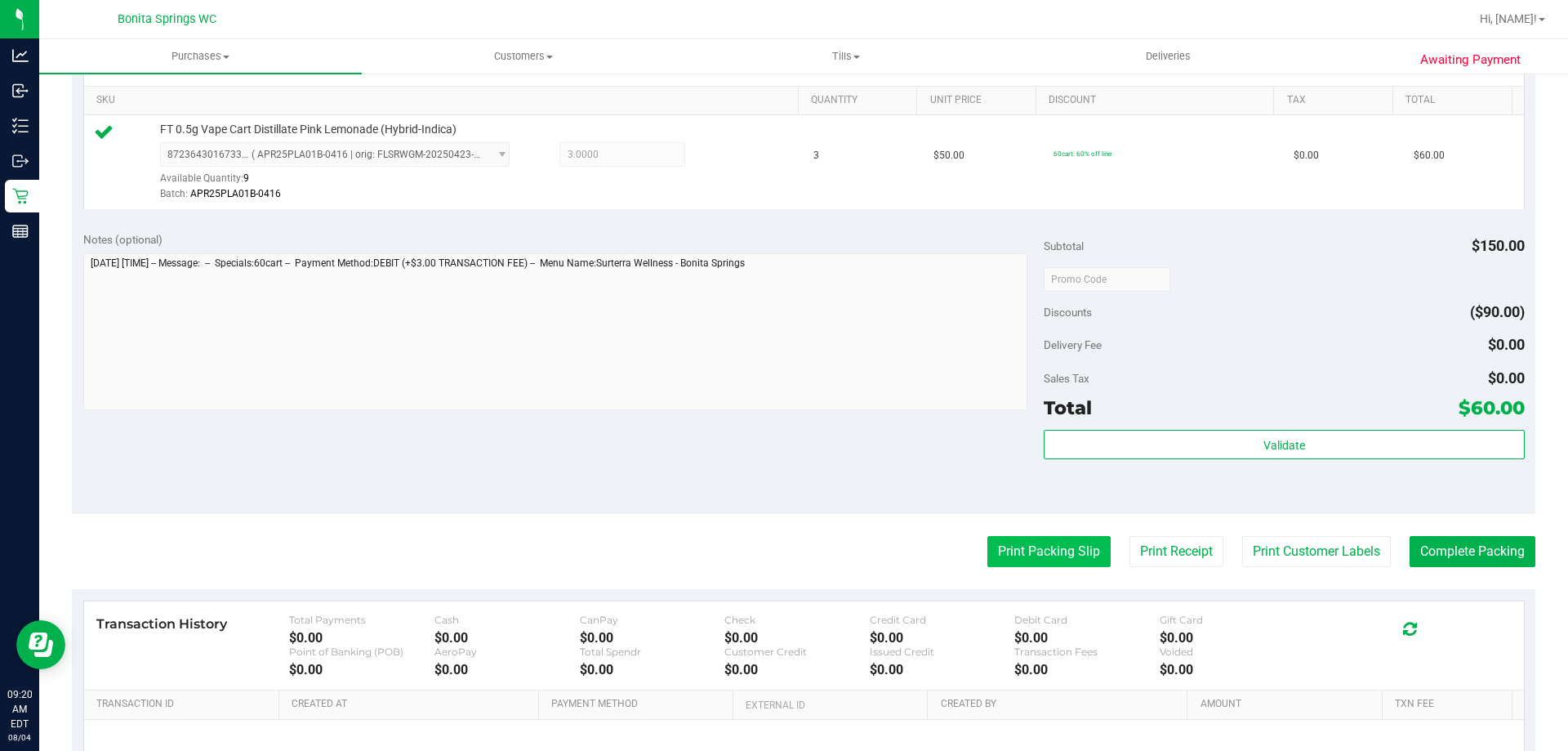 click on "Print Packing Slip" at bounding box center [1049, 552] 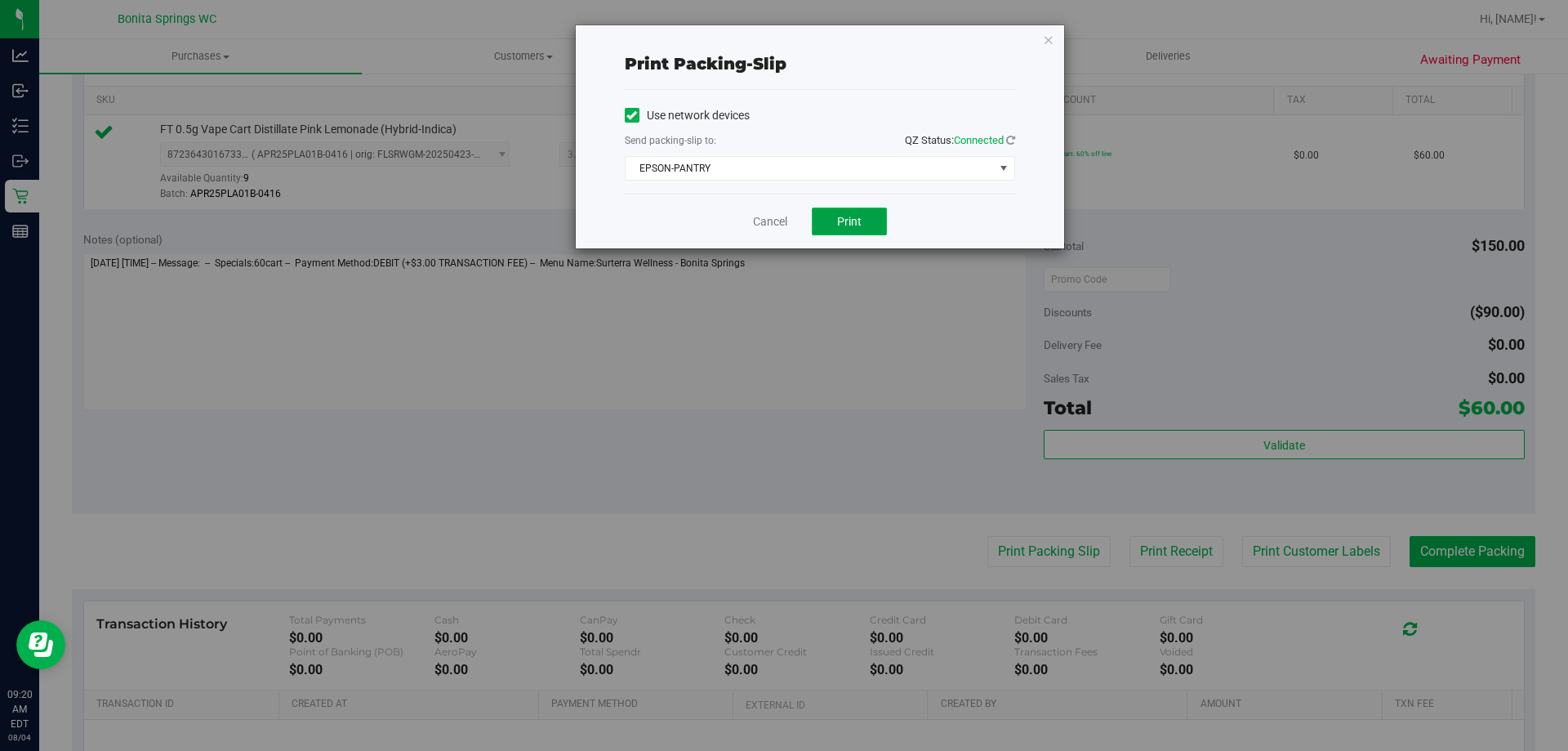 click on "Print" at bounding box center [849, 221] 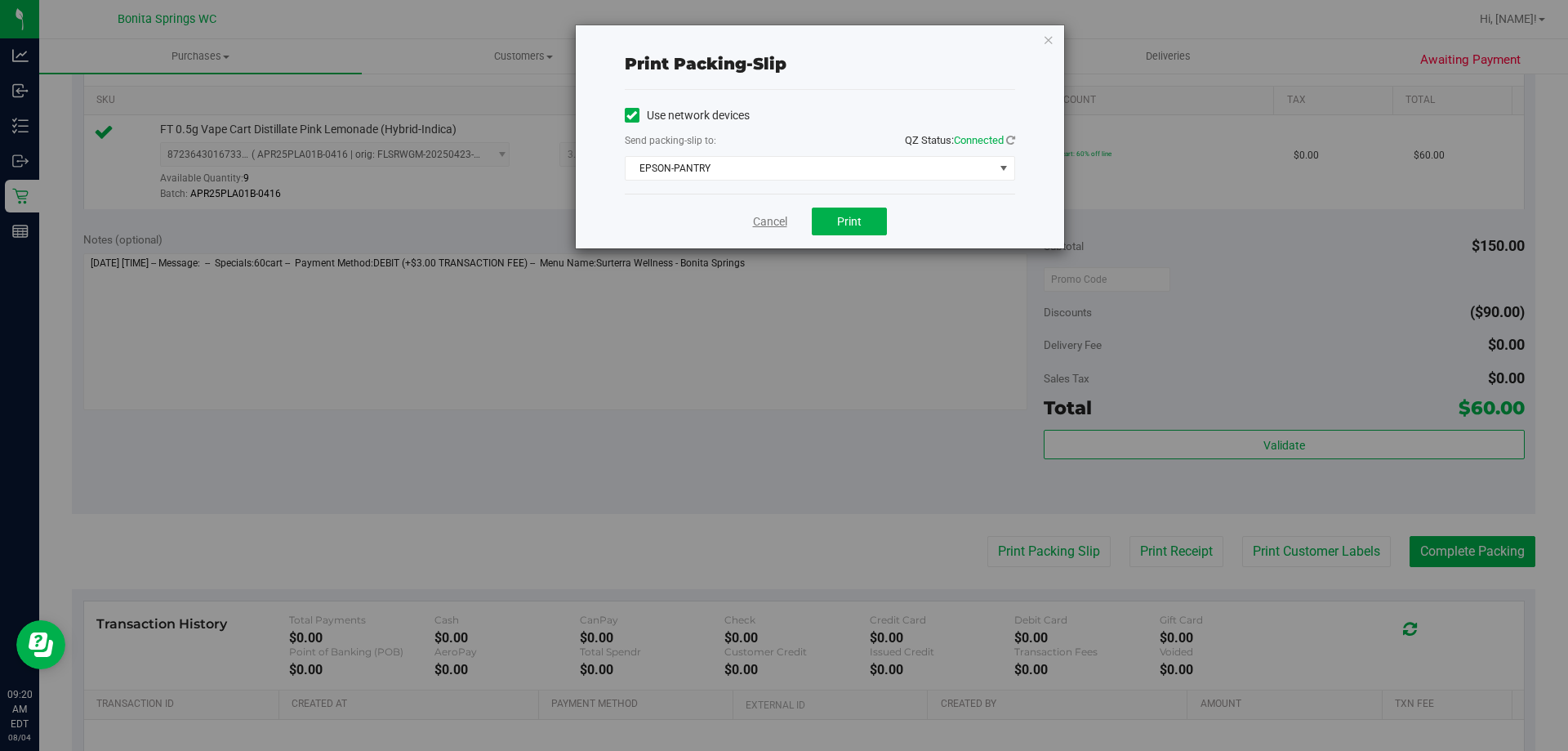 click on "Cancel" at bounding box center [770, 221] 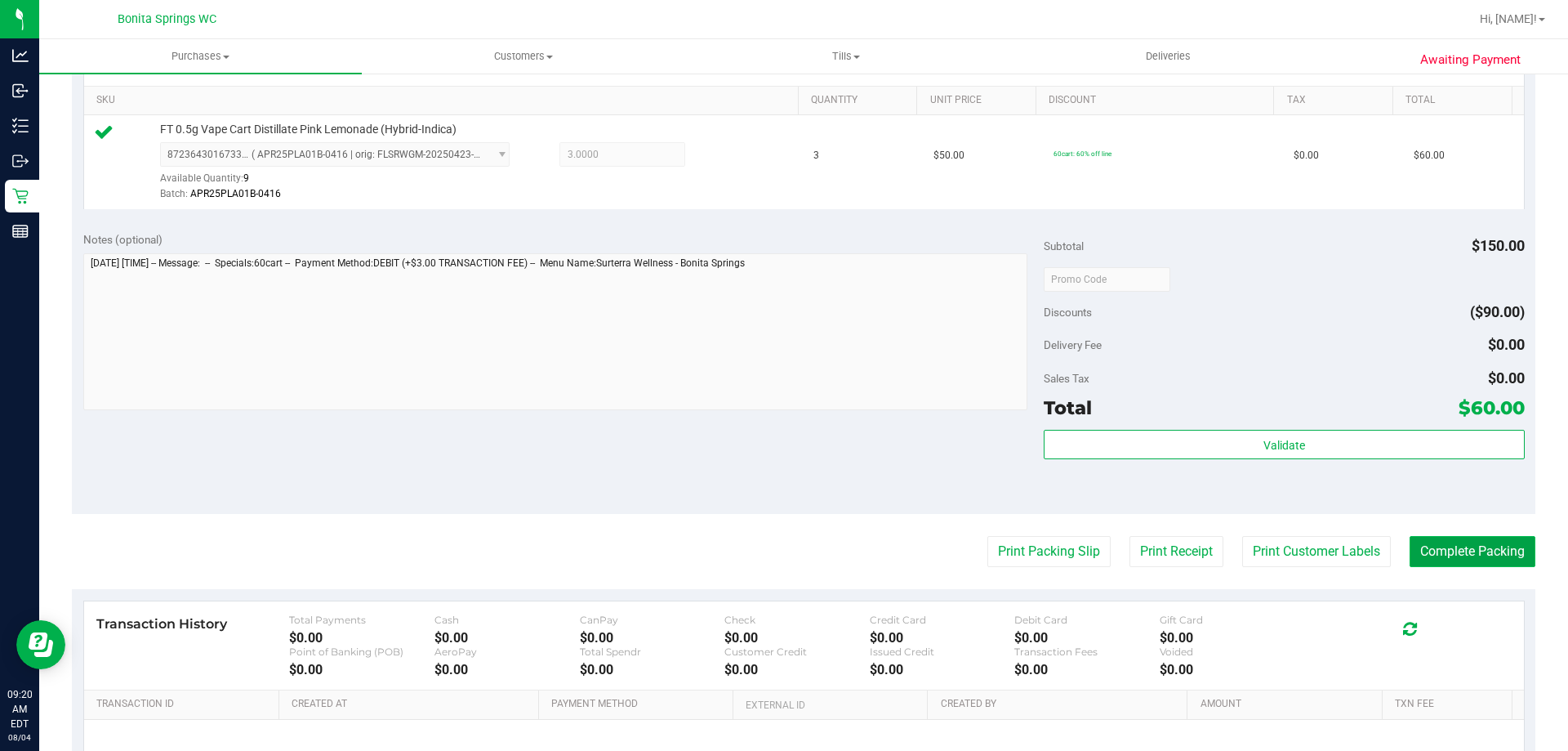 click on "Complete Packing" at bounding box center [1472, 552] 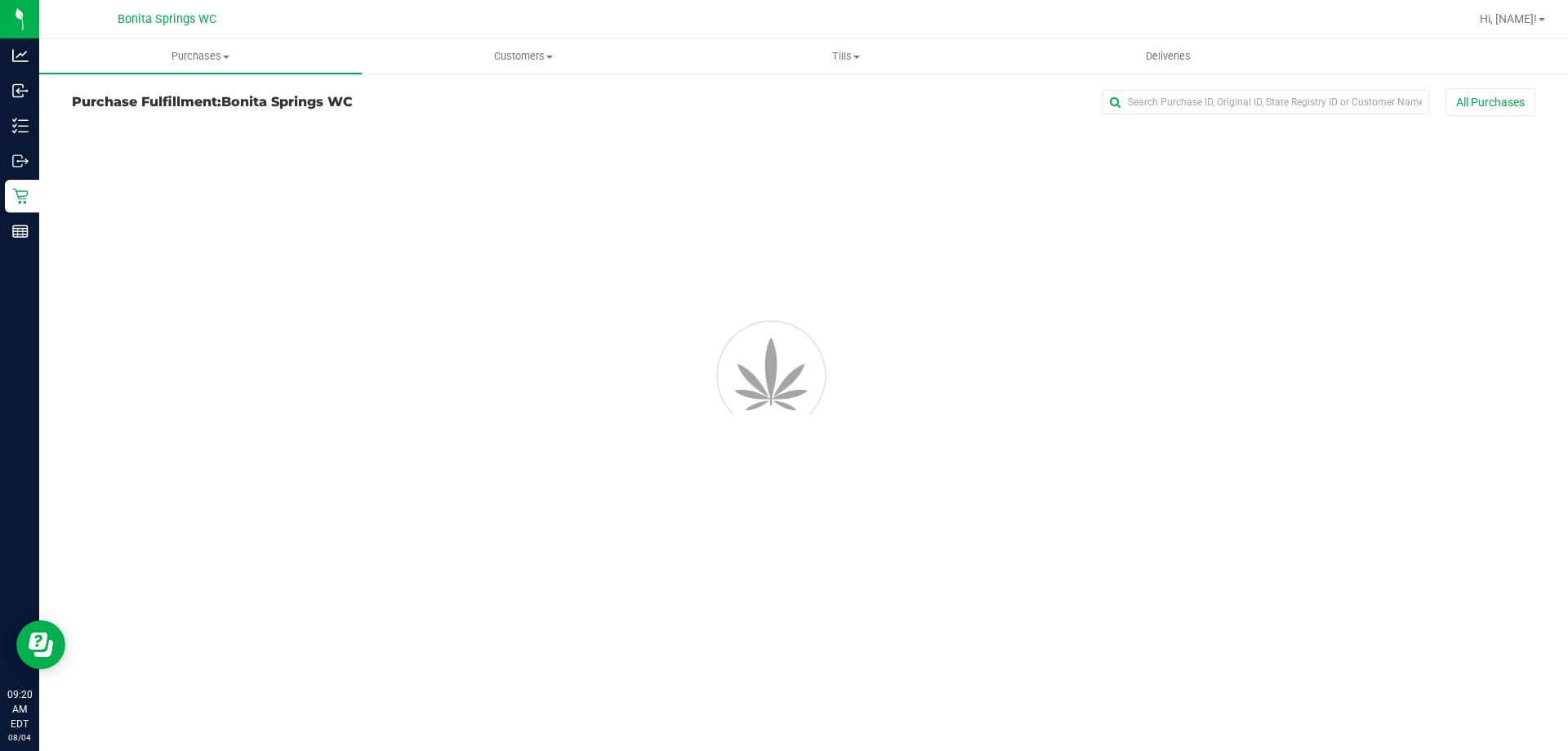 scroll, scrollTop: 0, scrollLeft: 0, axis: both 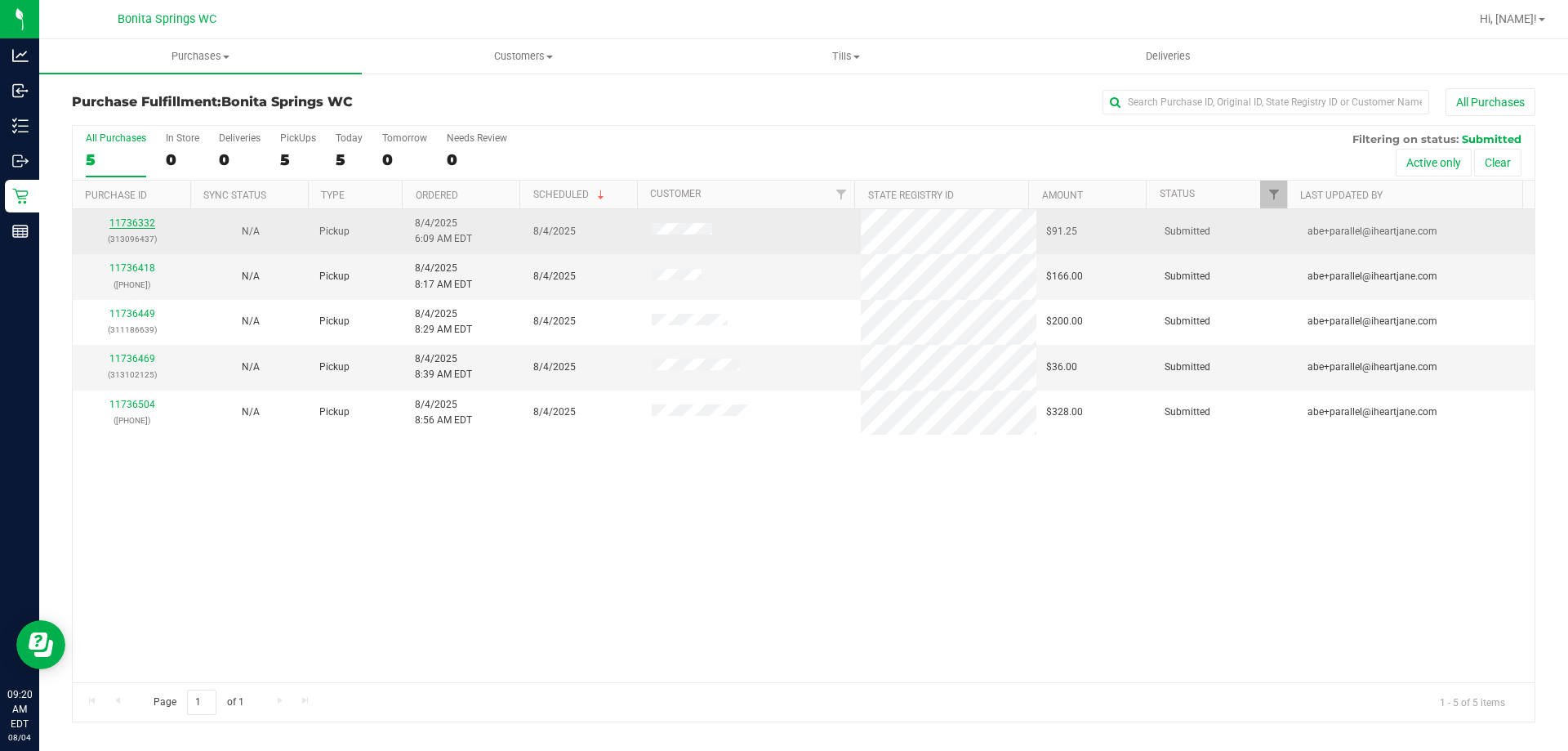 click on "11736332" at bounding box center (132, 223) 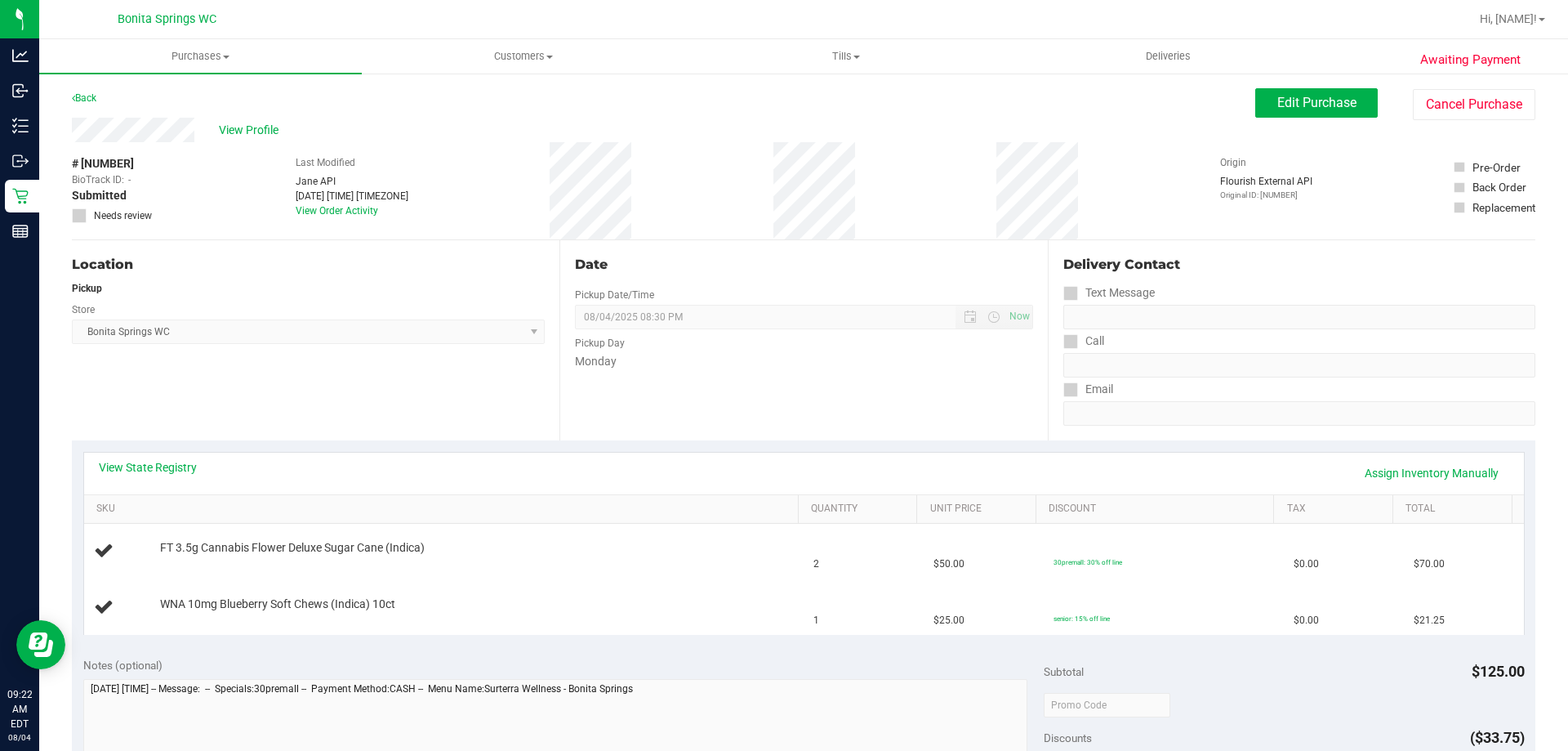 click on "View State Registry
Assign Inventory Manually" at bounding box center (804, 473) 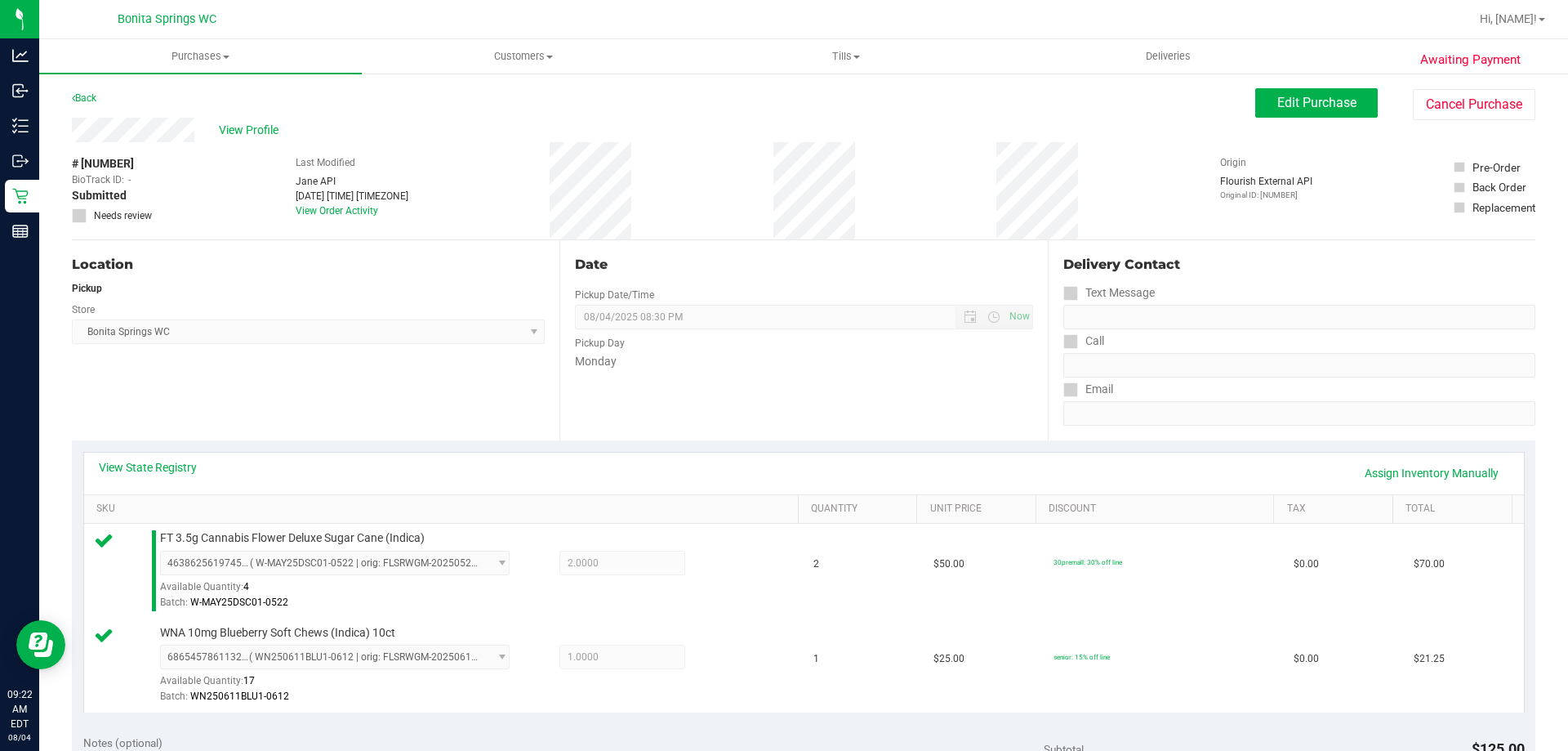 scroll, scrollTop: 409, scrollLeft: 0, axis: vertical 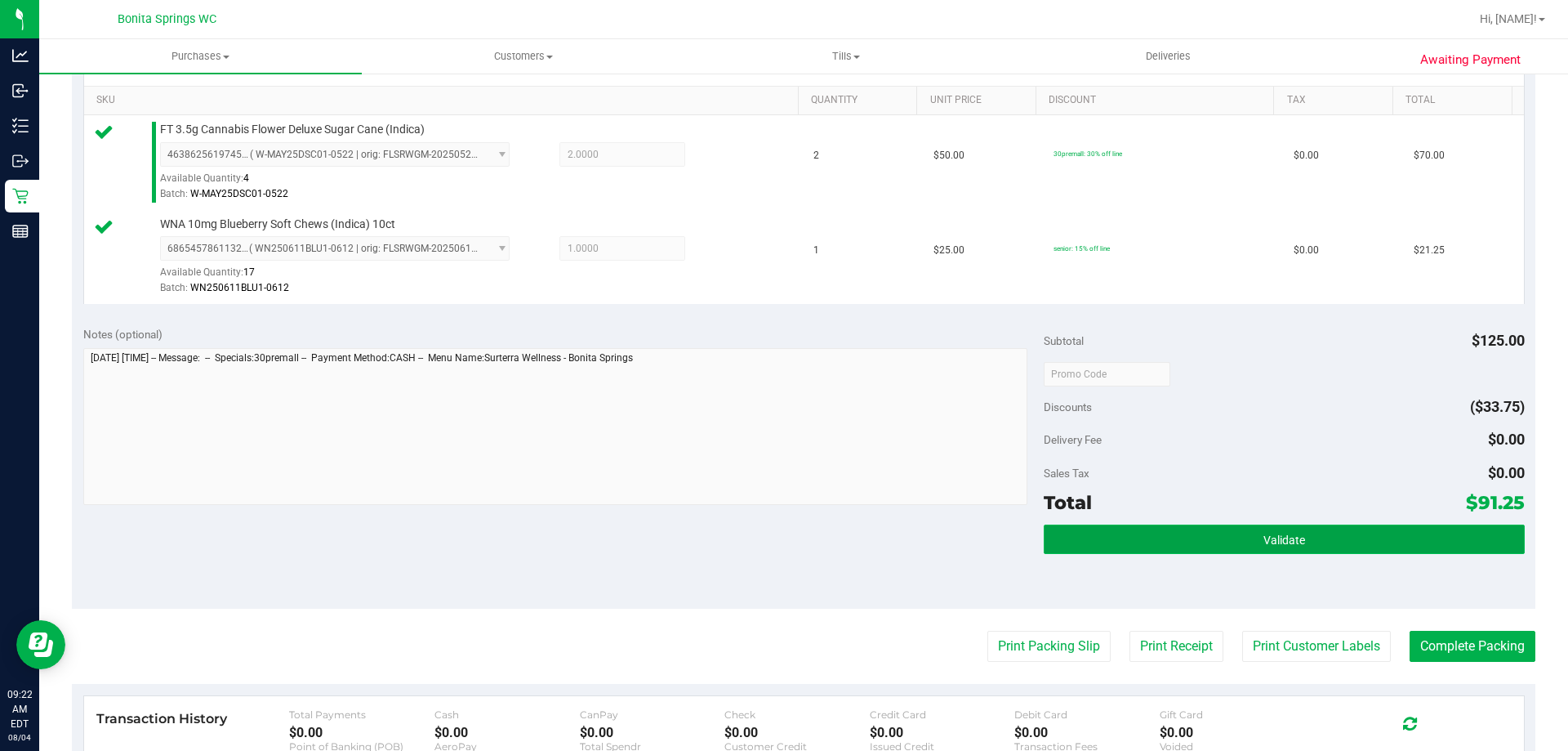 click on "Validate" at bounding box center (1284, 539) 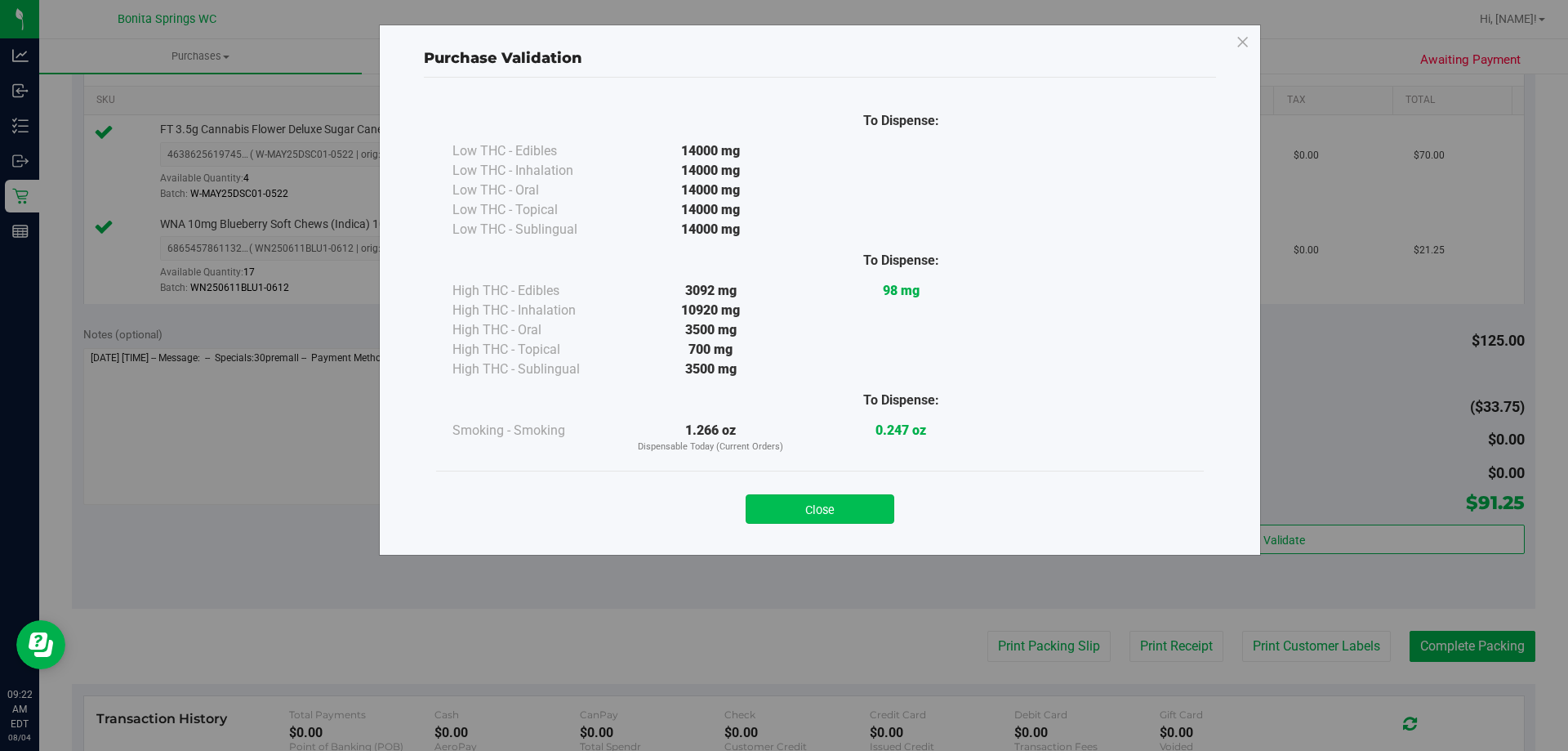 click on "Close" at bounding box center (820, 509) 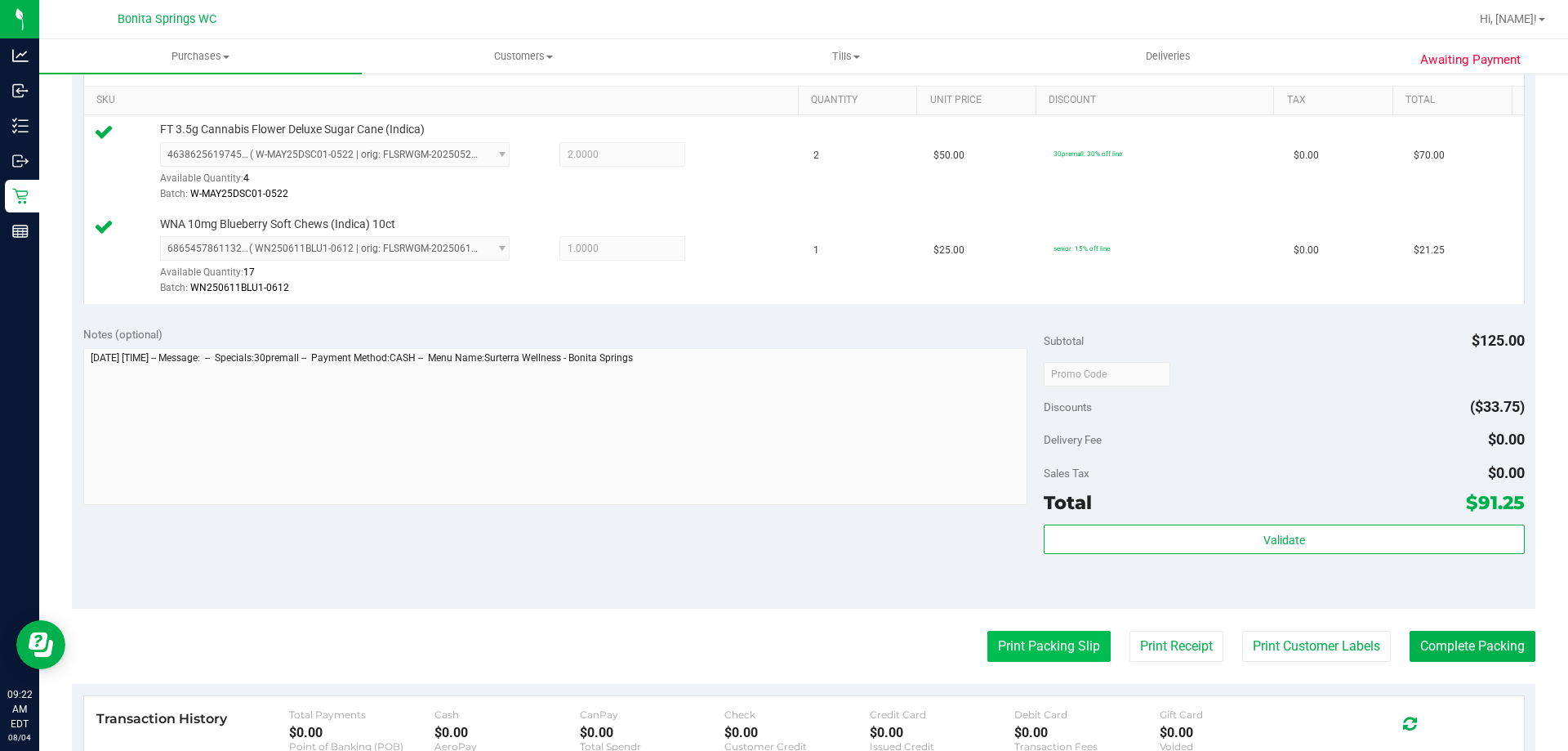 click on "Print Packing Slip" at bounding box center (1049, 646) 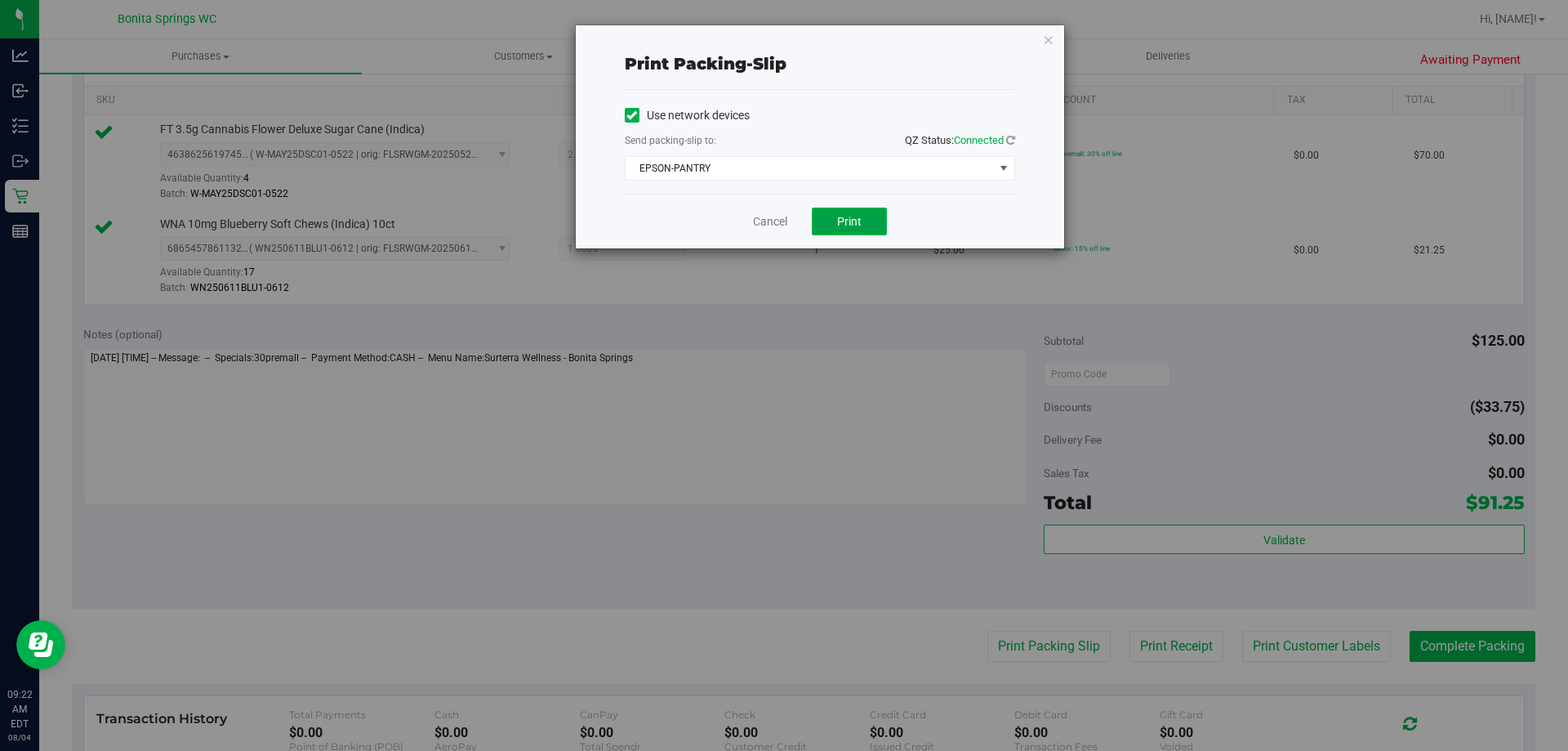 click on "Print" at bounding box center (849, 221) 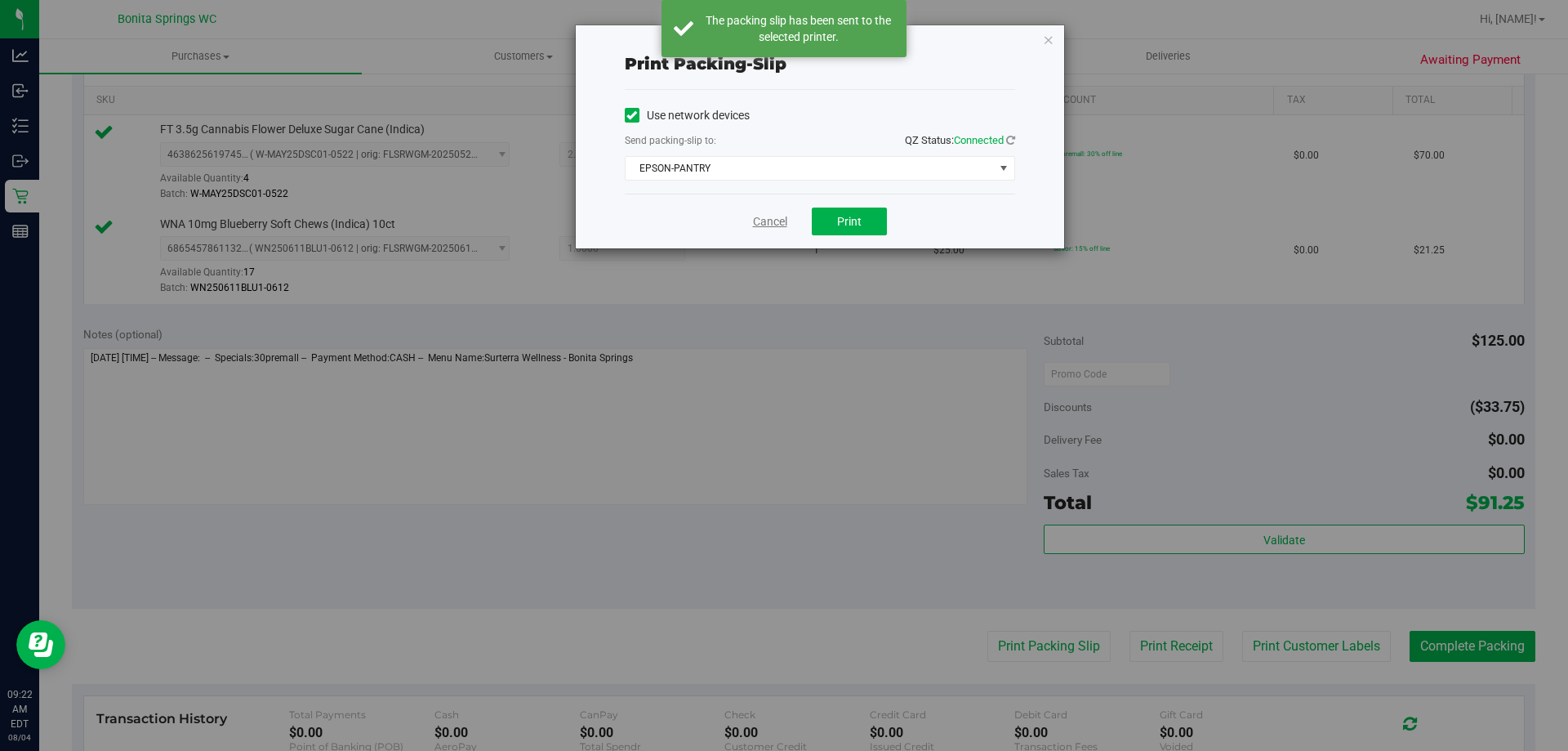 click on "Cancel" at bounding box center (770, 221) 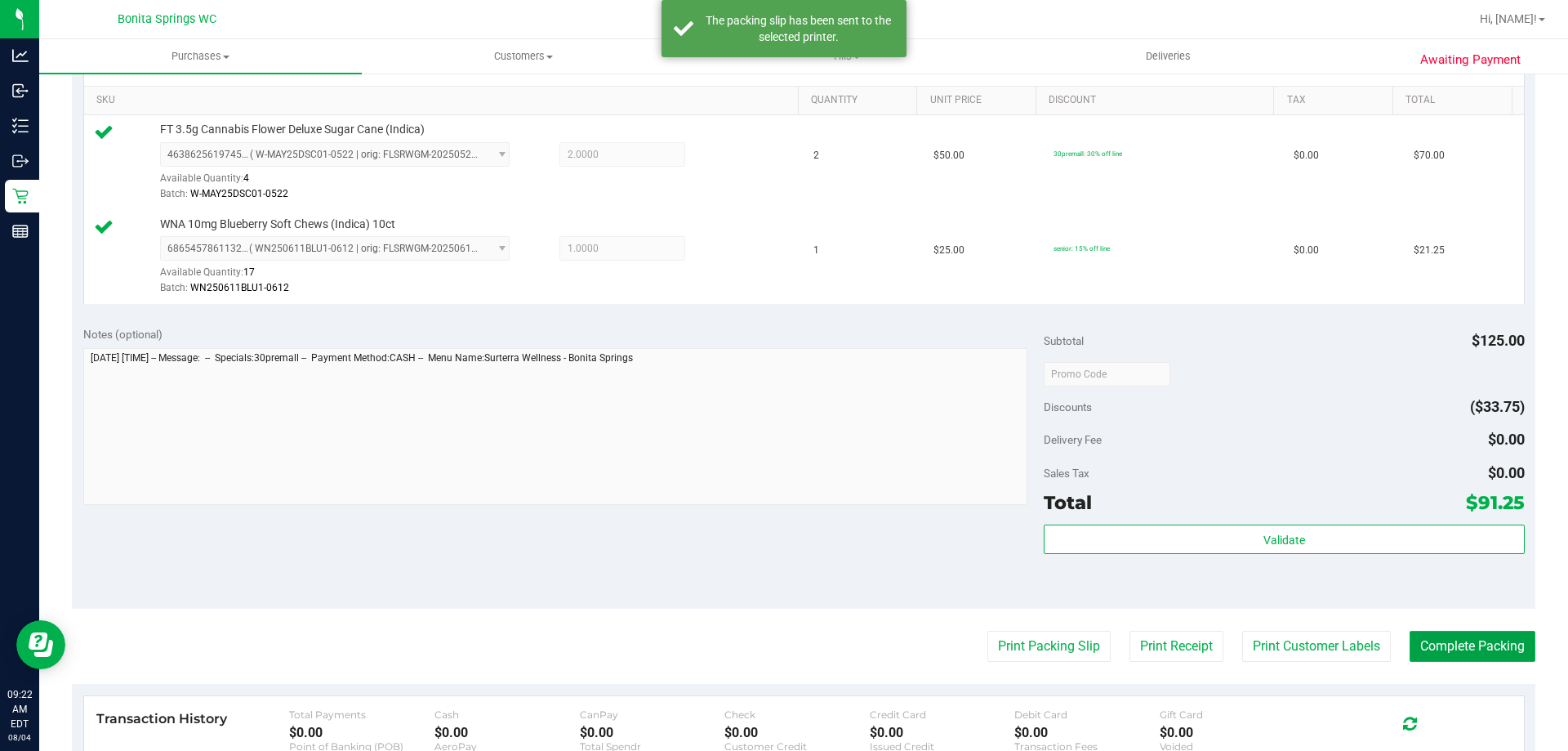 click on "Complete Packing" at bounding box center [1472, 646] 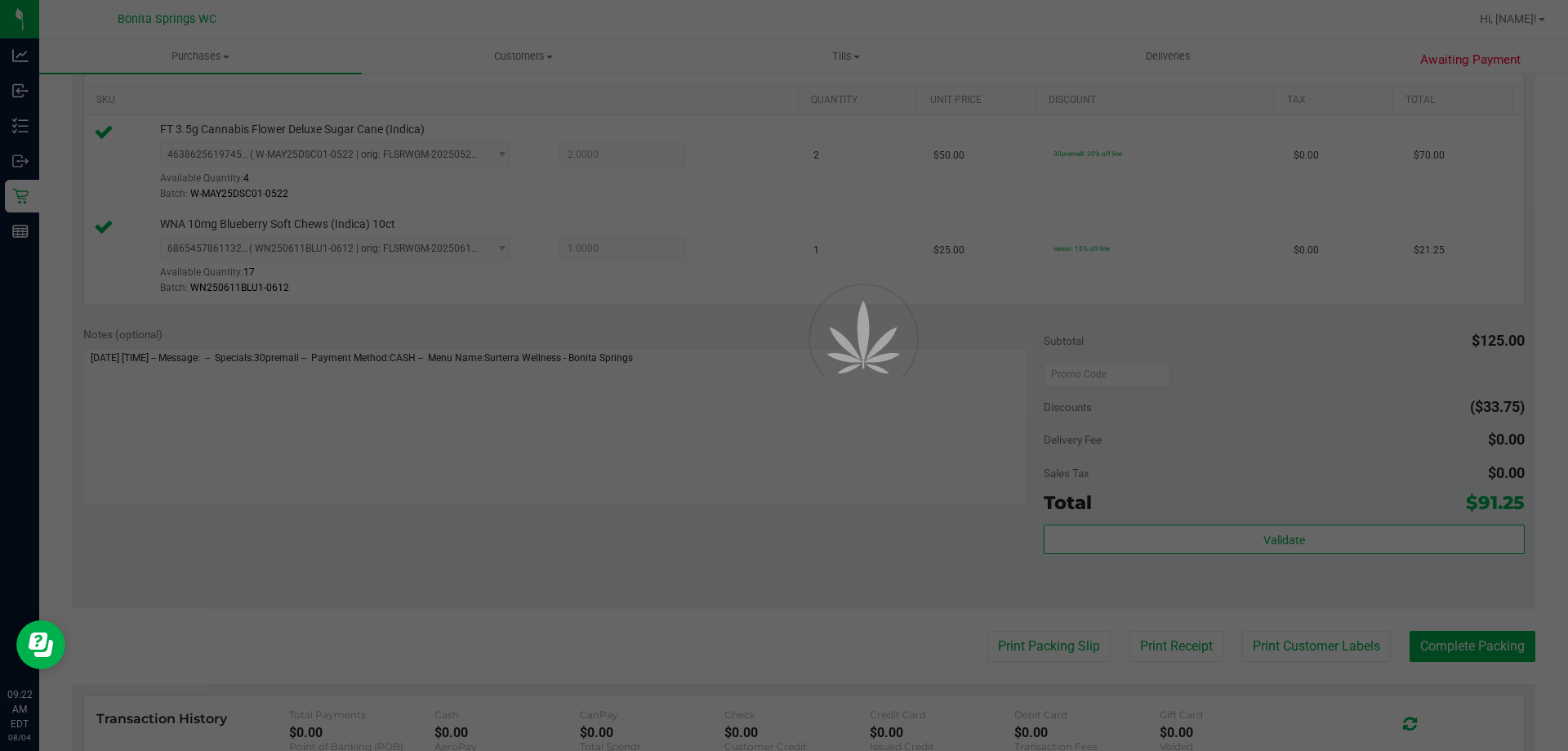 scroll, scrollTop: 0, scrollLeft: 0, axis: both 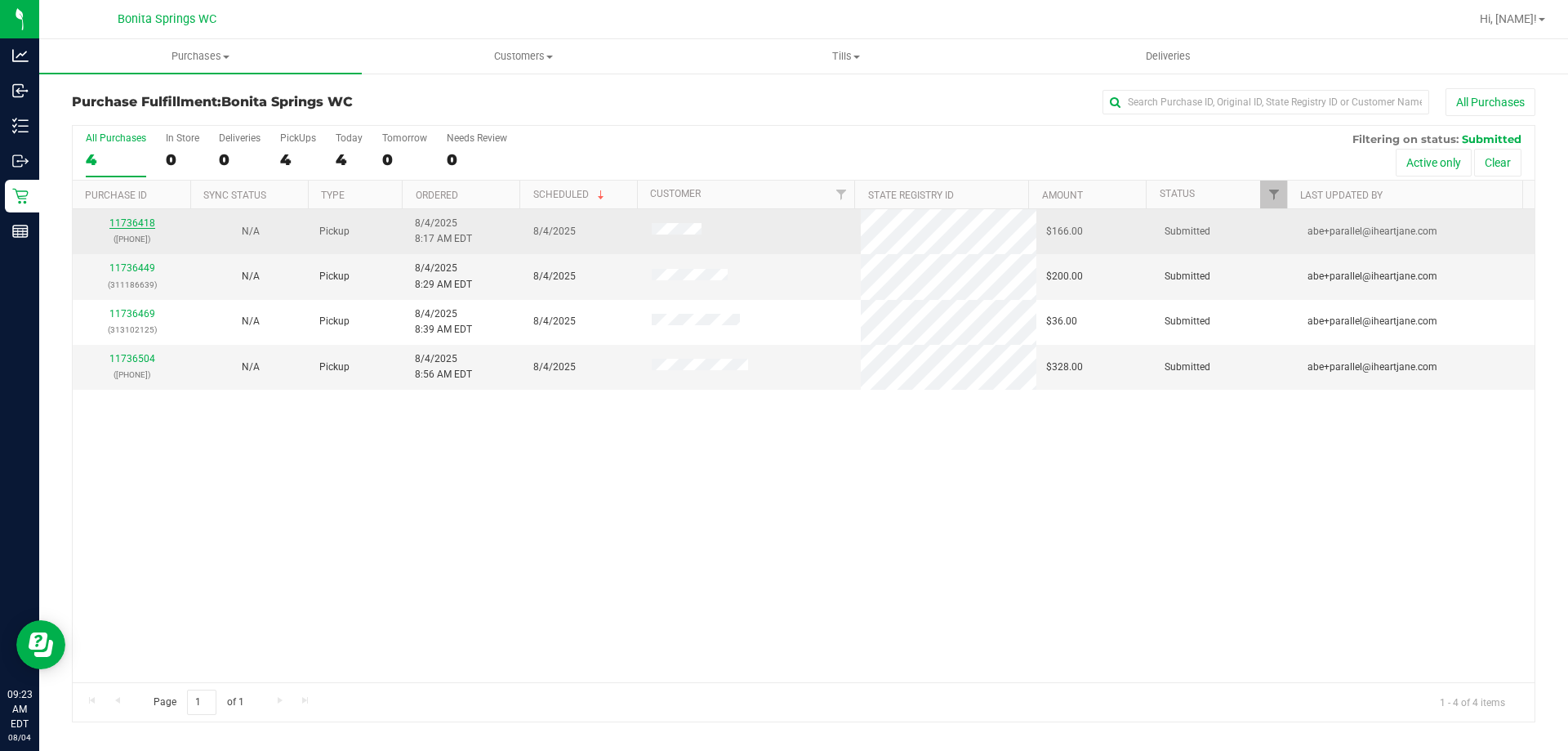 click on "11736418" at bounding box center (132, 223) 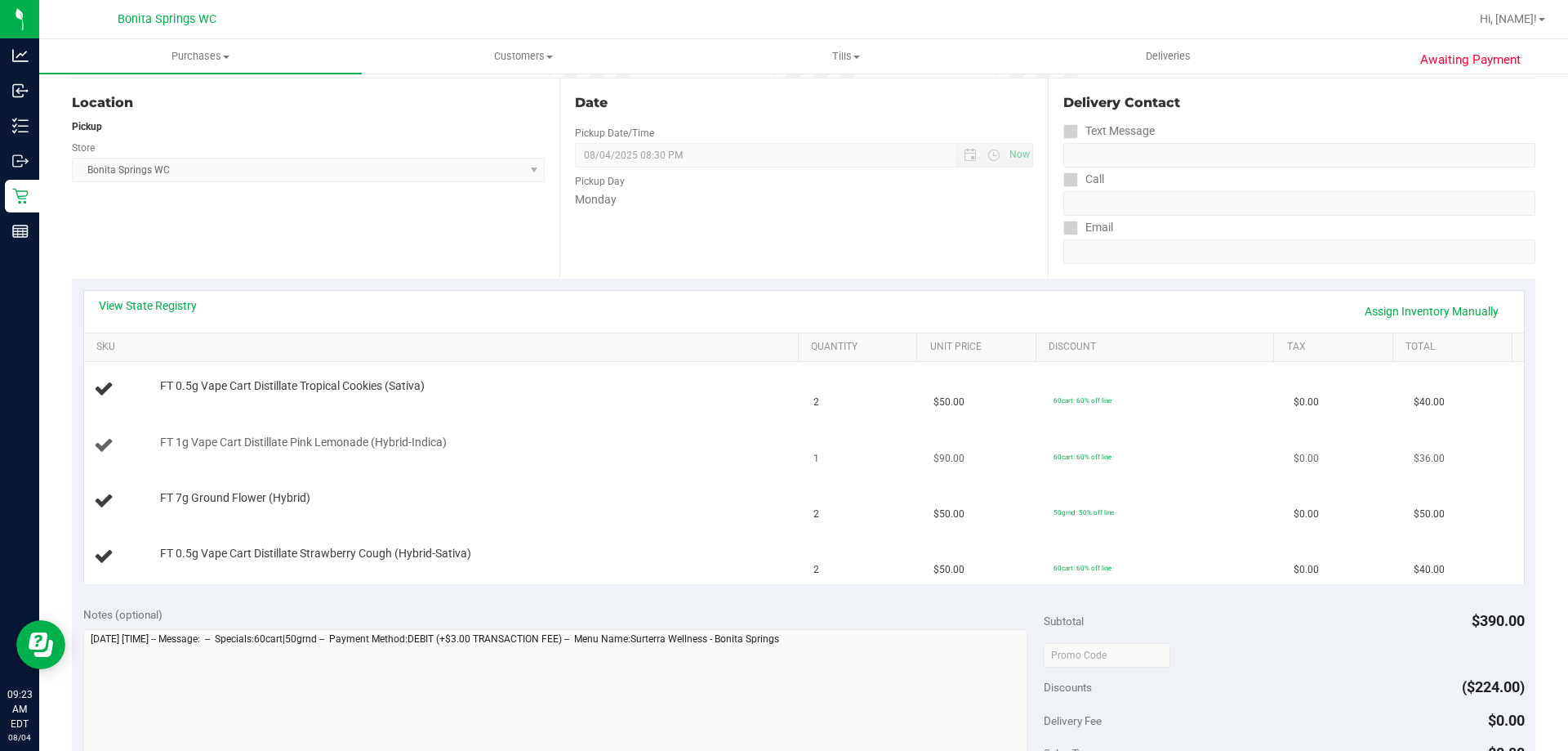 scroll, scrollTop: 163, scrollLeft: 0, axis: vertical 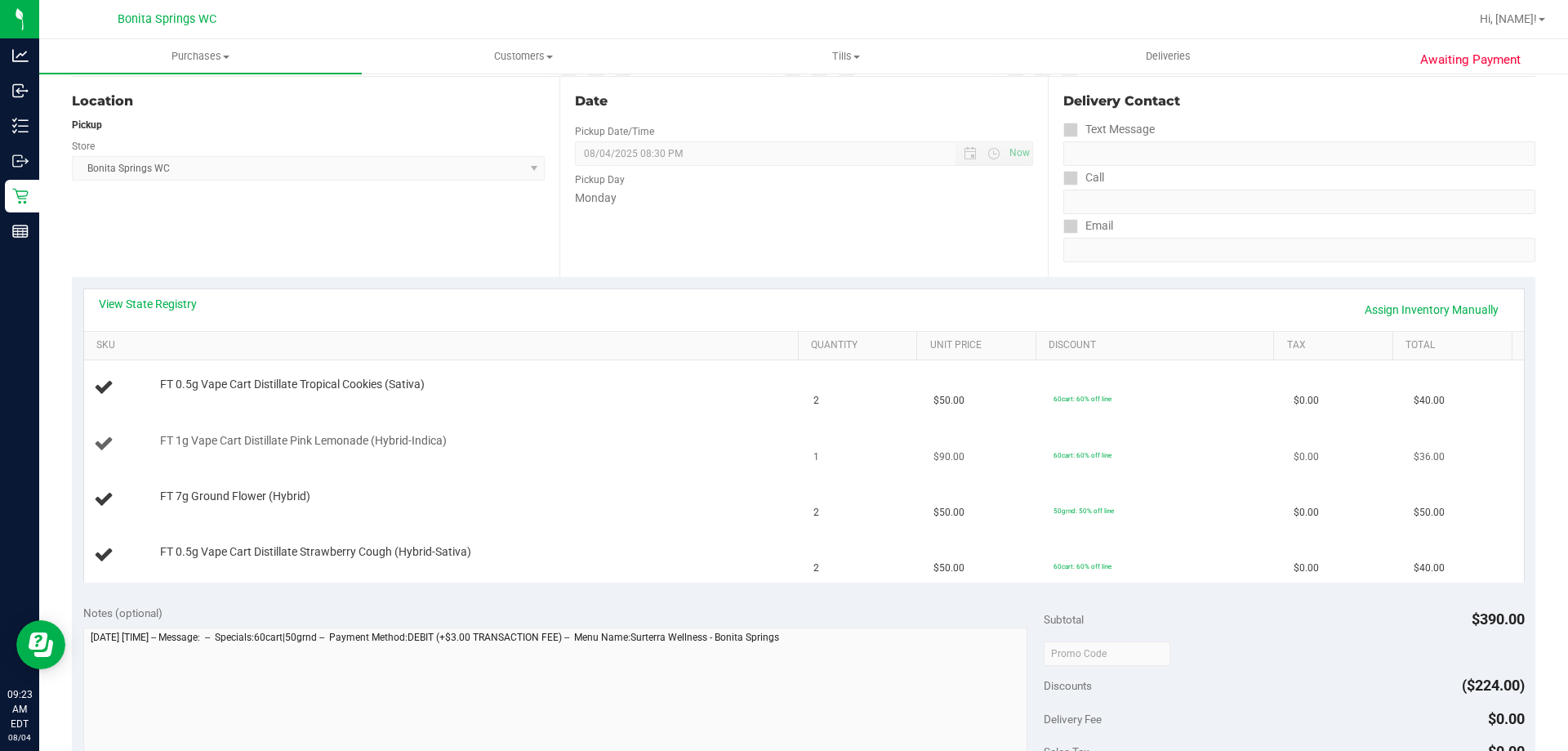 click on "FT 1g Vape Cart Distillate Pink Lemonade (Hybrid-Indica)" at bounding box center (444, 445) 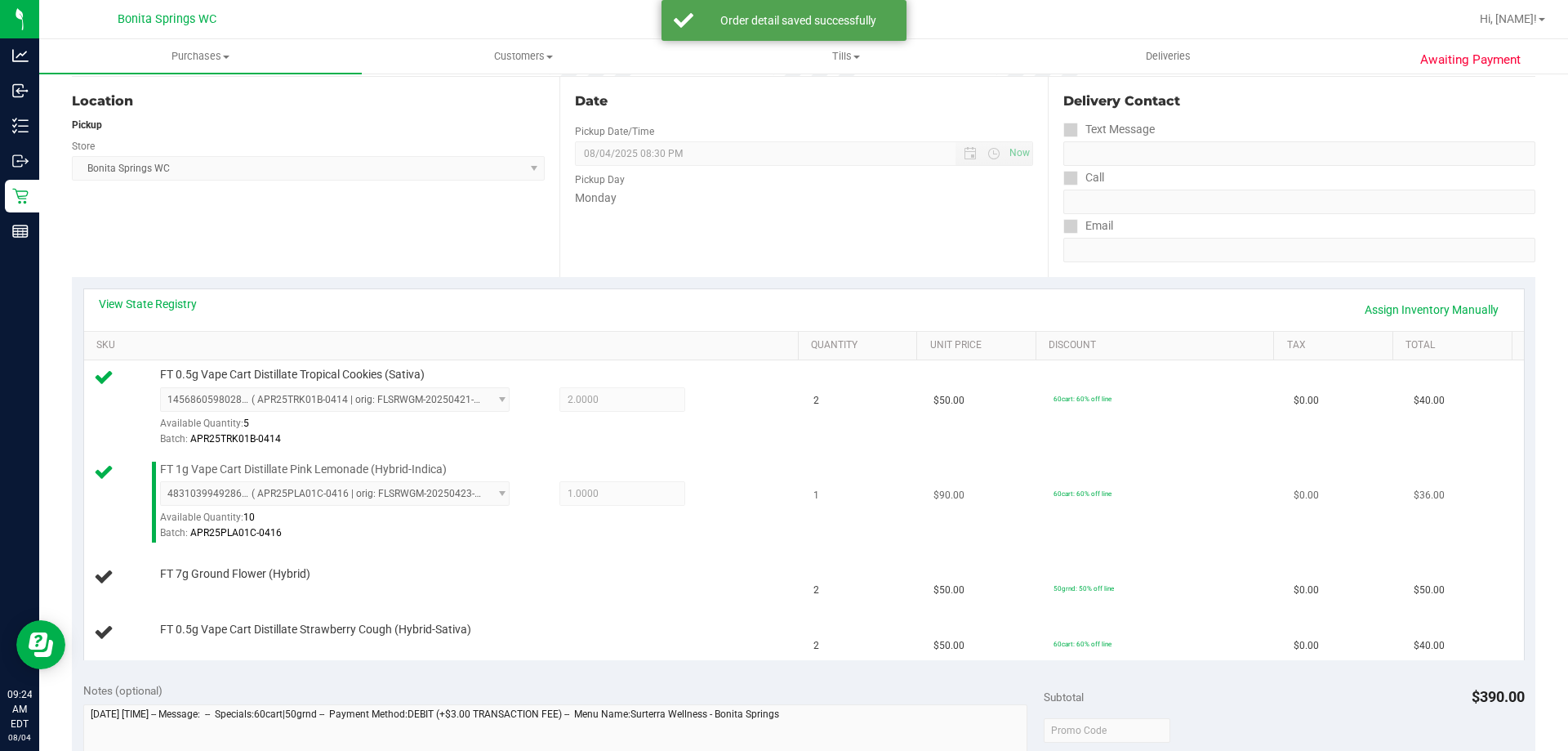 click on "FT 1g Vape Cart Distillate Pink Lemonade (Hybrid-Indica)
4831039949286005
(
APR25PLA01C-0416 | orig: FLSRWGM-20250423-1948
)
4831039949286005
Available Quantity:  10
1.0000 1" at bounding box center (444, 503) 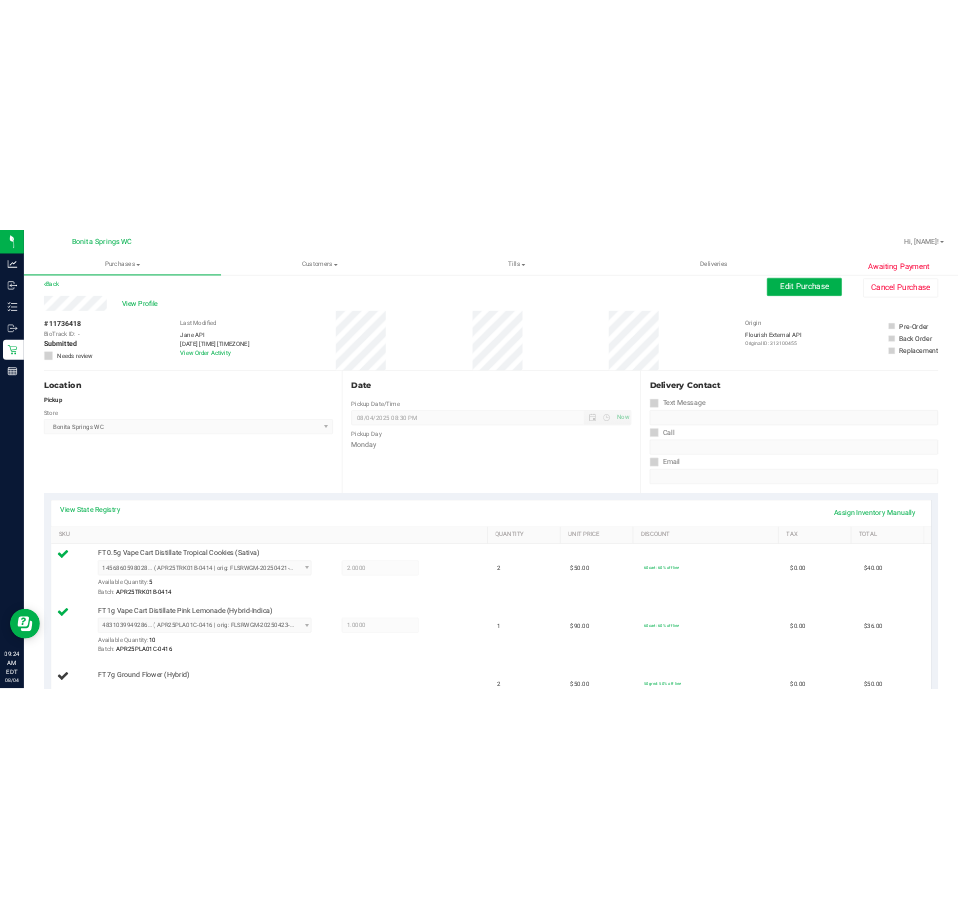 scroll, scrollTop: 0, scrollLeft: 0, axis: both 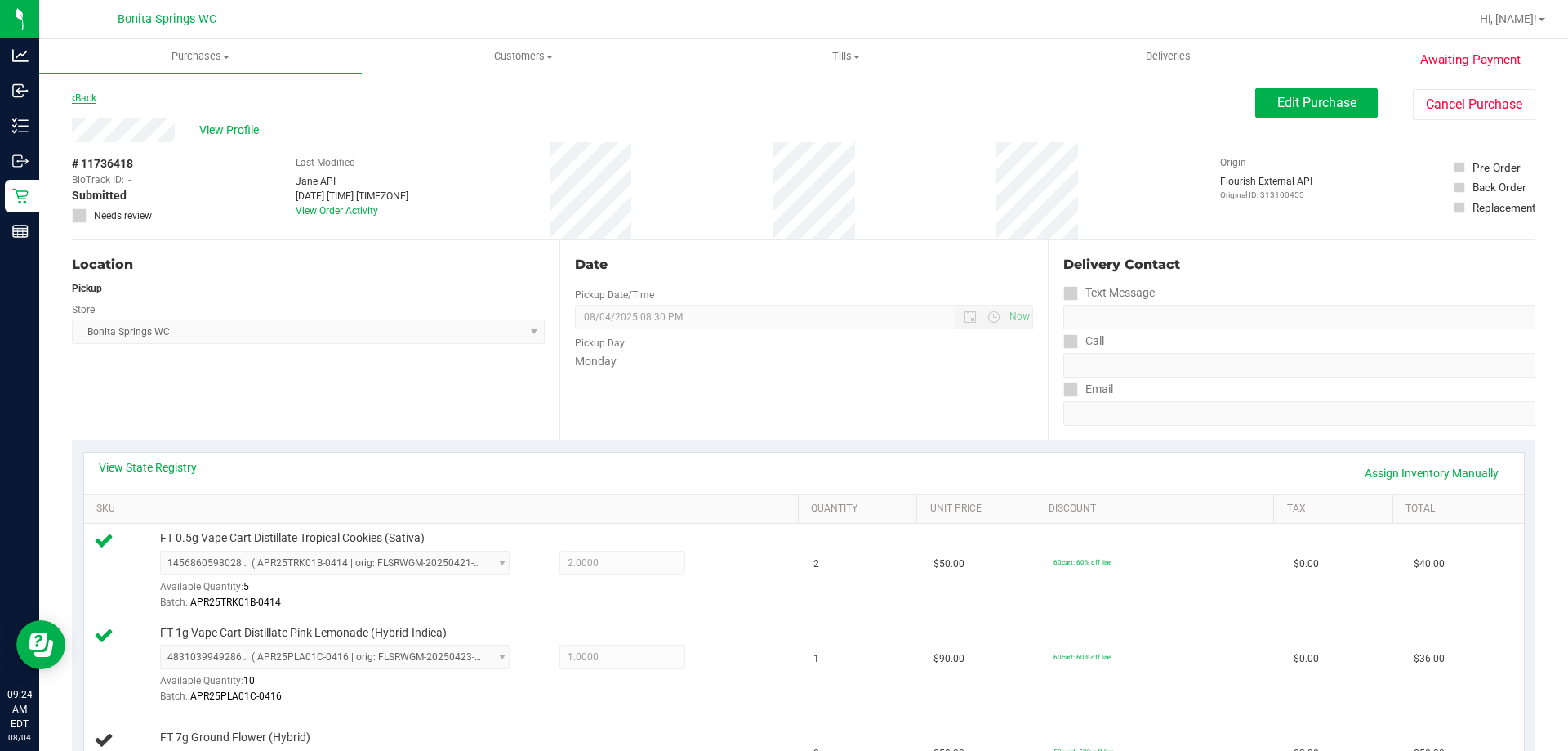 click on "Back" at bounding box center (84, 98) 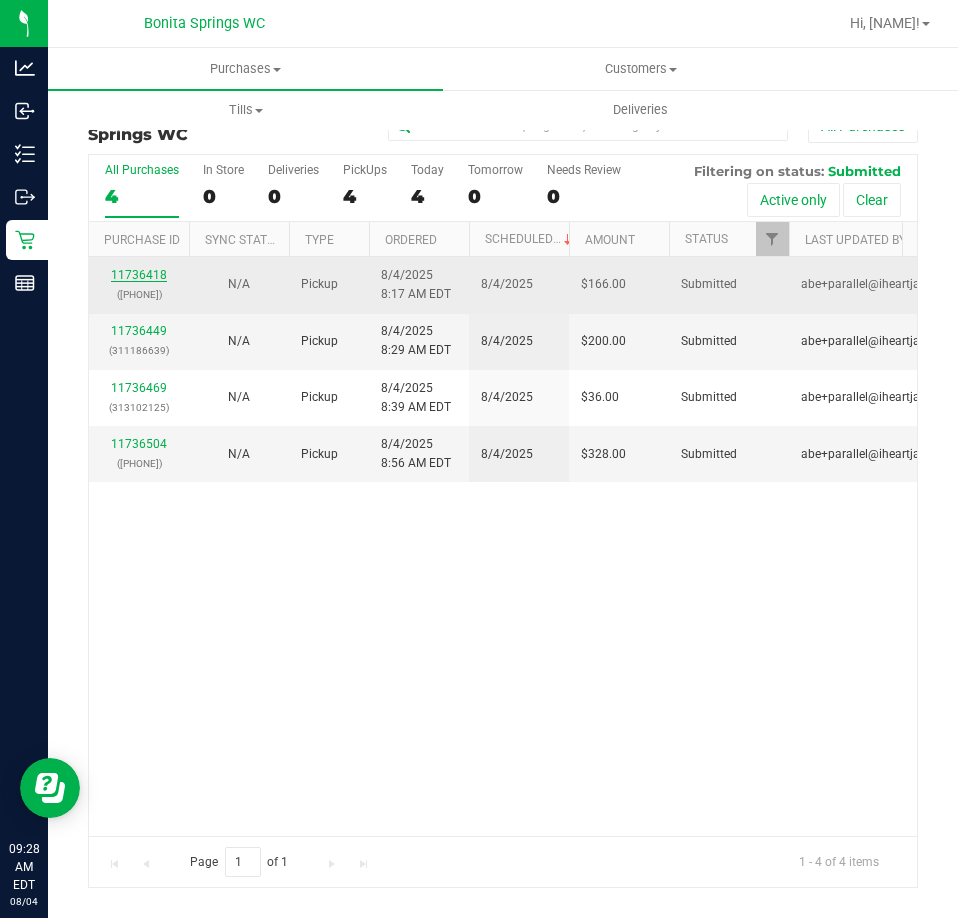 click on "11736418" at bounding box center [139, 275] 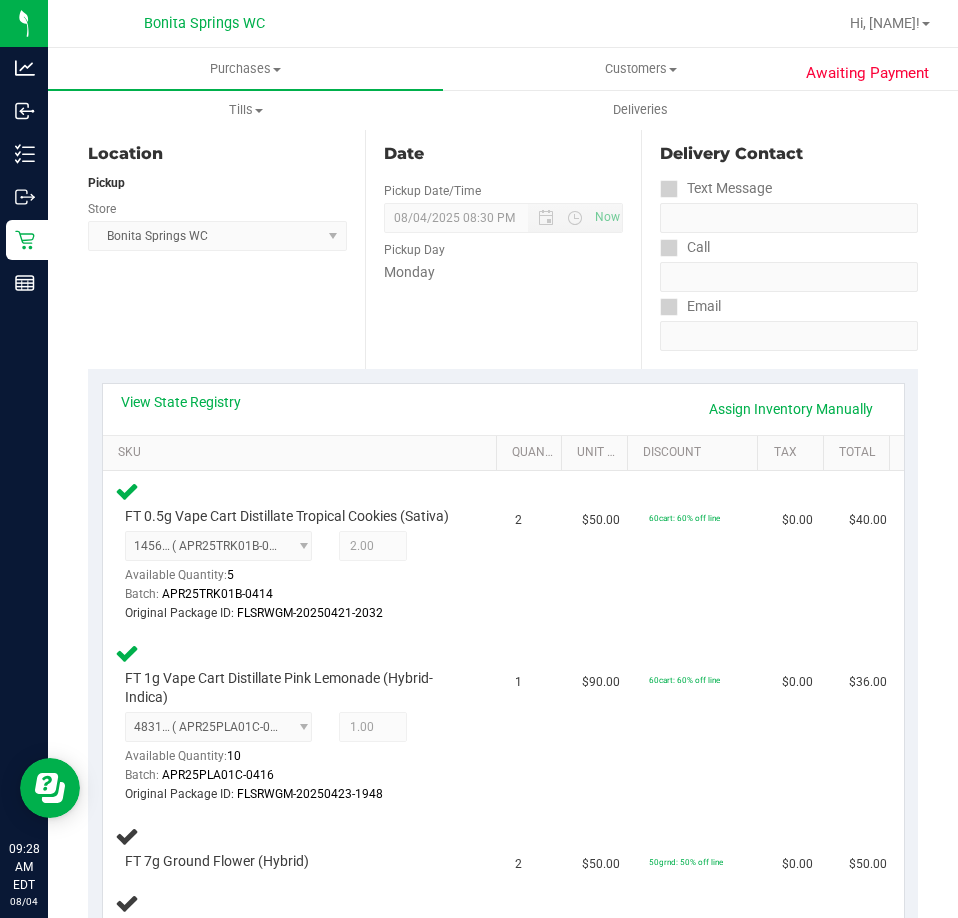 scroll, scrollTop: 400, scrollLeft: 0, axis: vertical 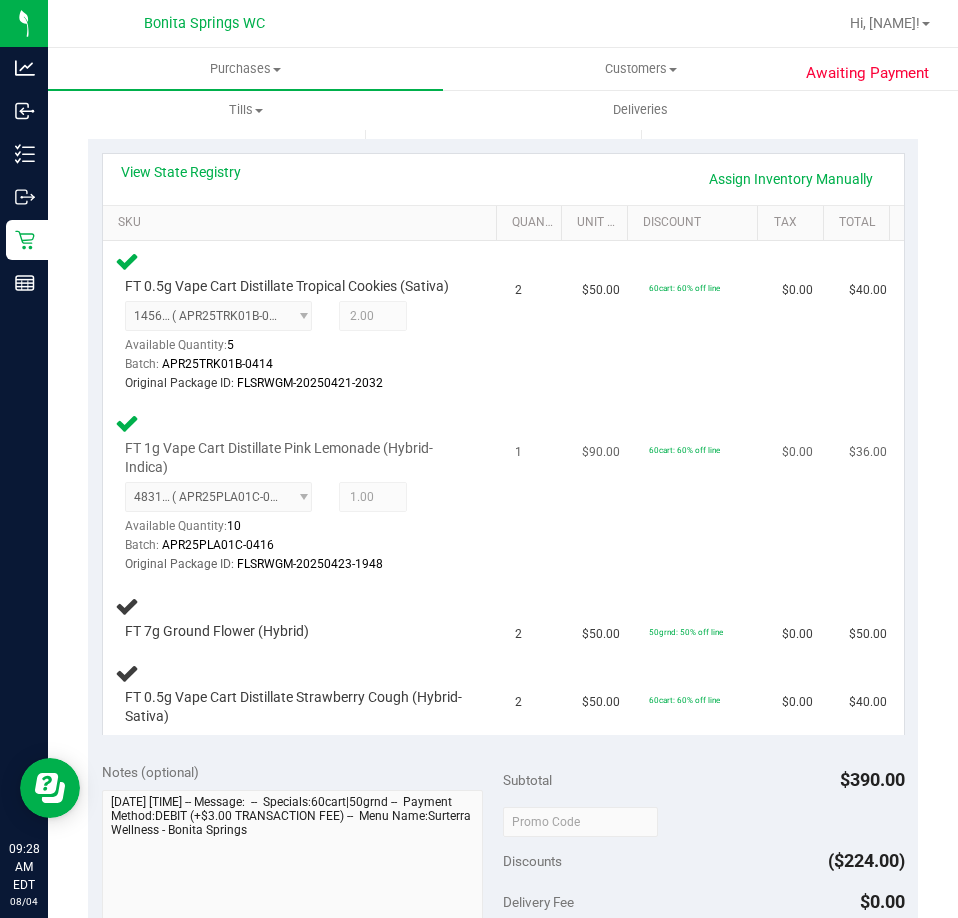 click on "FT 1g Vape Cart Distillate Pink Lemonade (Hybrid-Indica)
4831039949286005
(
APR25PLA01C-0416 | orig: FLSRWGM-20250423-1948
)
4831039949286005
Available Quantity:  10
1.00 1" at bounding box center (303, 493) 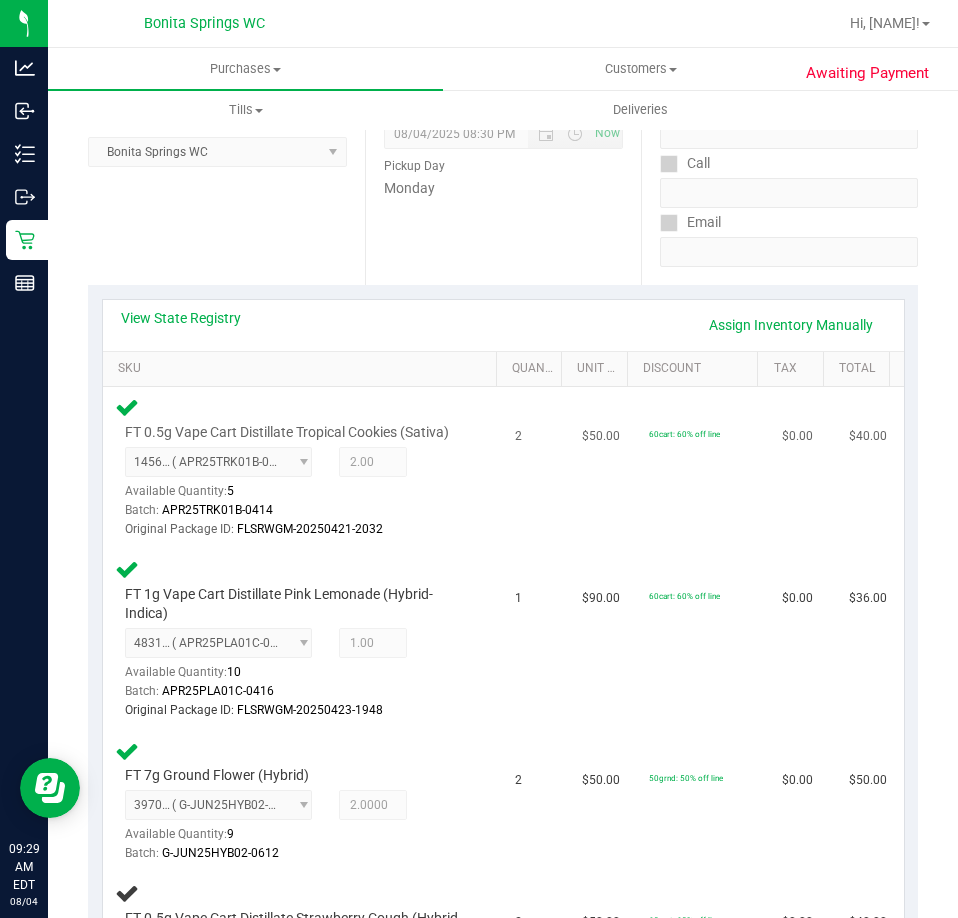 scroll, scrollTop: 100, scrollLeft: 0, axis: vertical 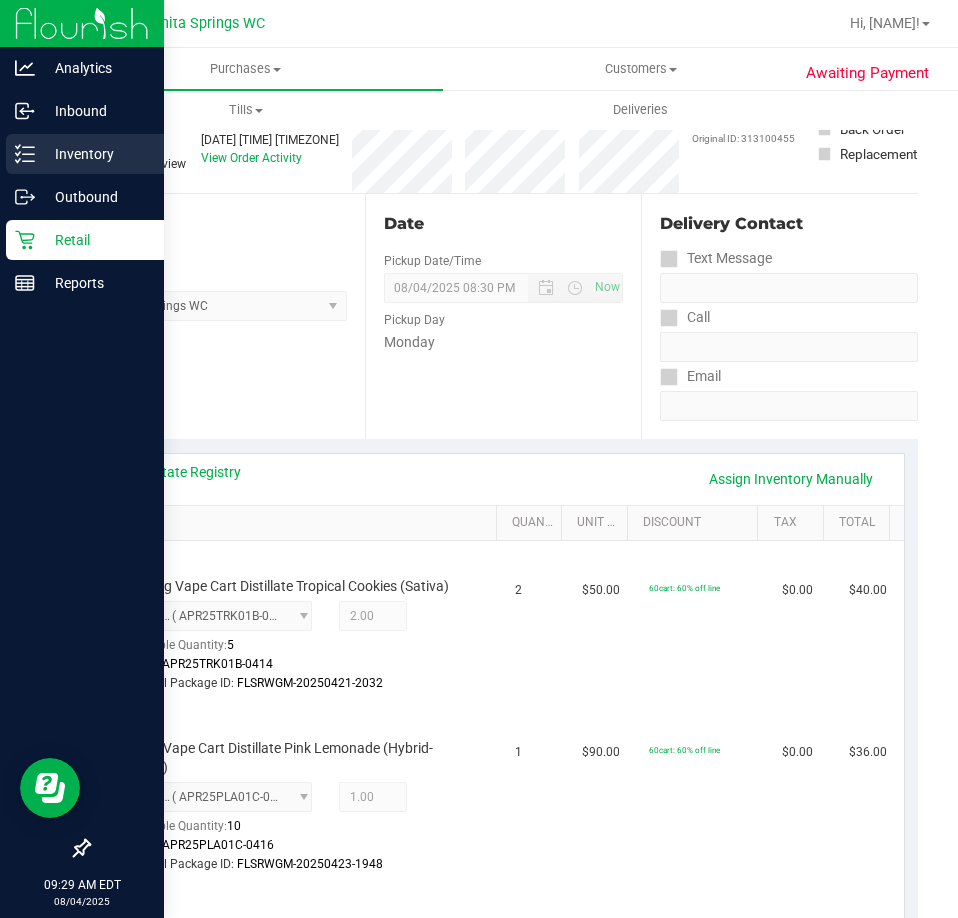 click on "Inventory" at bounding box center (95, 154) 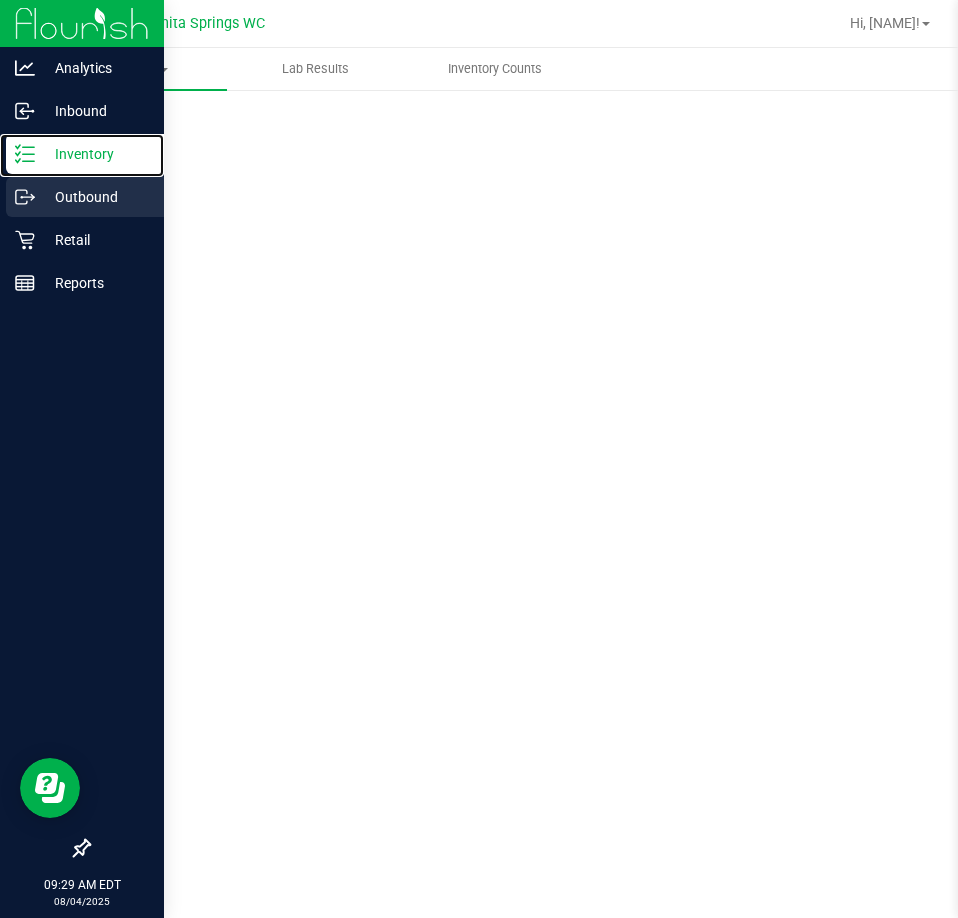 scroll, scrollTop: 0, scrollLeft: 0, axis: both 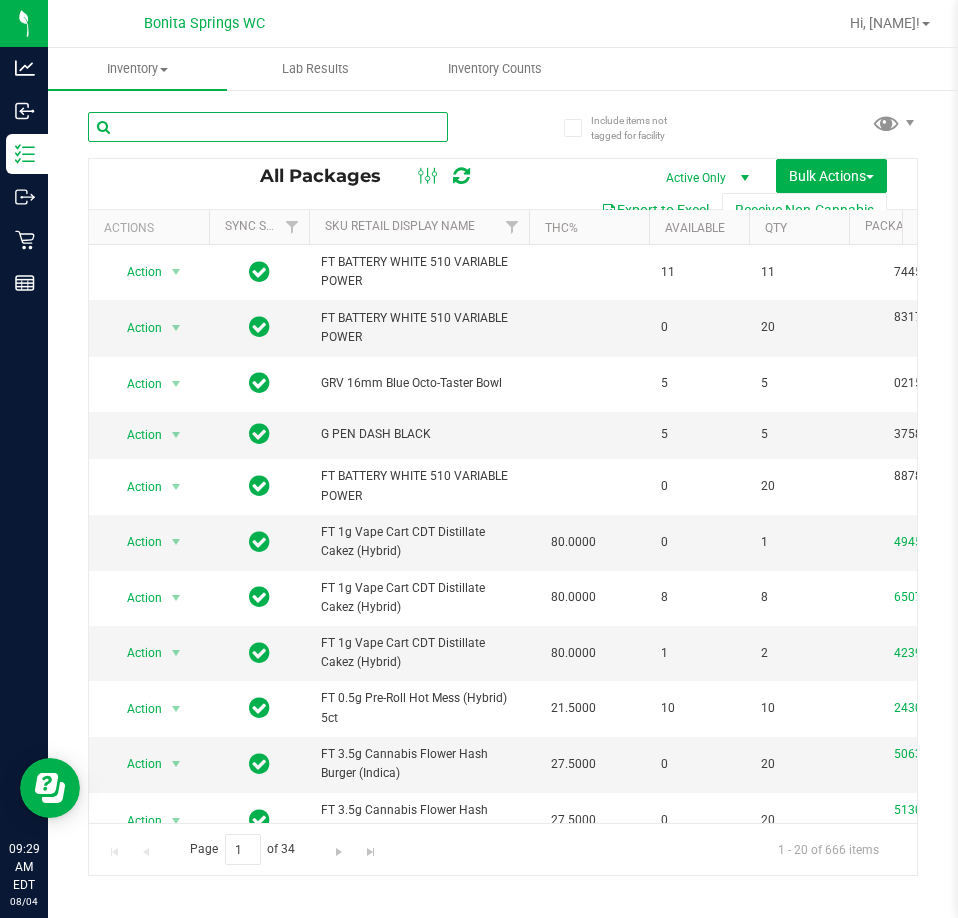 click at bounding box center (268, 127) 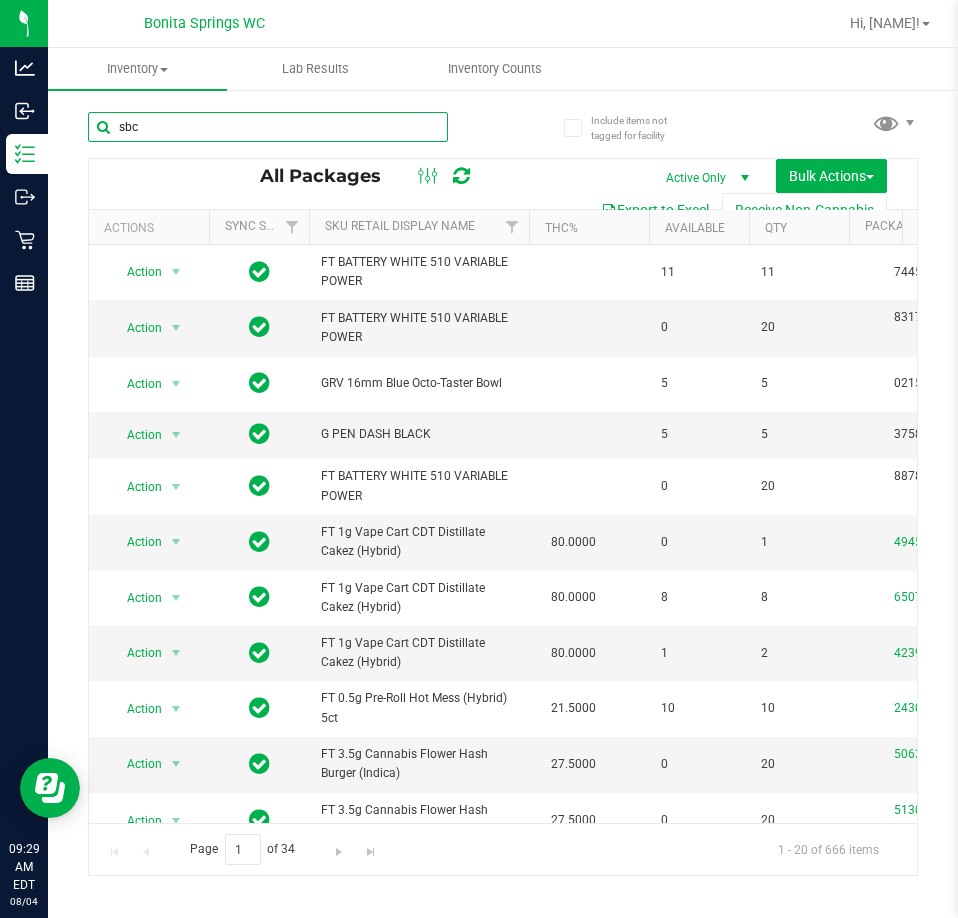 type on "sbc" 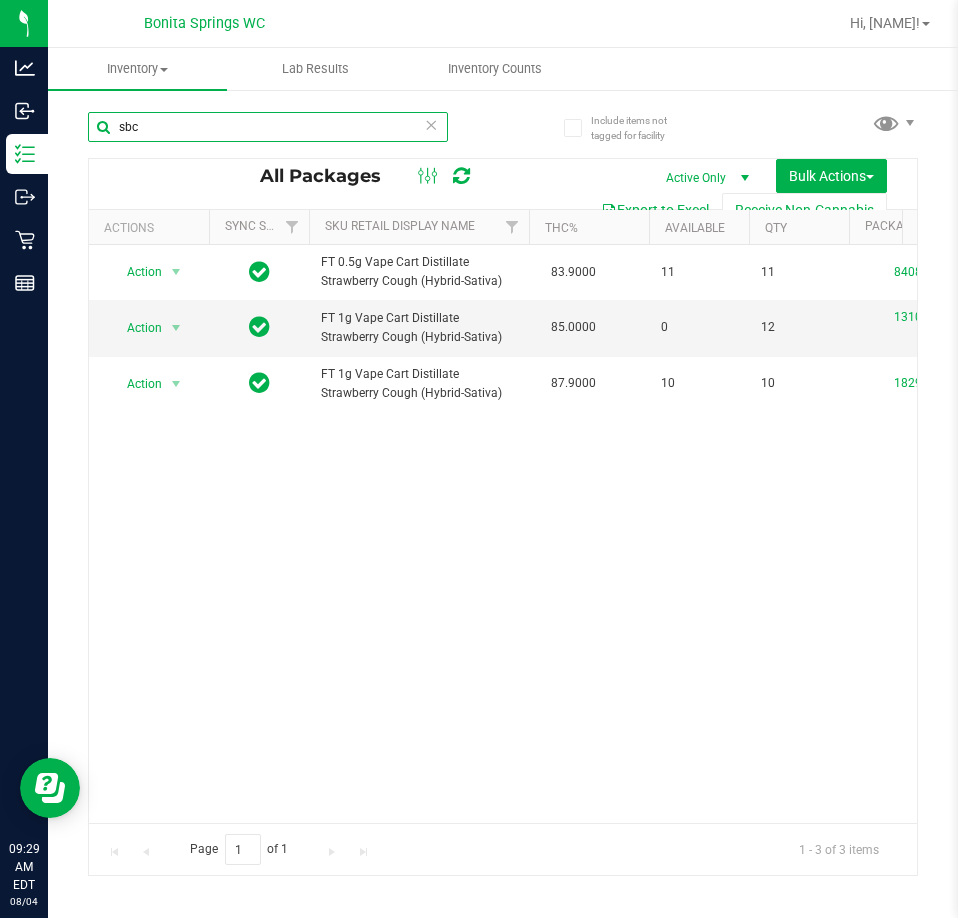 click on "sbc" at bounding box center [268, 127] 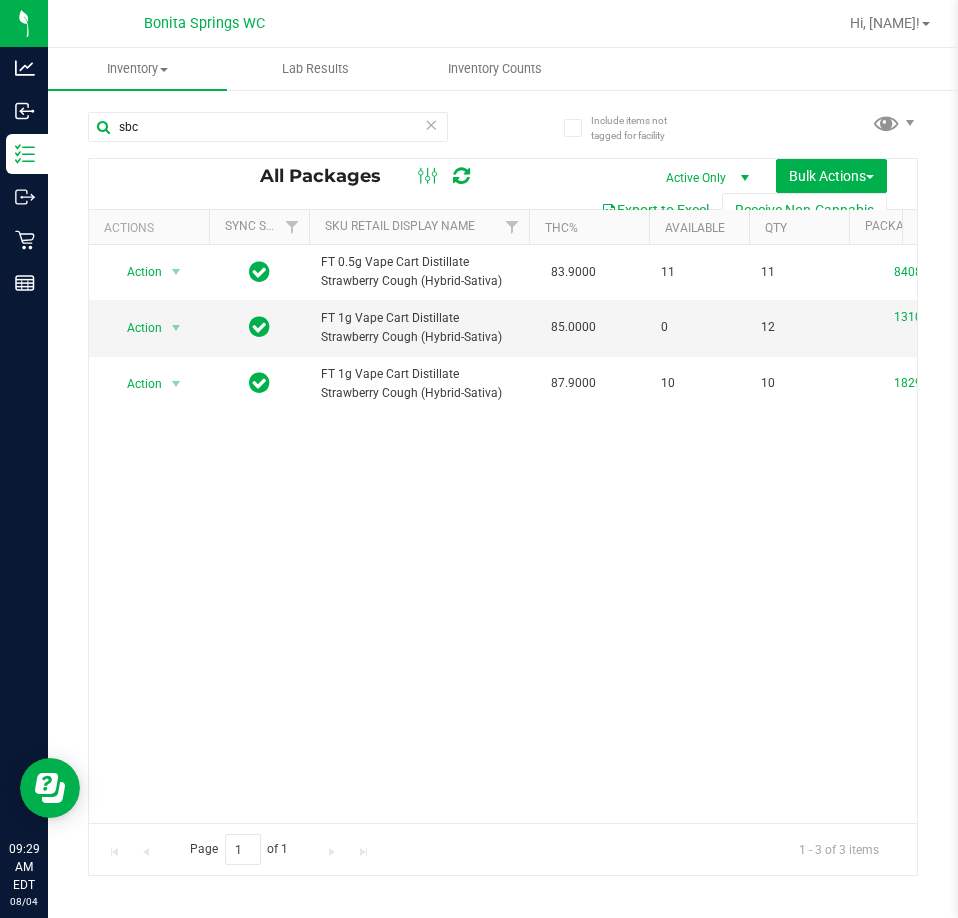 click at bounding box center (431, 124) 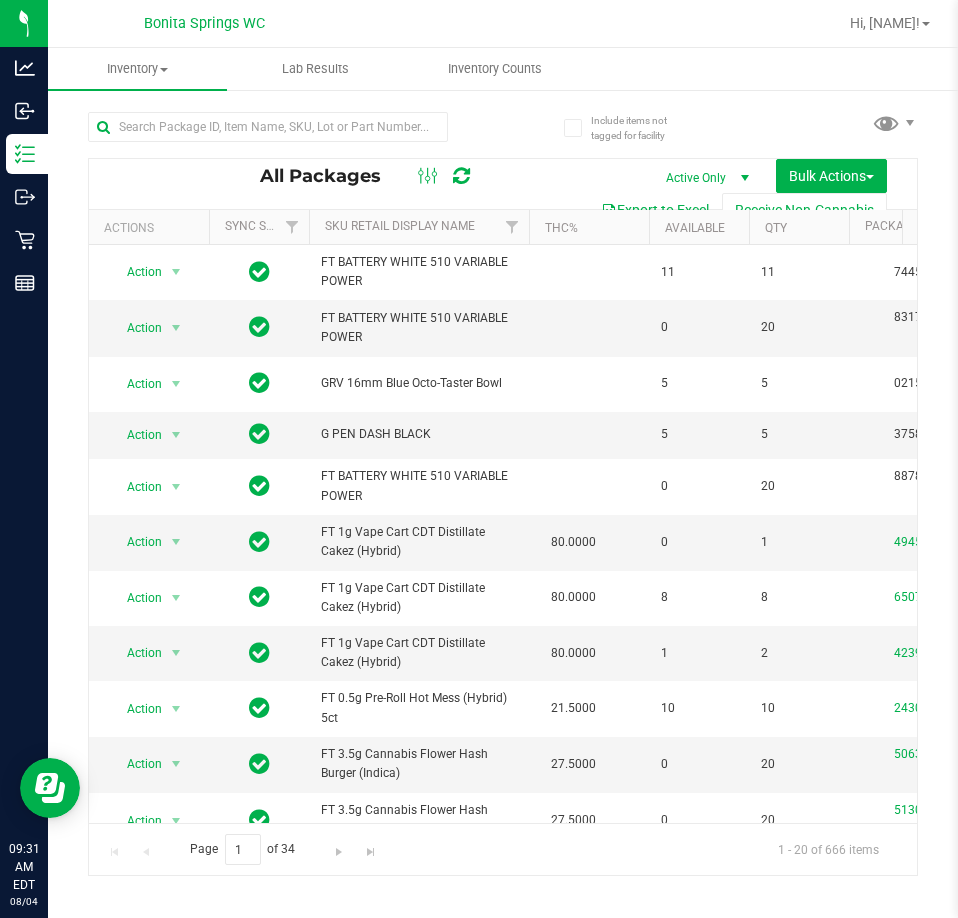 click on "All Packages
Active Only Active Only Lab Samples Locked All External Internal
Bulk Actions
Add to manufacturing run
Add to outbound order
Combine packages" at bounding box center [503, 484] 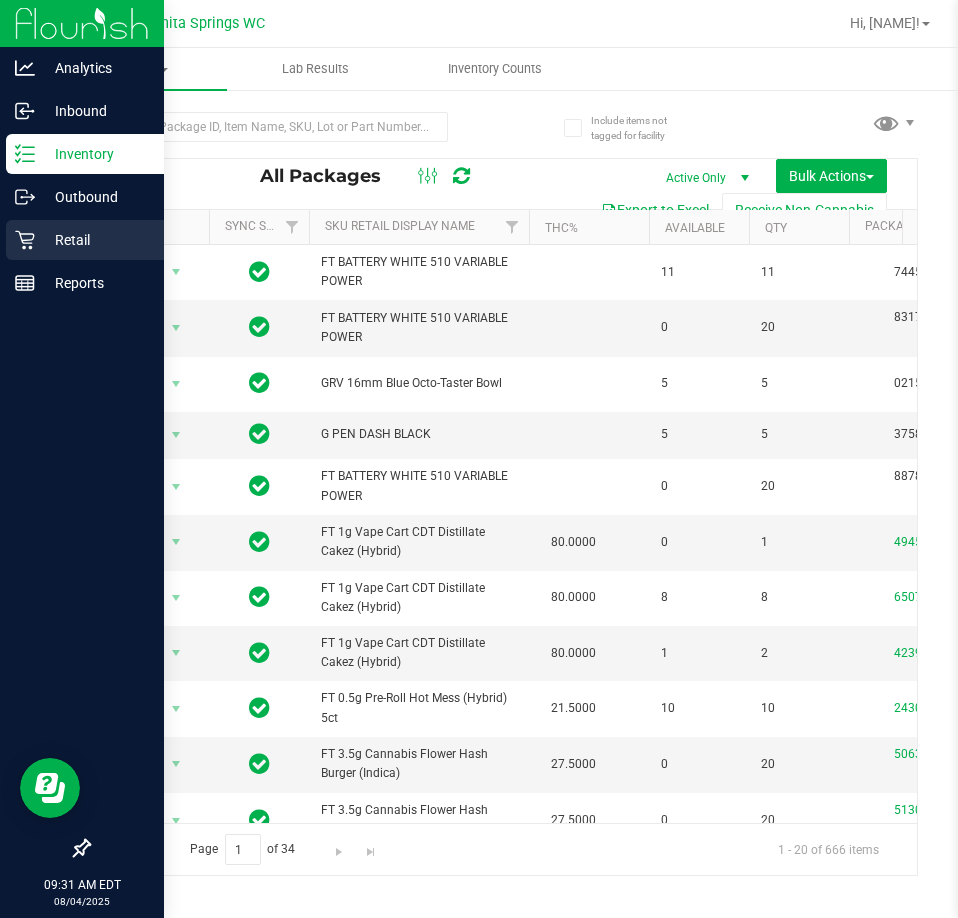 click on "Retail" at bounding box center [95, 240] 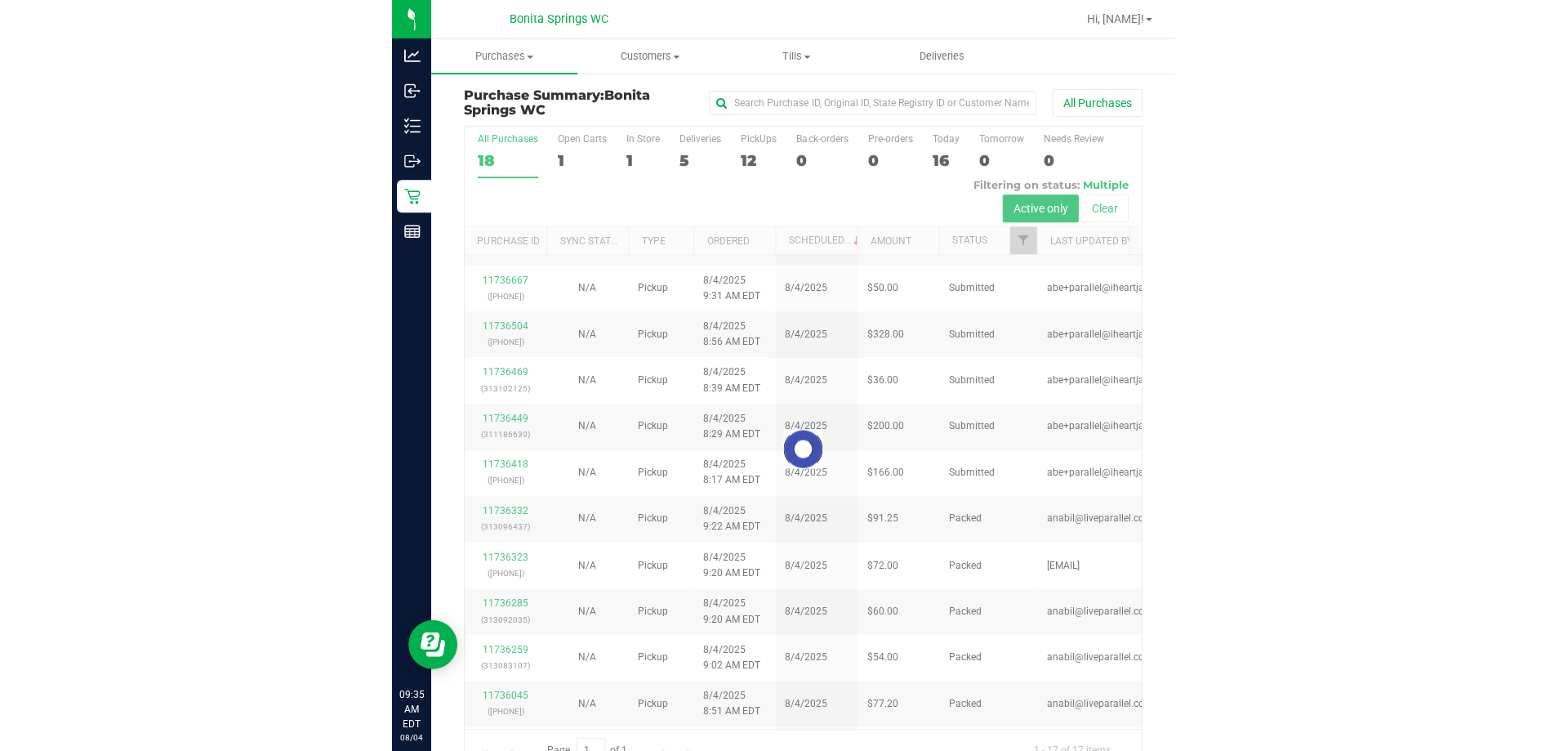 scroll, scrollTop: 0, scrollLeft: 0, axis: both 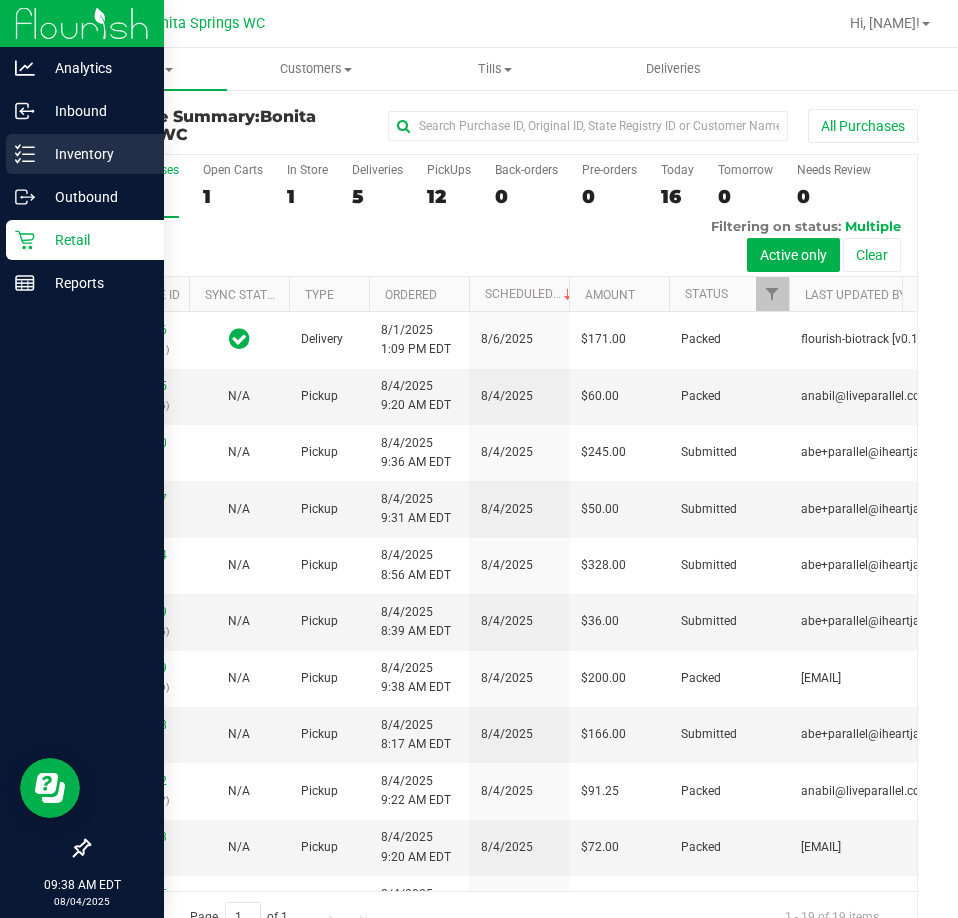 click 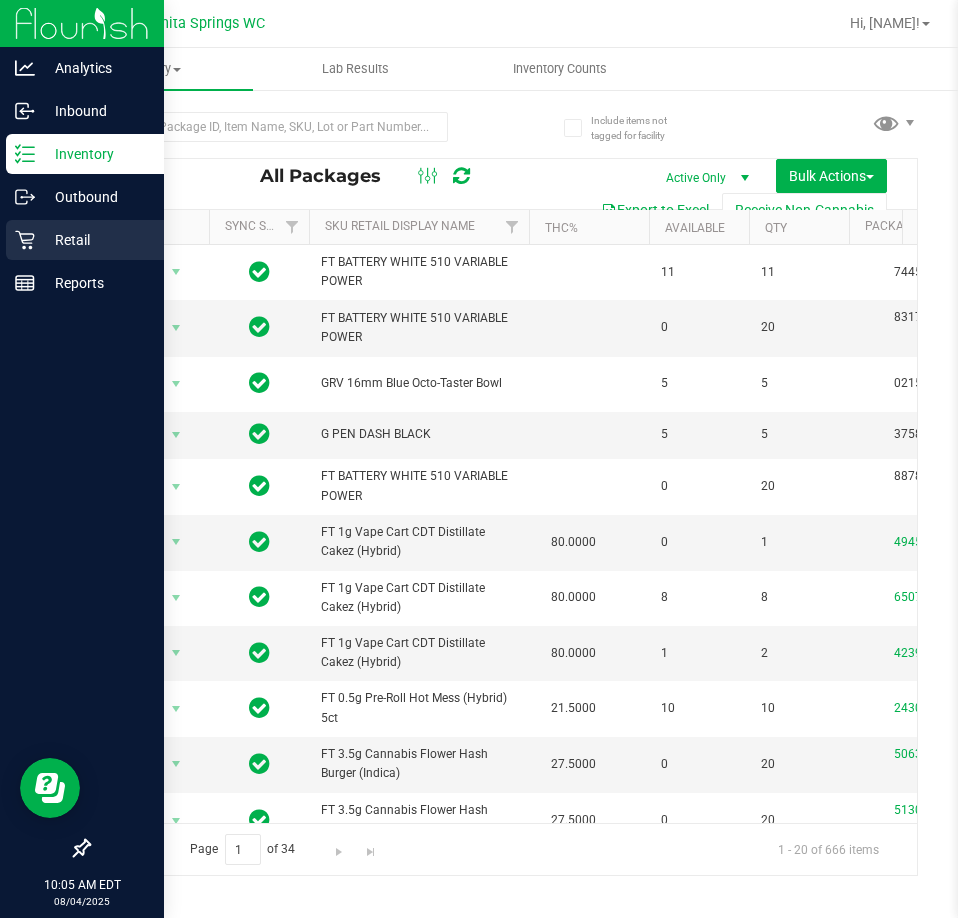 click on "Retail" at bounding box center (85, 240) 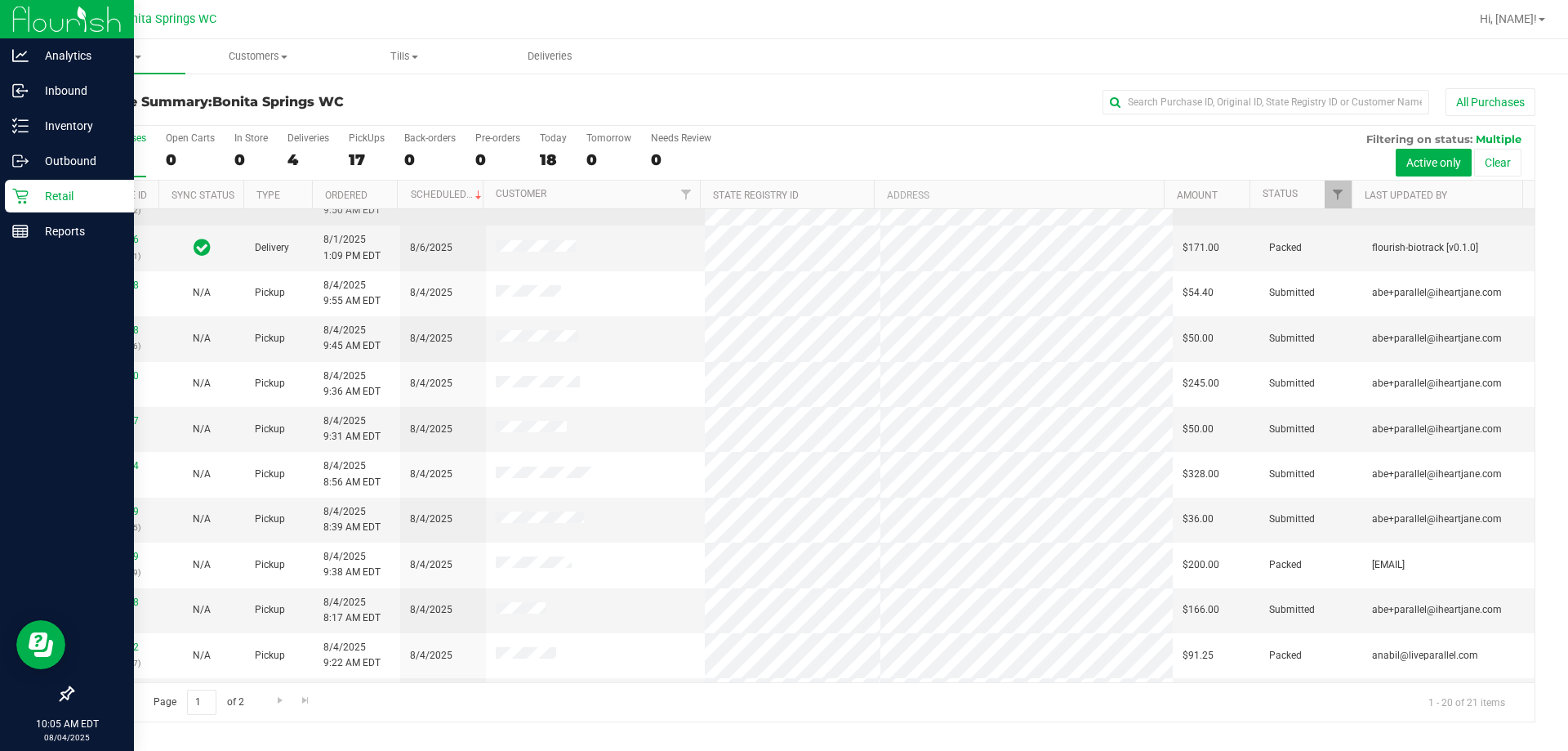 scroll, scrollTop: 0, scrollLeft: 0, axis: both 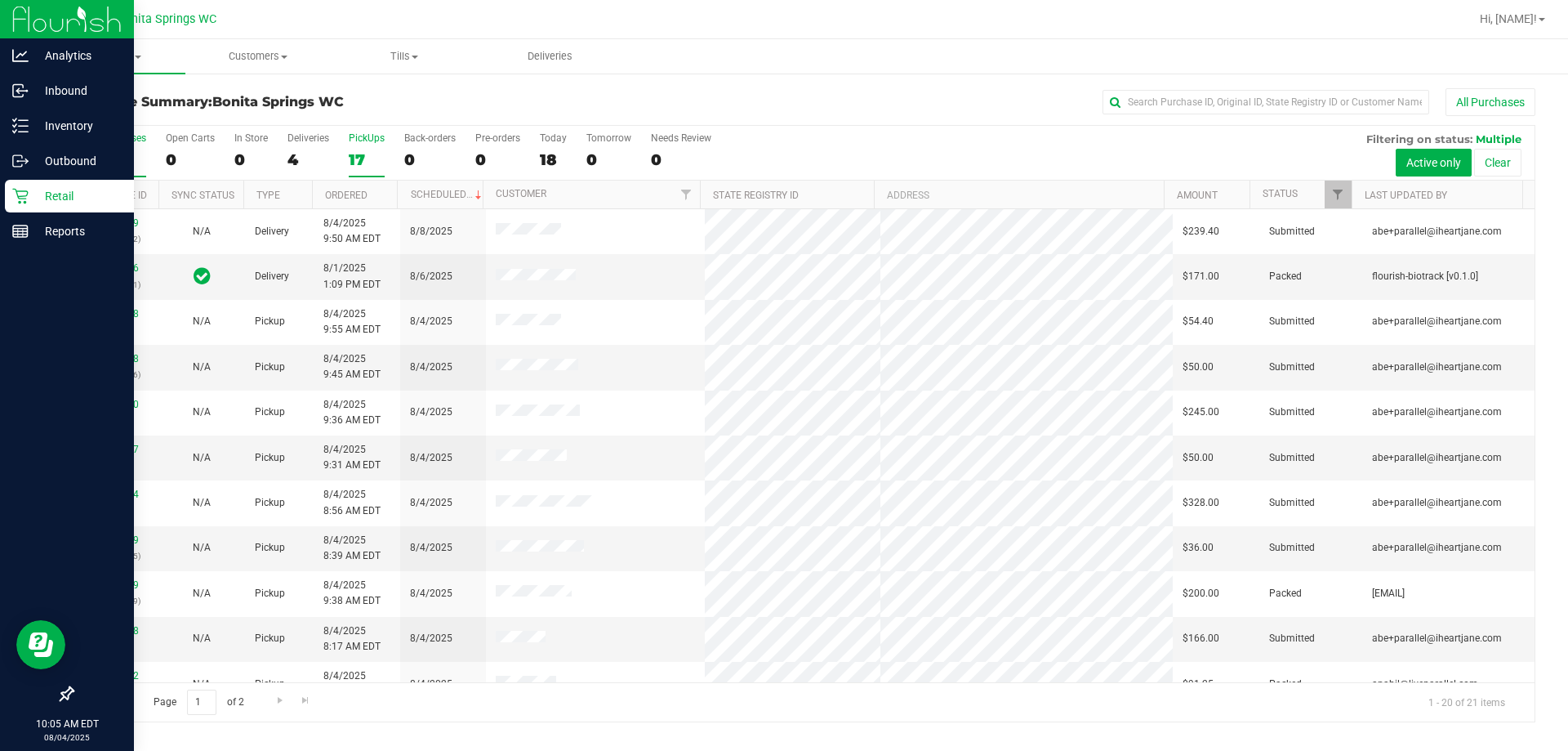 click on "17" at bounding box center (367, 159) 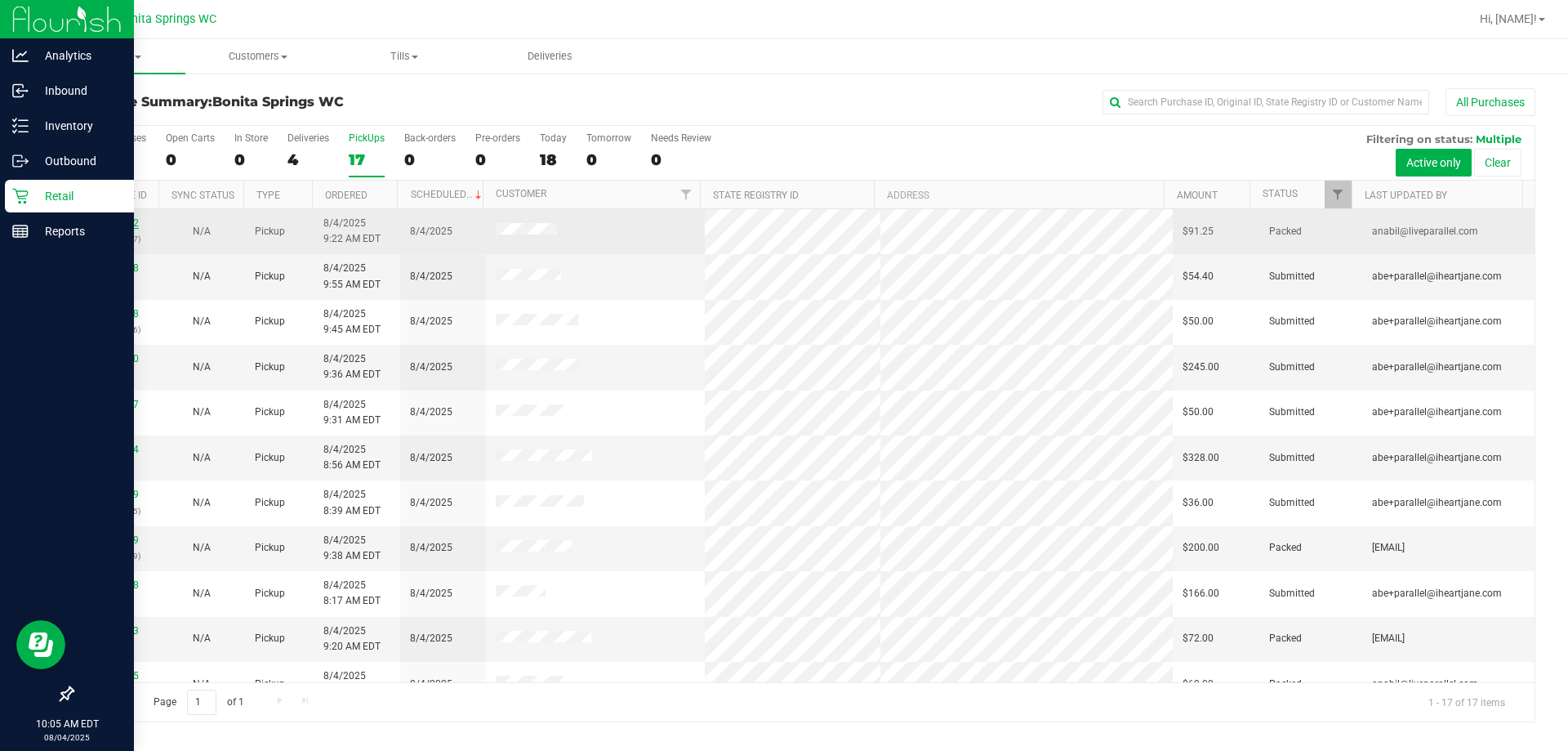 click on "11736332" at bounding box center (116, 223) 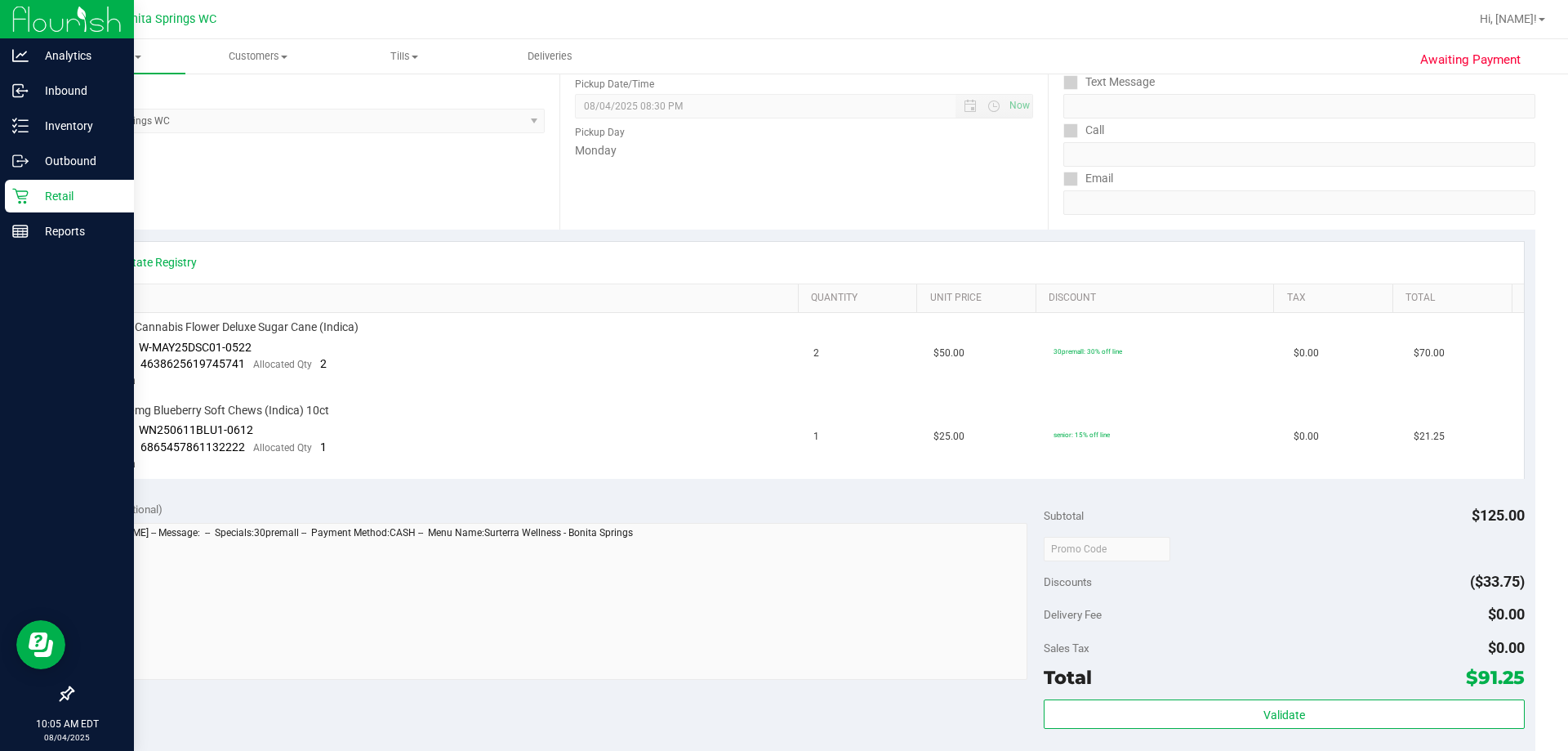scroll, scrollTop: 0, scrollLeft: 0, axis: both 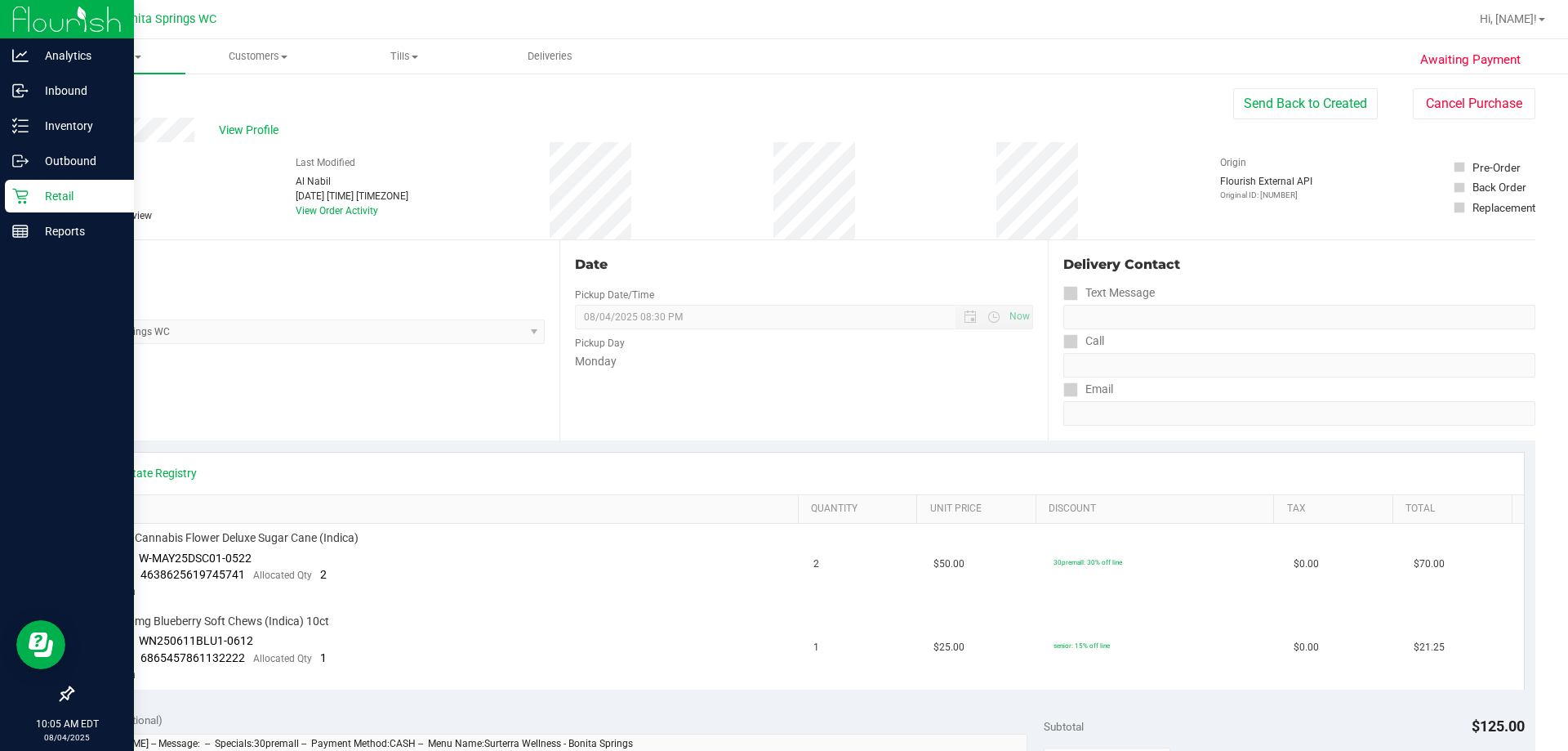 click on "Back" at bounding box center (84, 98) 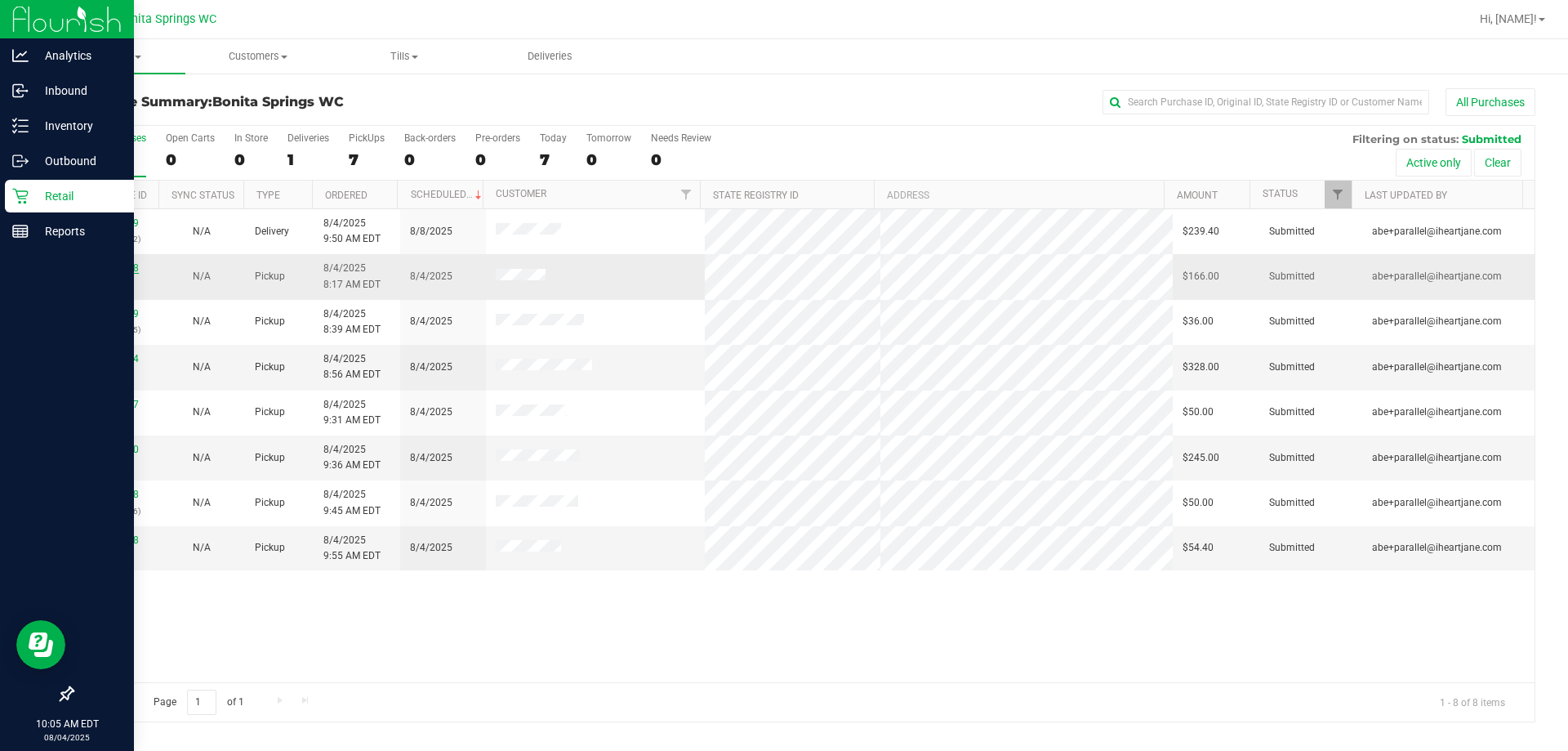 click on "11736418" at bounding box center (116, 268) 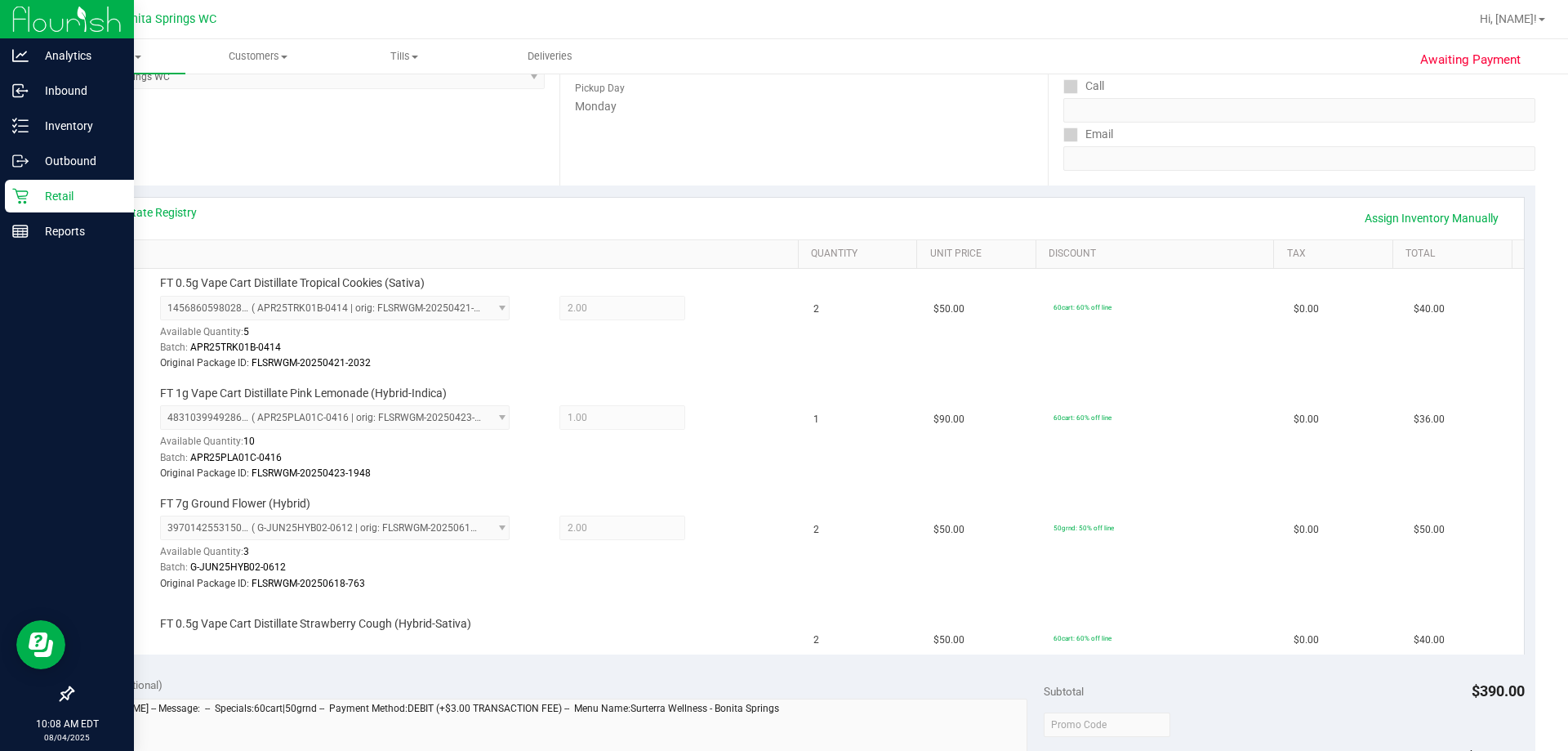 scroll, scrollTop: 163, scrollLeft: 0, axis: vertical 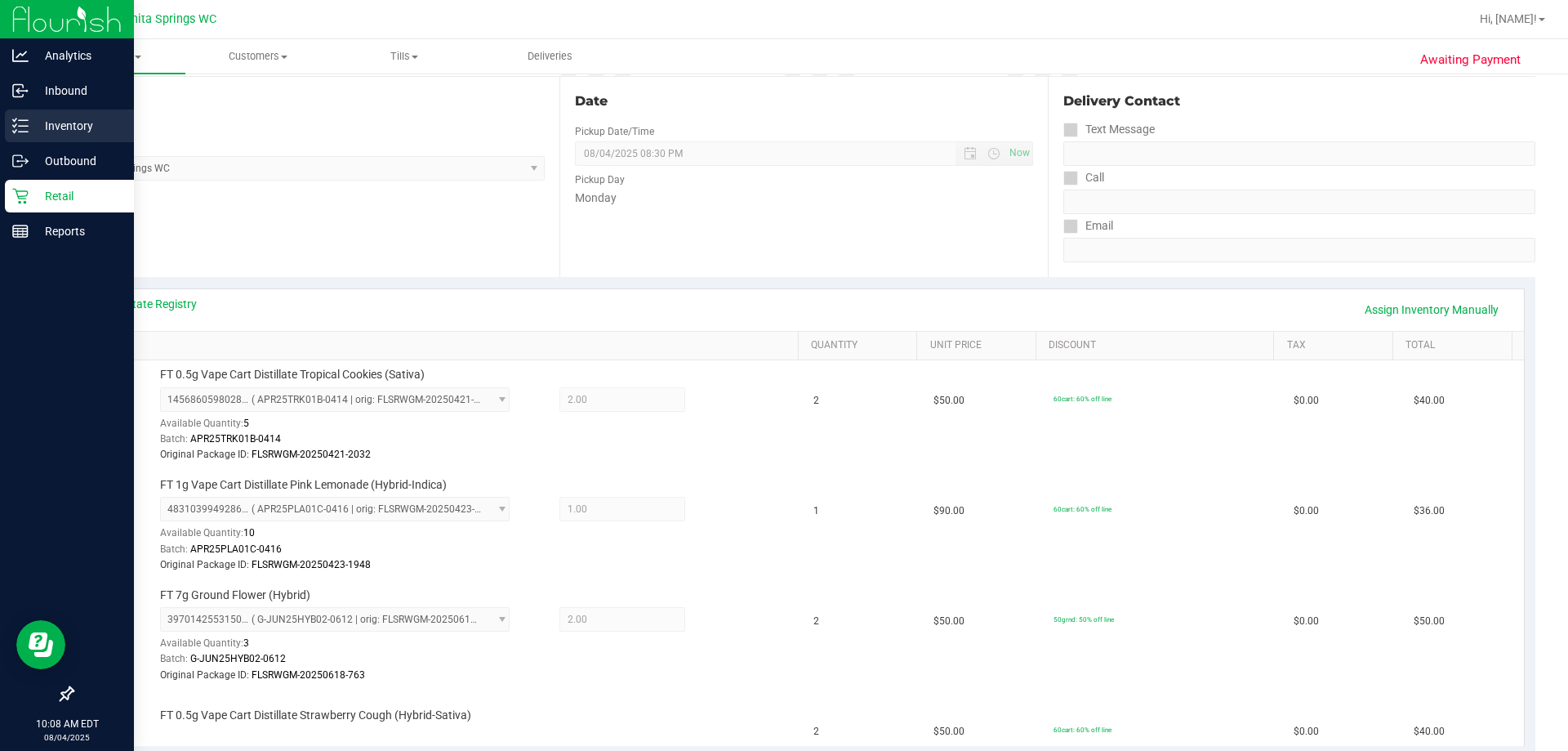 click on "Inventory" at bounding box center [78, 126] 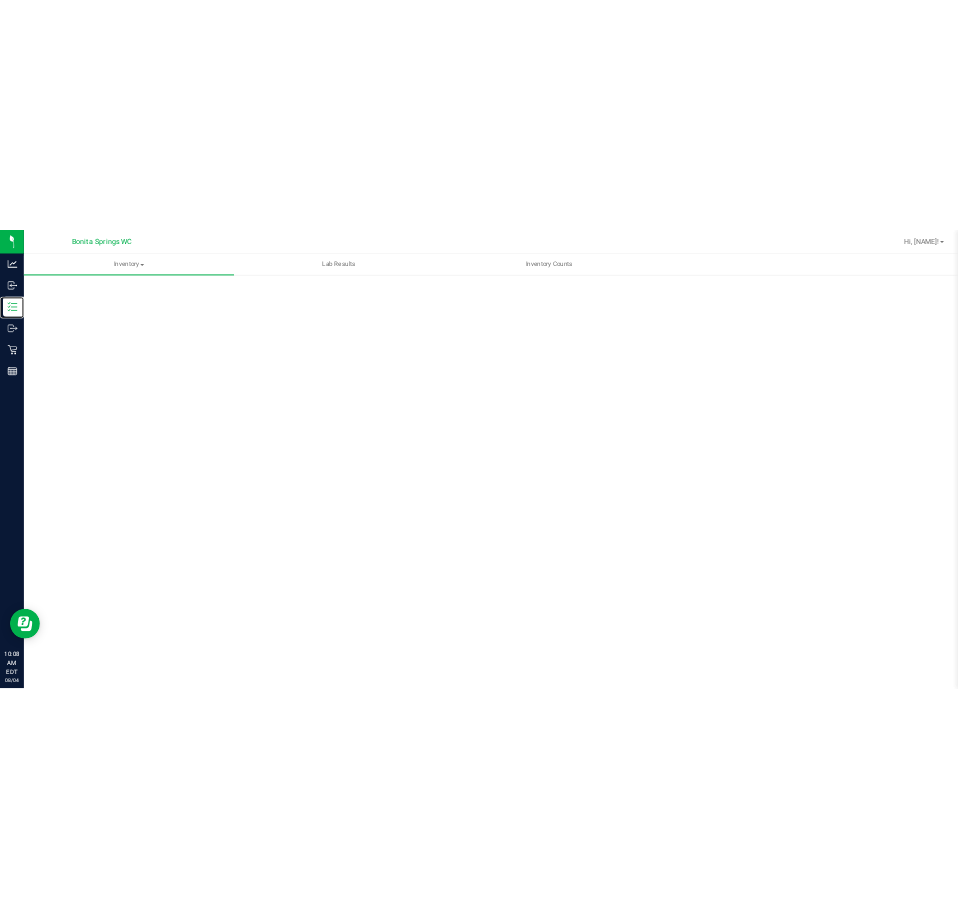 scroll, scrollTop: 0, scrollLeft: 0, axis: both 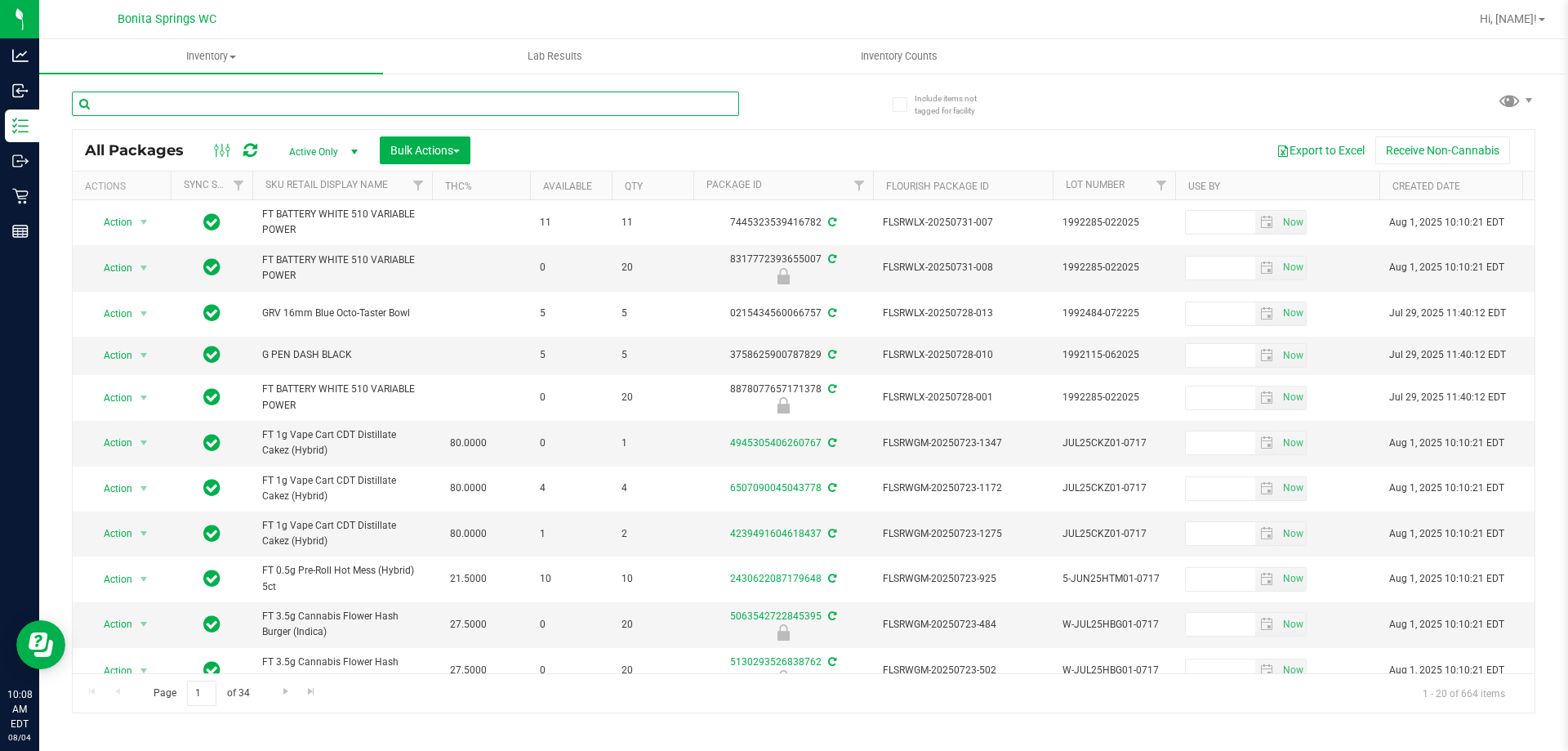 click at bounding box center [405, 104] 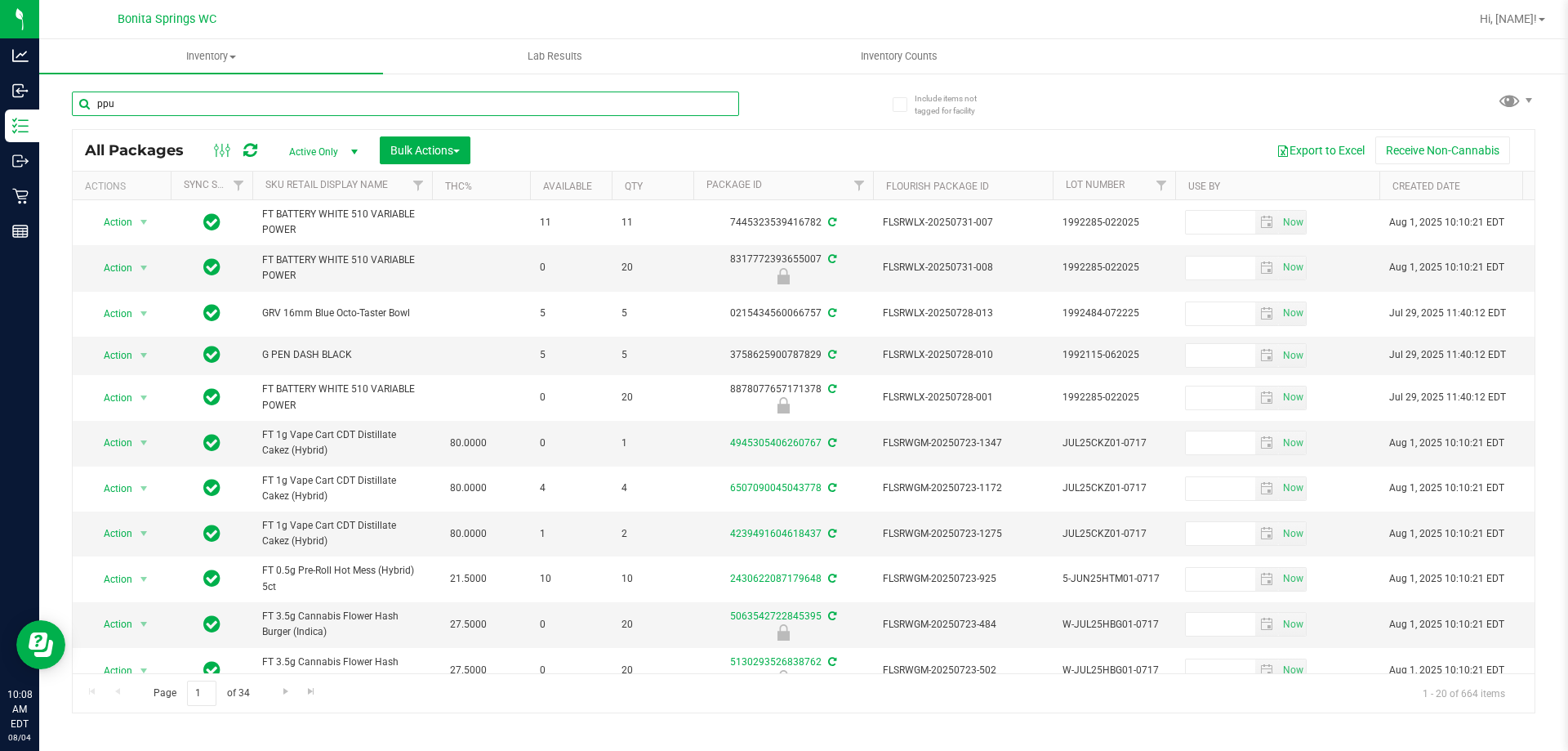 type on "ppu" 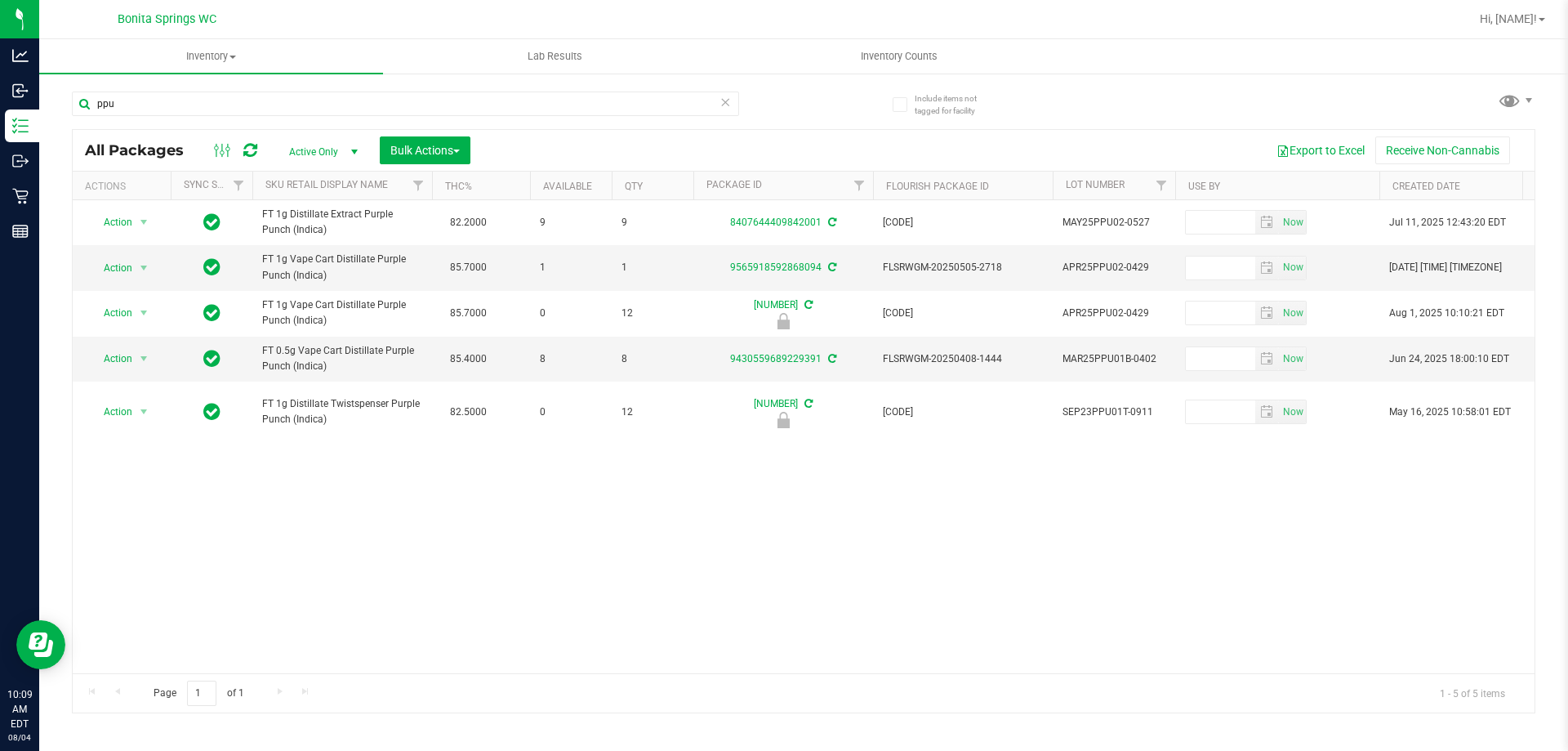 click at bounding box center (725, 101) 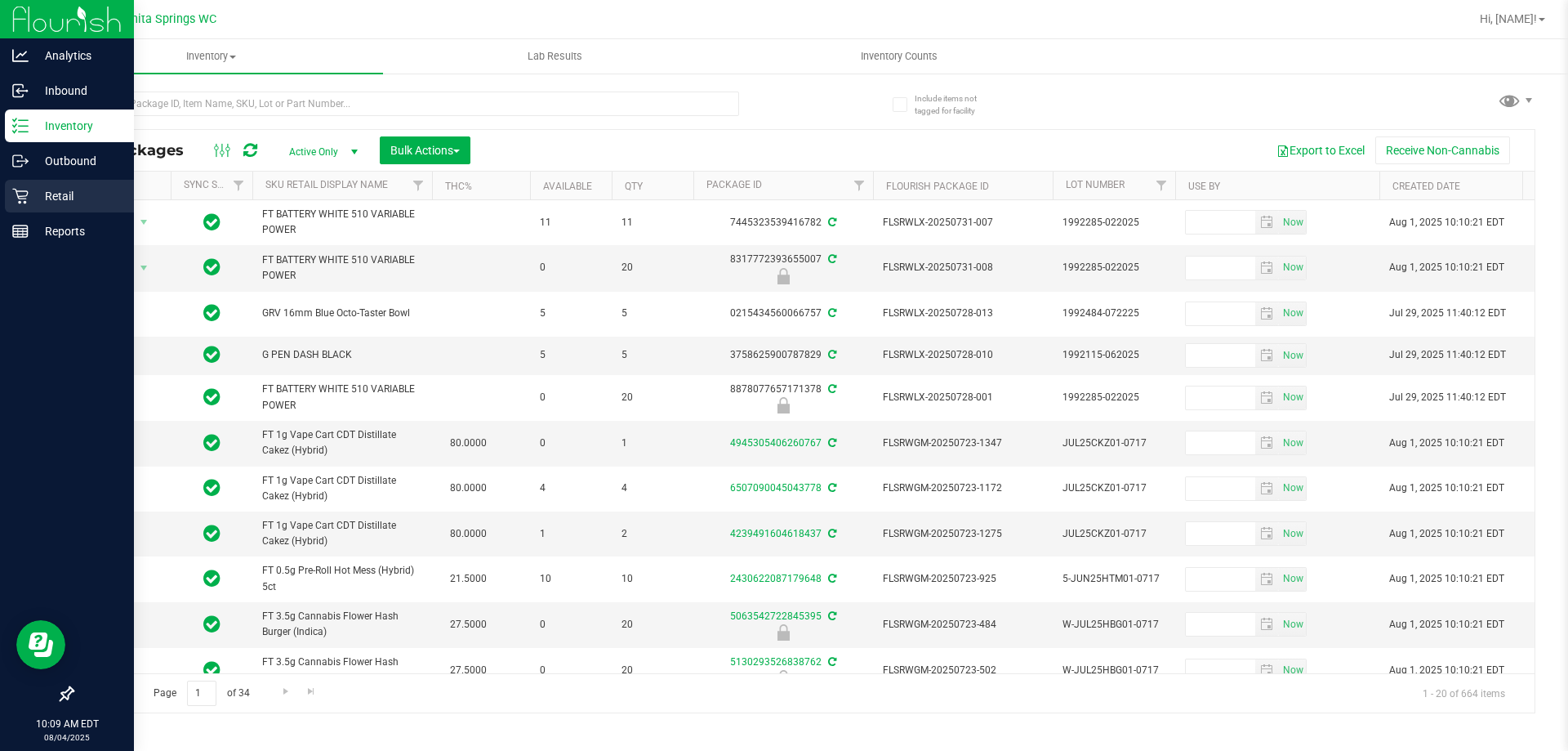 click on "Retail" at bounding box center (78, 196) 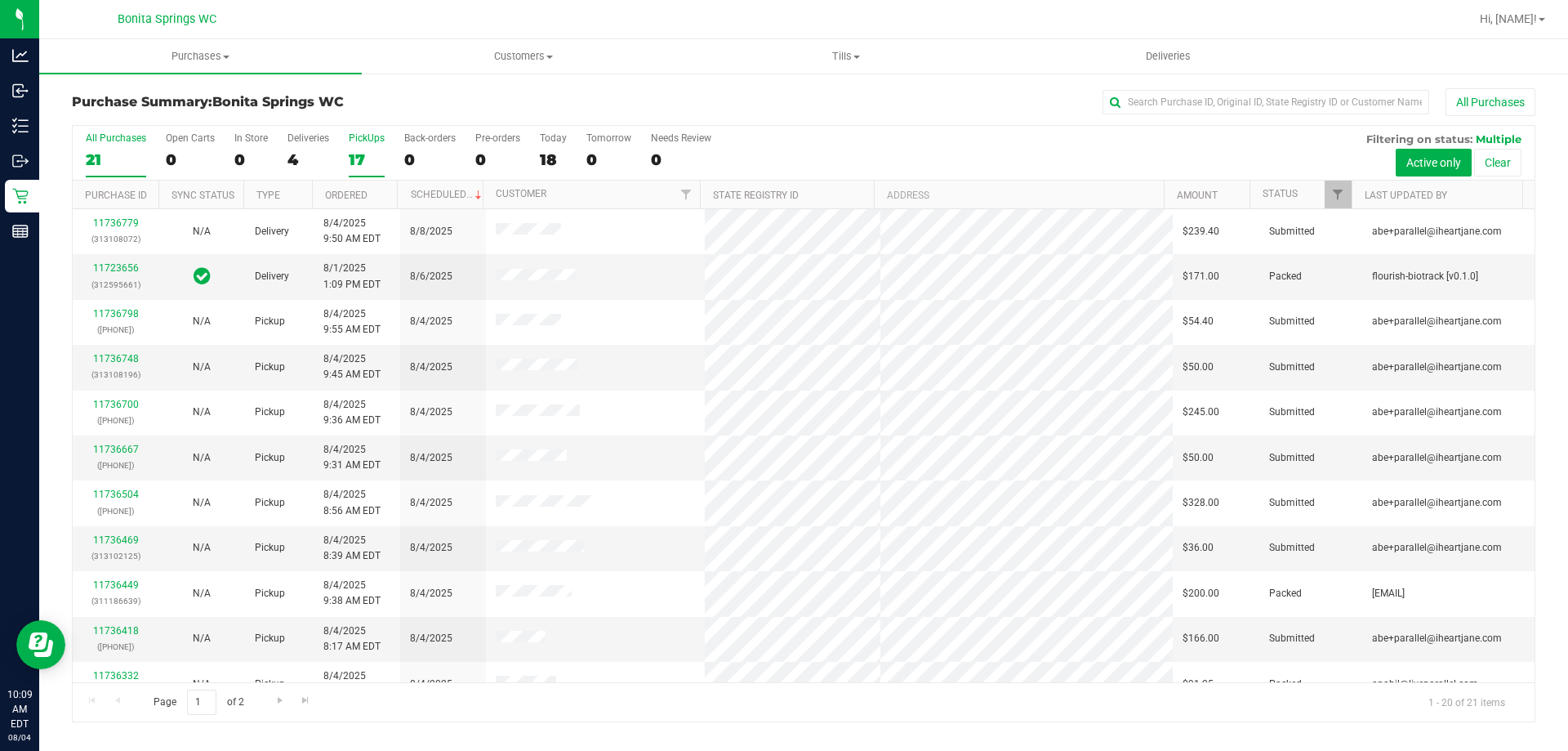 click on "17" at bounding box center (367, 159) 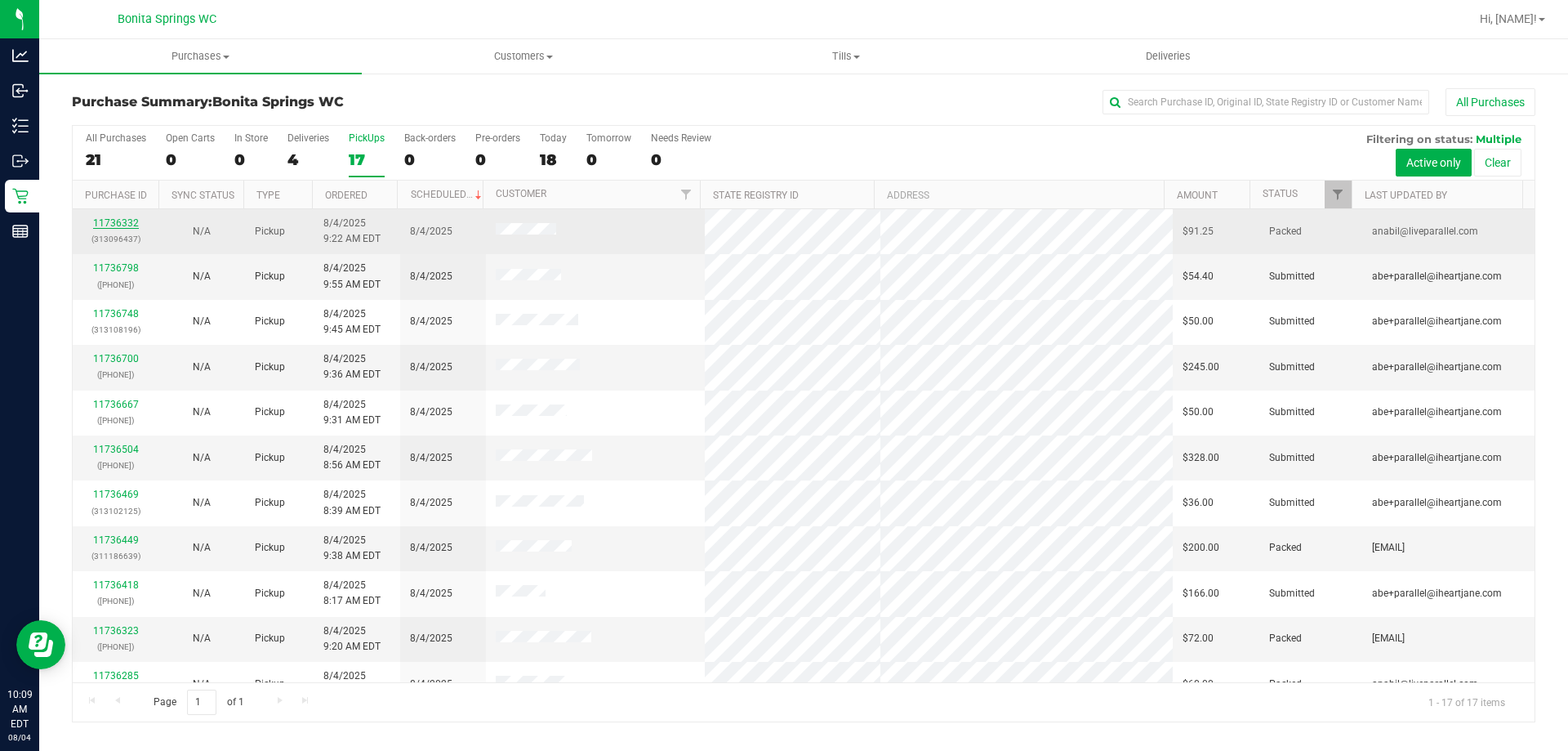 click on "11736332" at bounding box center (116, 223) 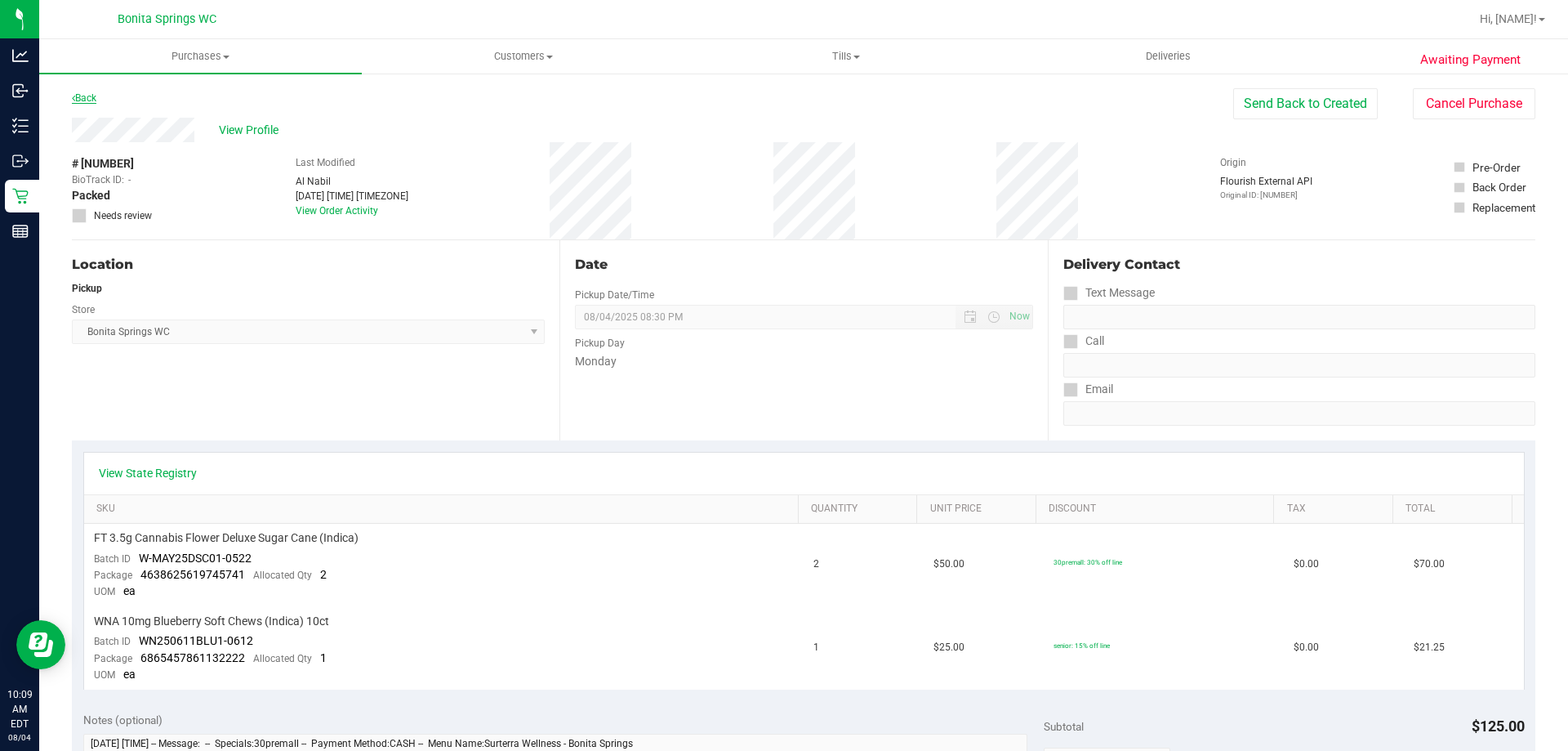 click on "Back" at bounding box center (84, 98) 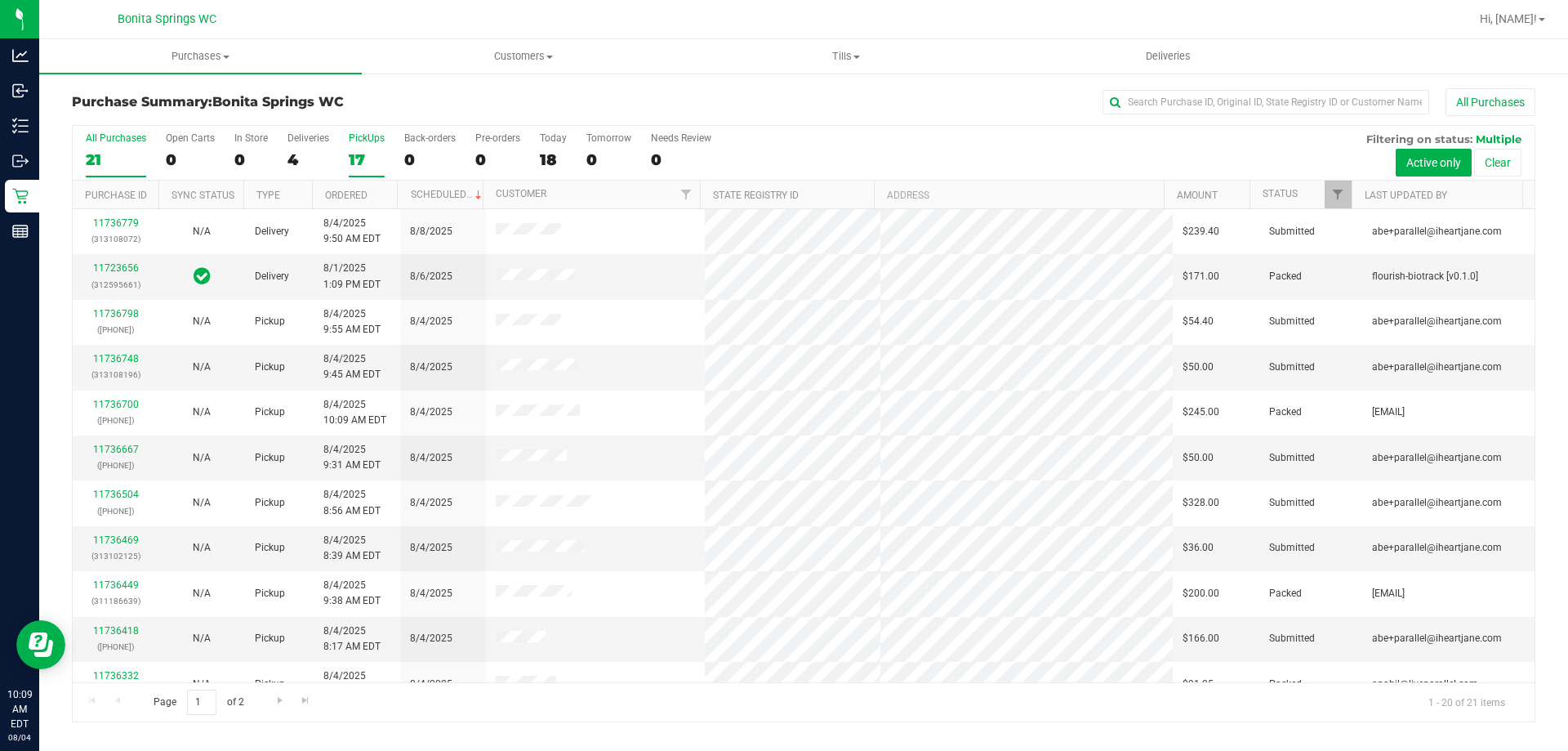click on "17" at bounding box center [367, 159] 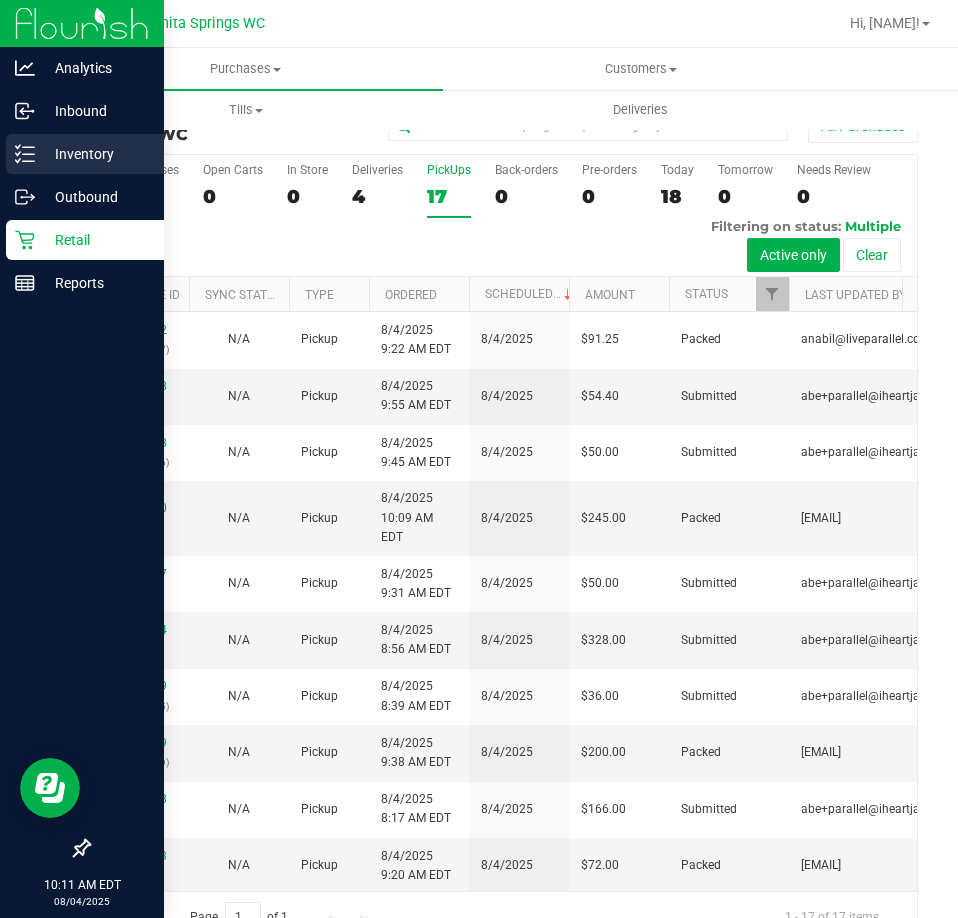 click on "Inventory" at bounding box center (95, 154) 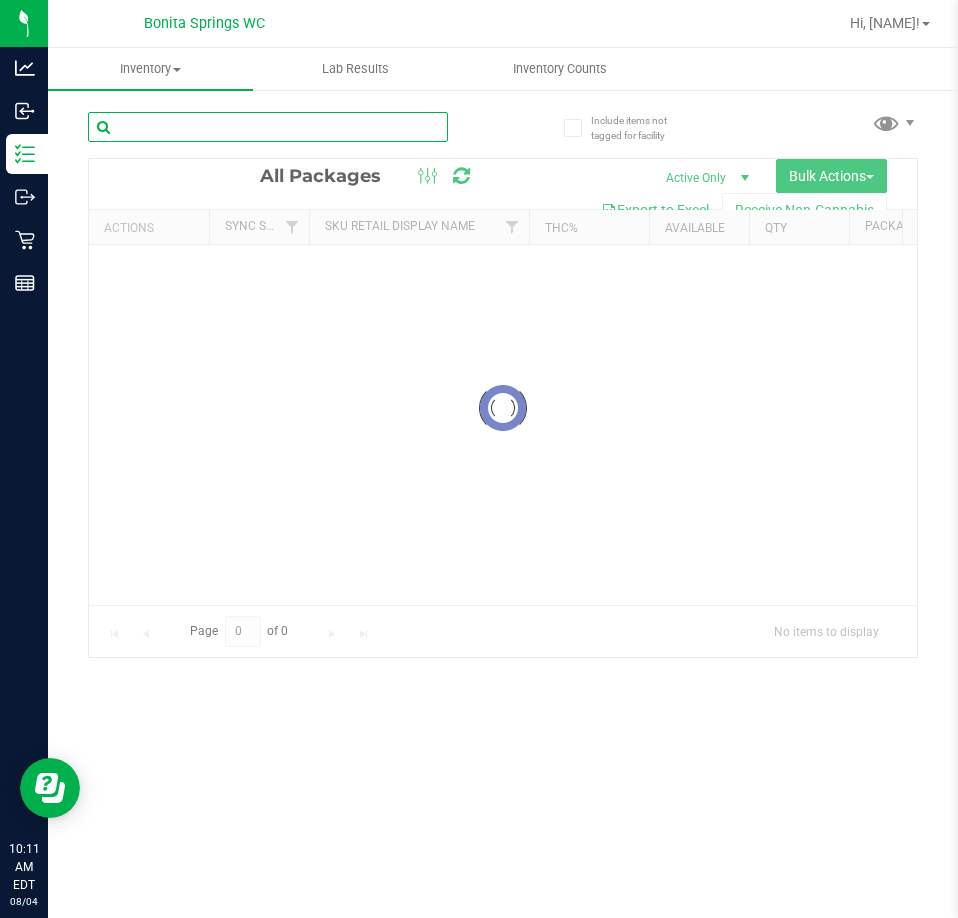 click at bounding box center (268, 127) 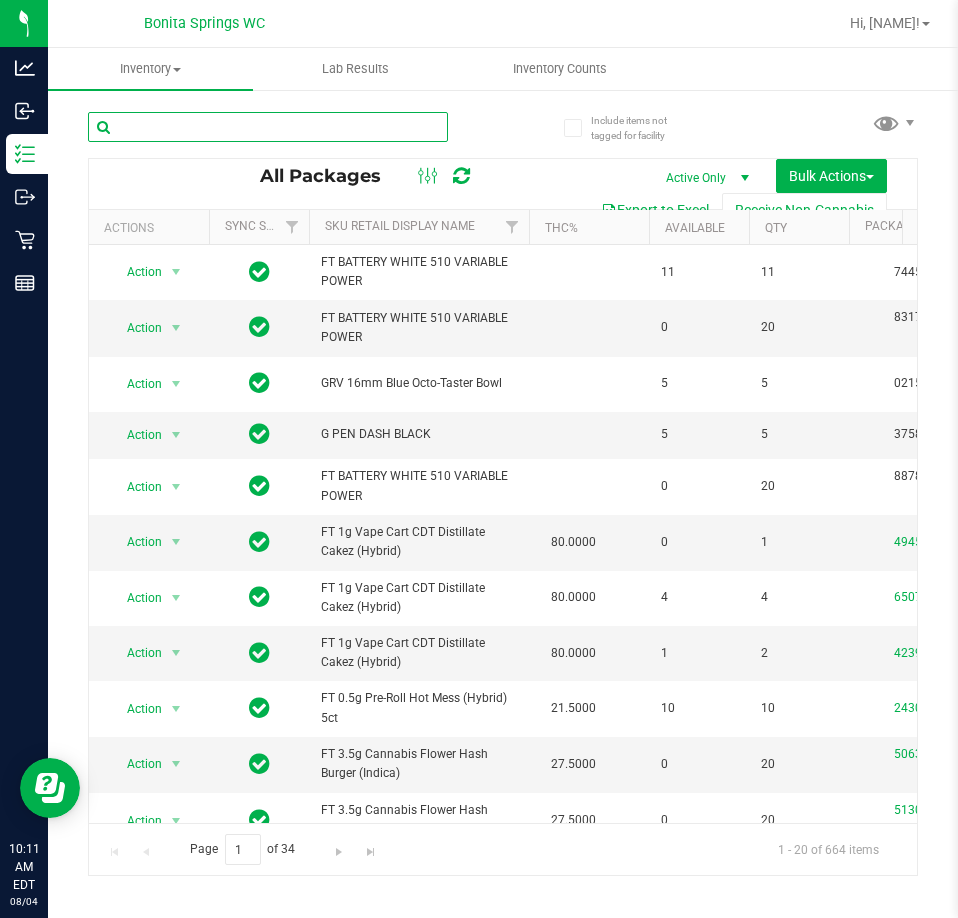 click at bounding box center (268, 127) 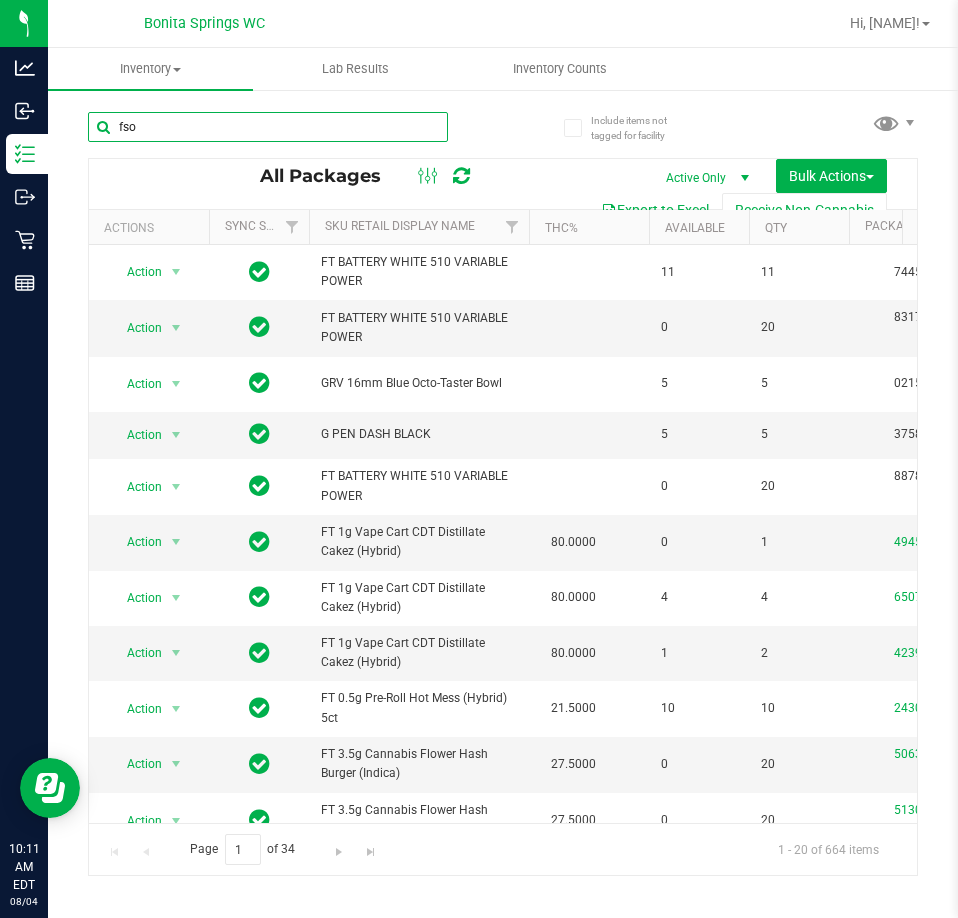 type on "fso" 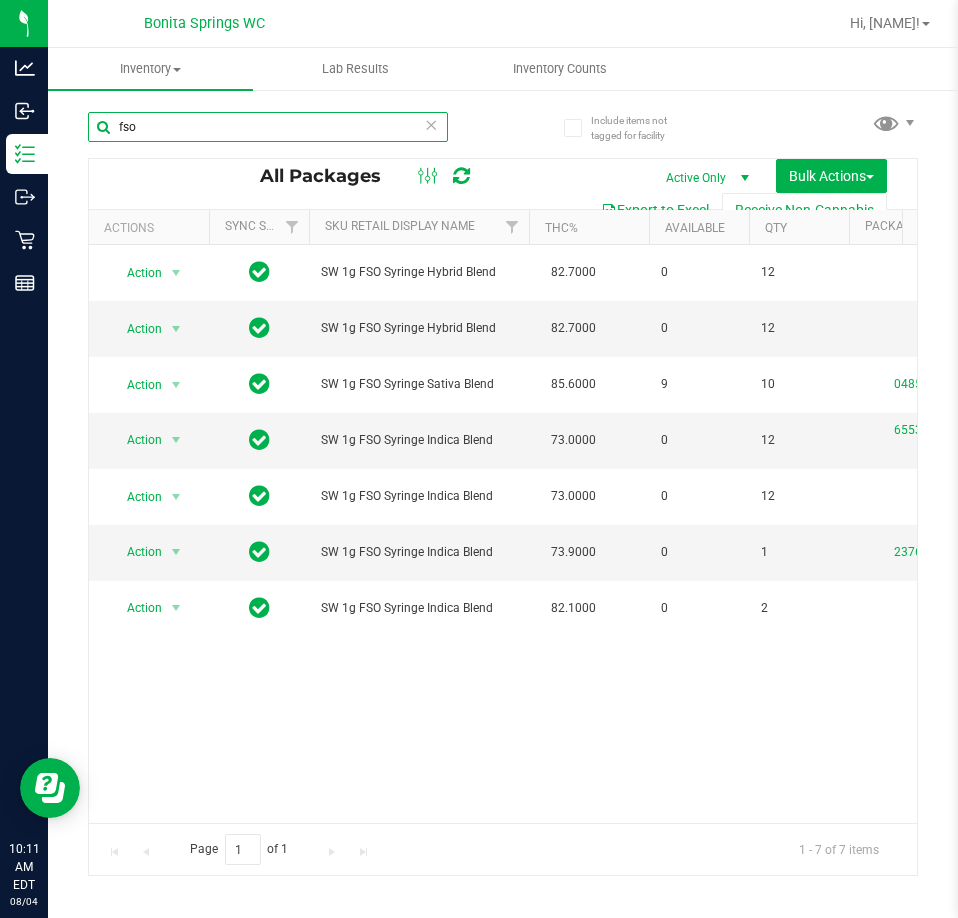 scroll, scrollTop: 0, scrollLeft: 16, axis: horizontal 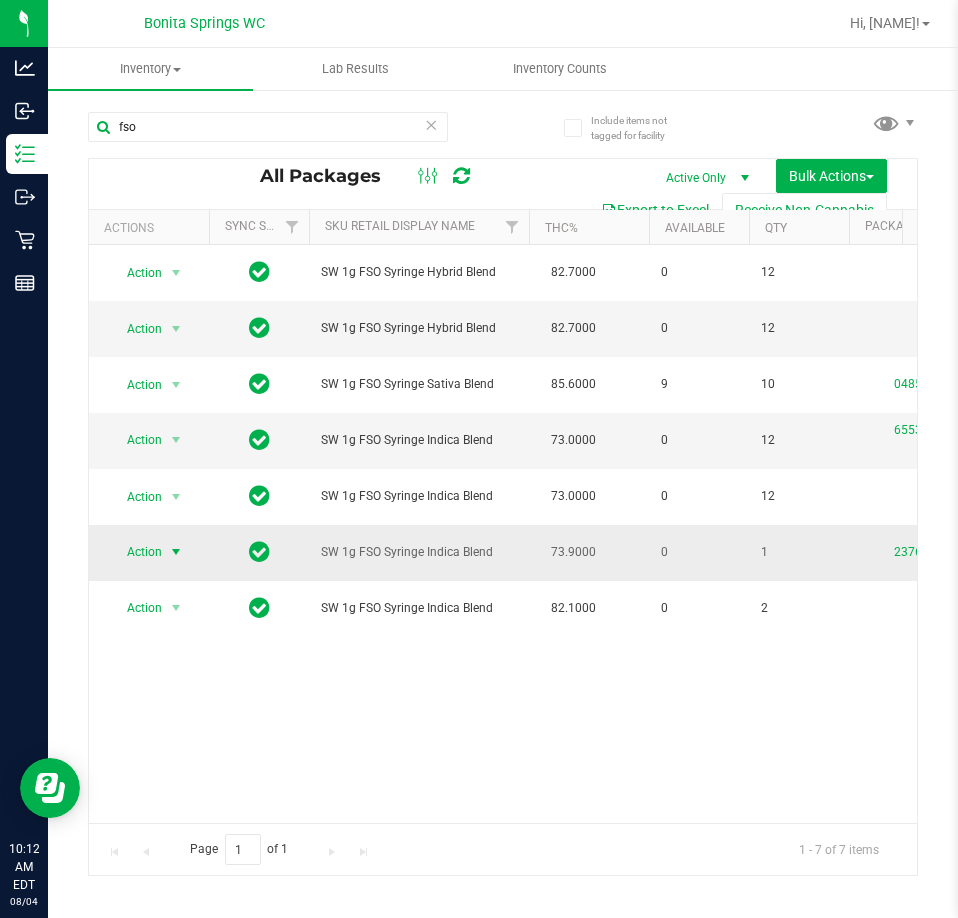 click on "Action" at bounding box center [136, 552] 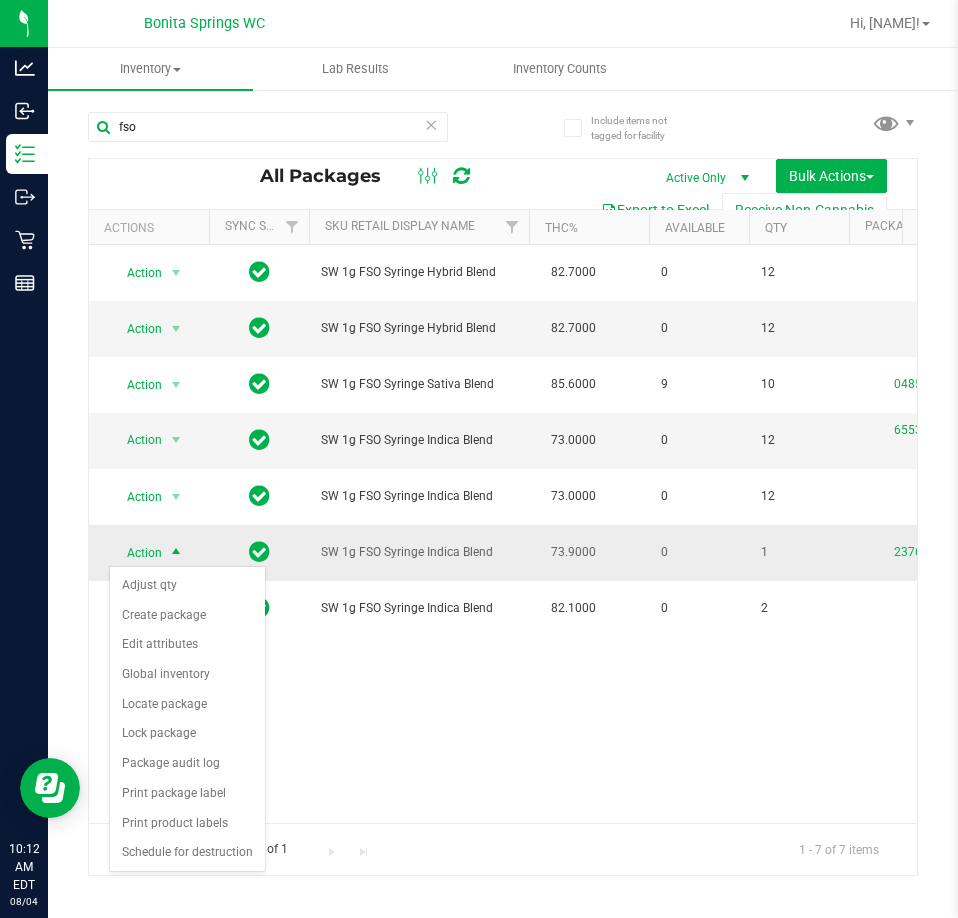 click on "Action" at bounding box center (136, 553) 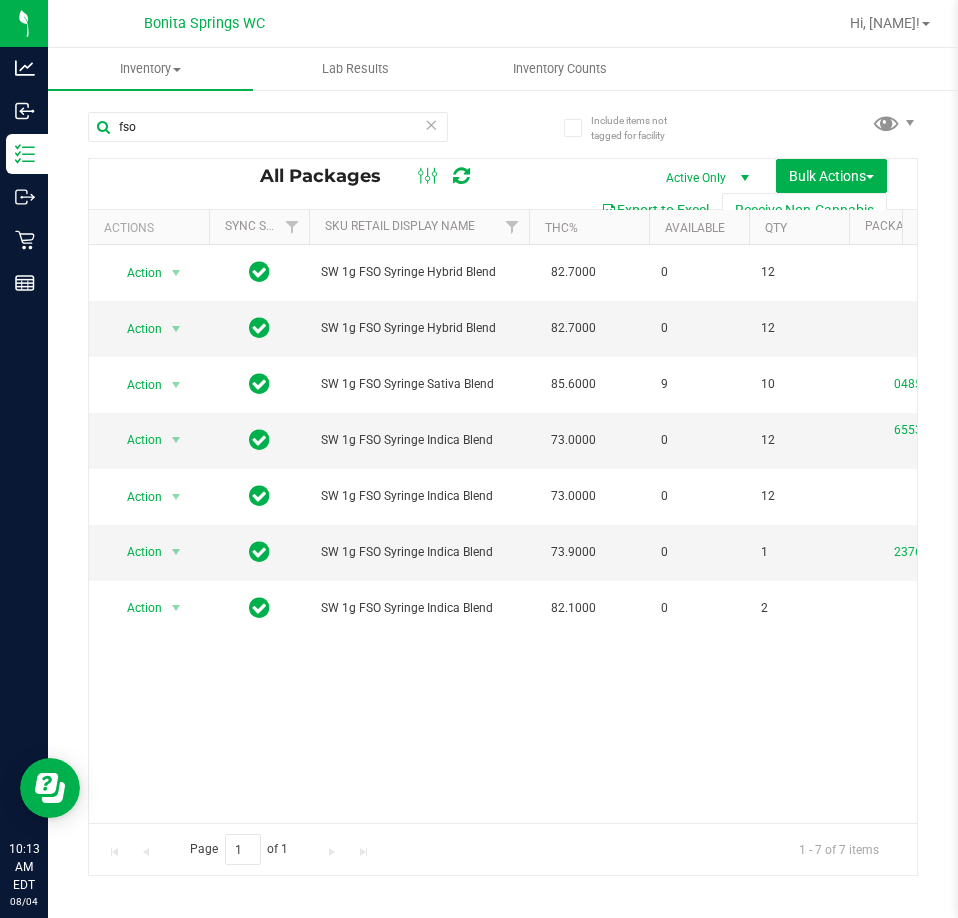 click at bounding box center (431, 124) 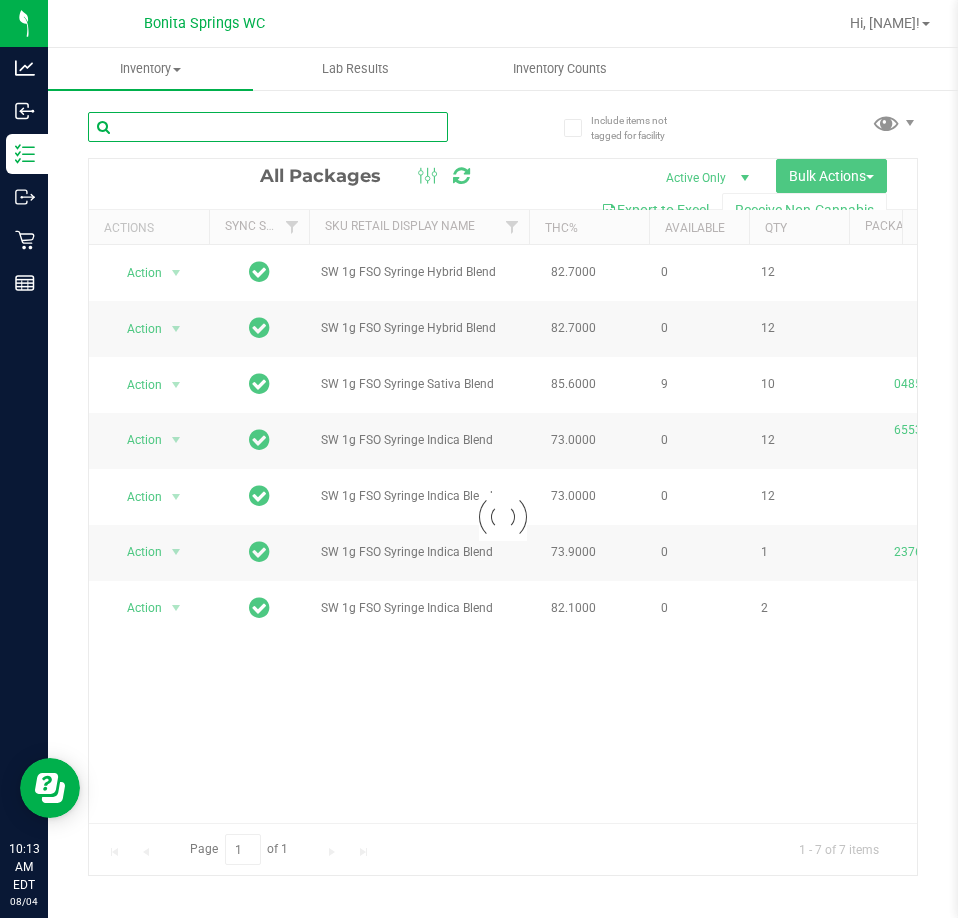 click at bounding box center [268, 127] 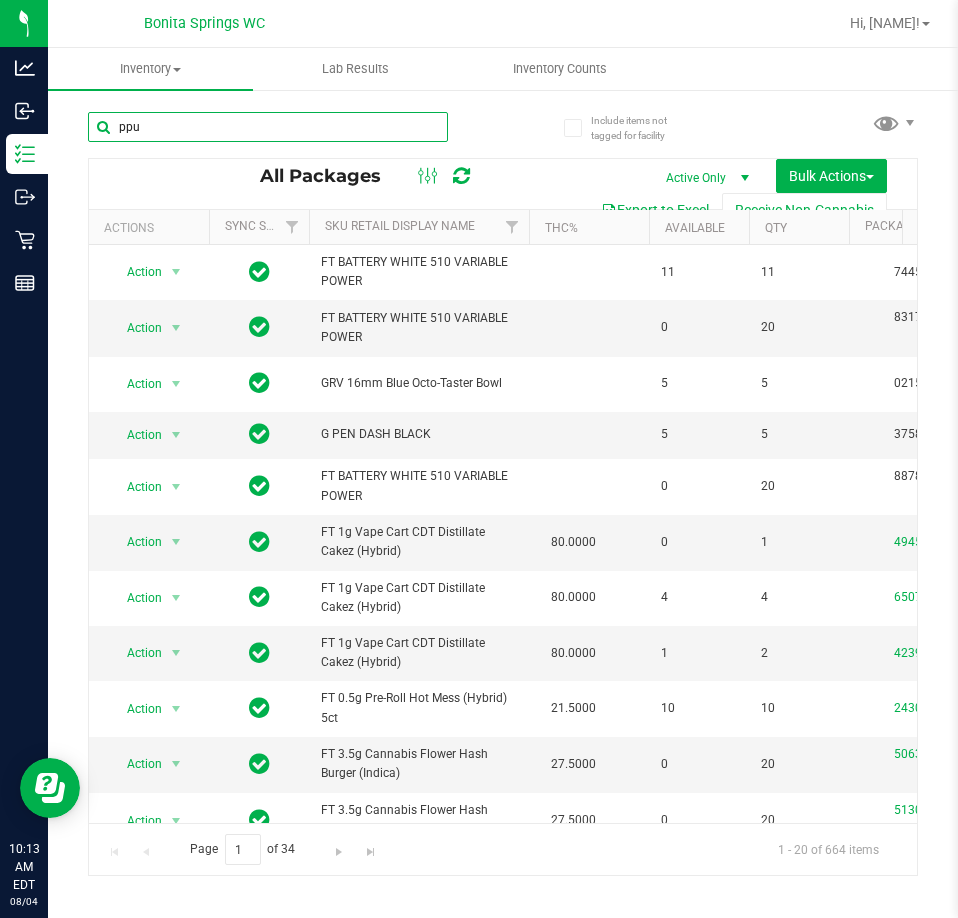 type on "ppu" 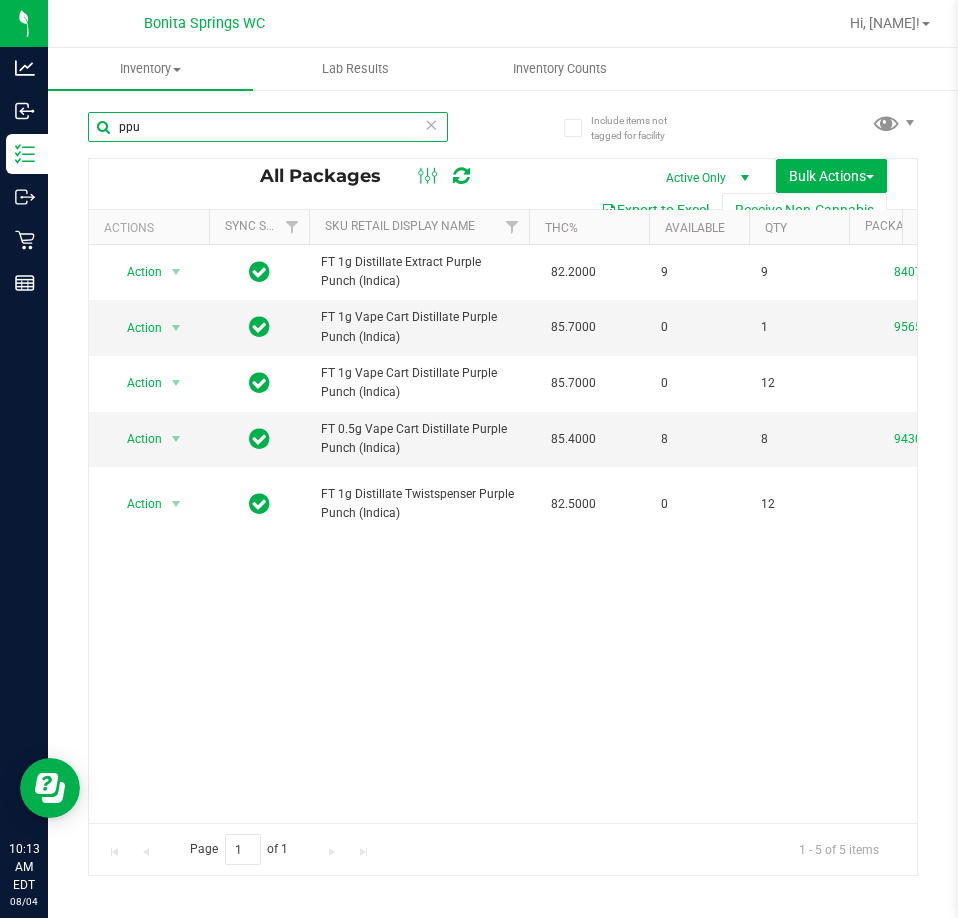 scroll, scrollTop: 0, scrollLeft: 12, axis: horizontal 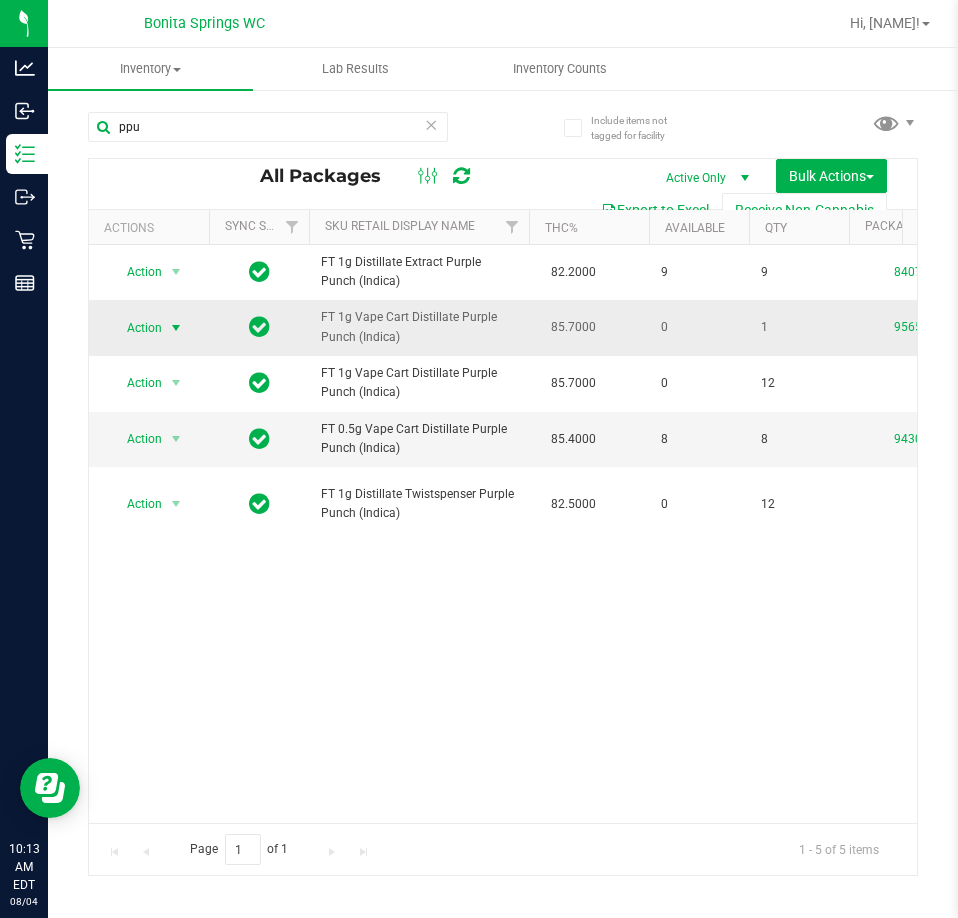 click on "Action" at bounding box center (136, 328) 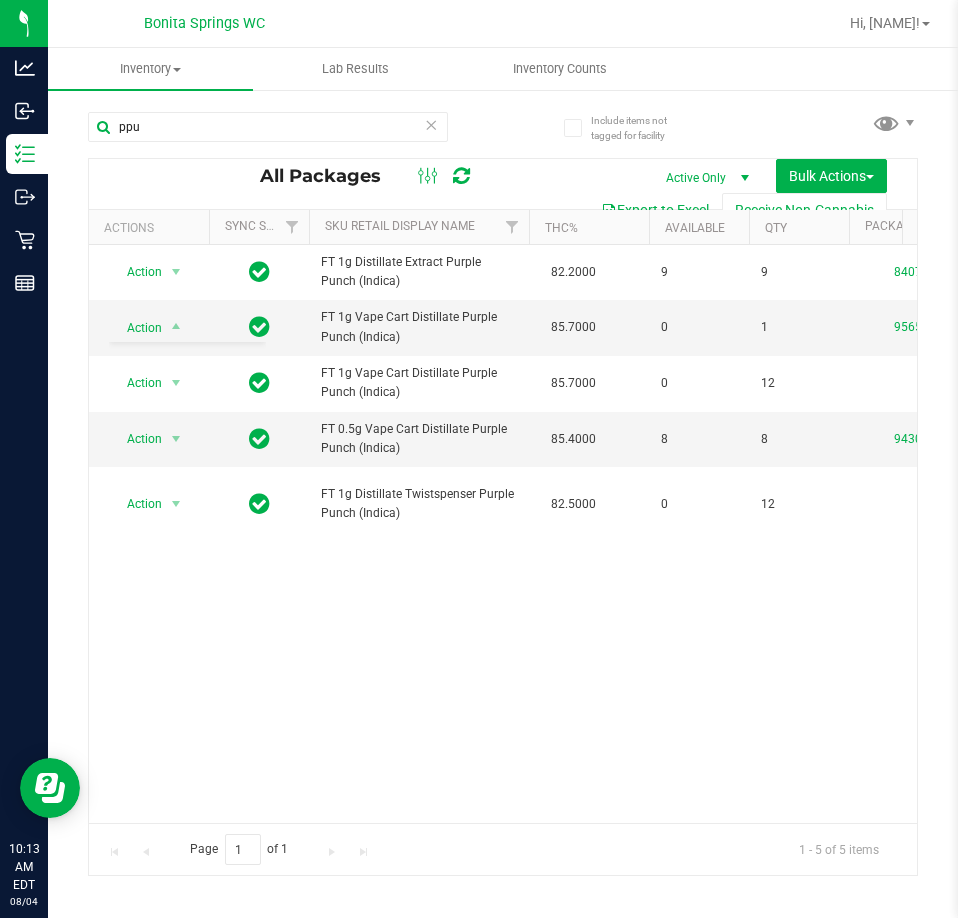 click on "Action Action Adjust qty Create package Edit attributes Global inventory Locate package Lock package Package audit log Print package label Print product labels Schedule for destruction
FT 1g Distillate Extract Purple Punch (Indica)
82.2000
9
9
8407644409842001
FLSRWGM-20250603-2391
MAY25PPU02-0527
Now
Jul 11, 2025 12:43:20 EDT
Now
00001129
Pantry" at bounding box center (503, 534) 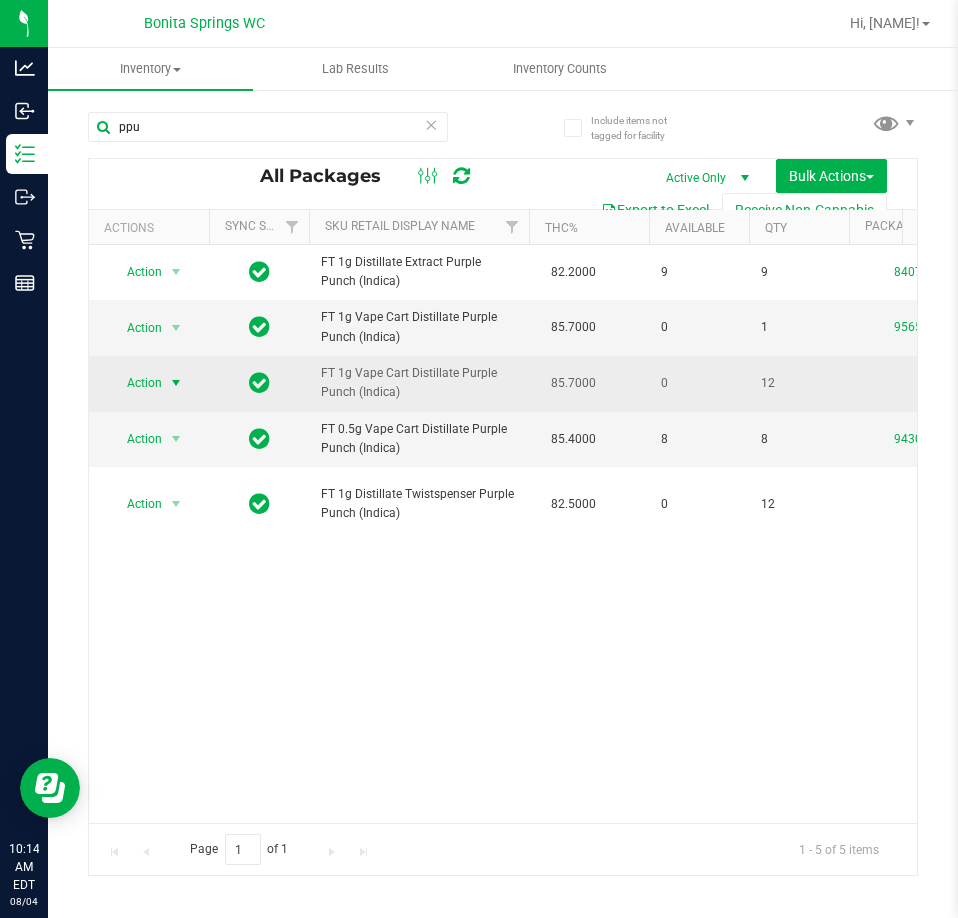 click on "Action" at bounding box center (136, 383) 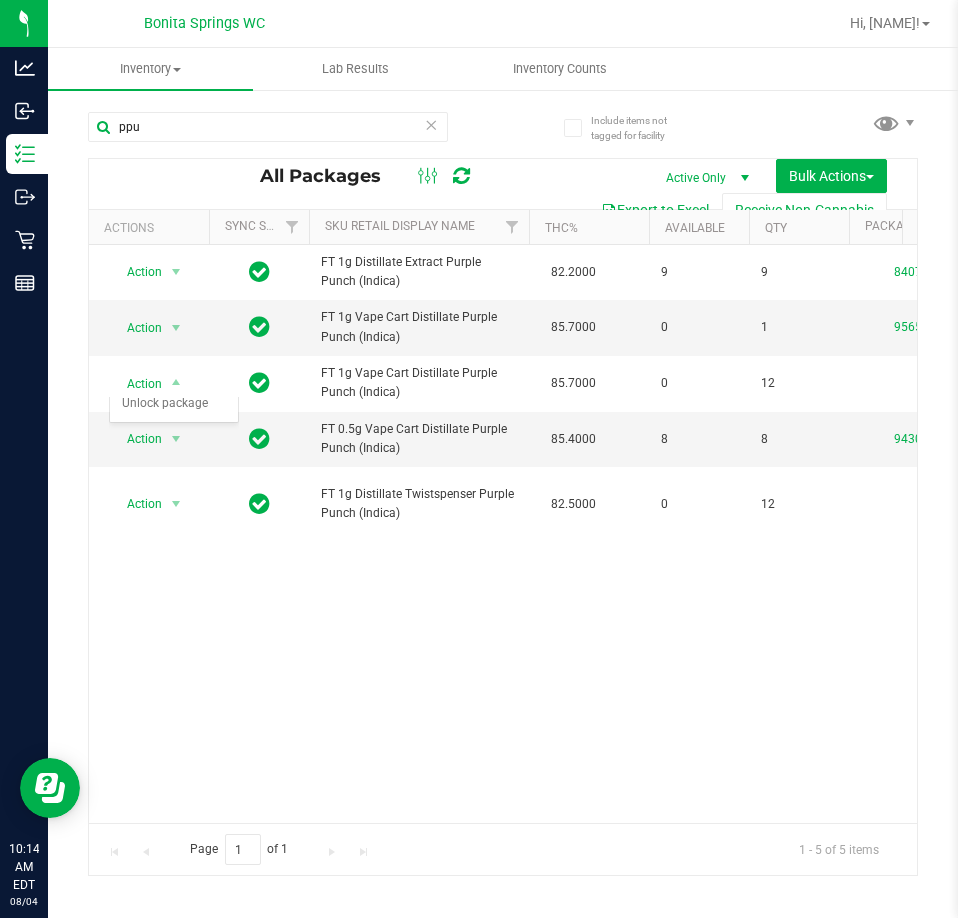 click on "Action Action Adjust qty Create package Edit attributes Global inventory Locate package Lock package Package audit log Print package label Print product labels Schedule for destruction
FT 1g Distillate Extract Purple Punch (Indica)
82.2000
9
9
8407644409842001
FLSRWGM-20250603-2391
MAY25PPU02-0527
Now
Jul 11, 2025 12:43:20 EDT
Now
00001129
Pantry" at bounding box center [503, 534] 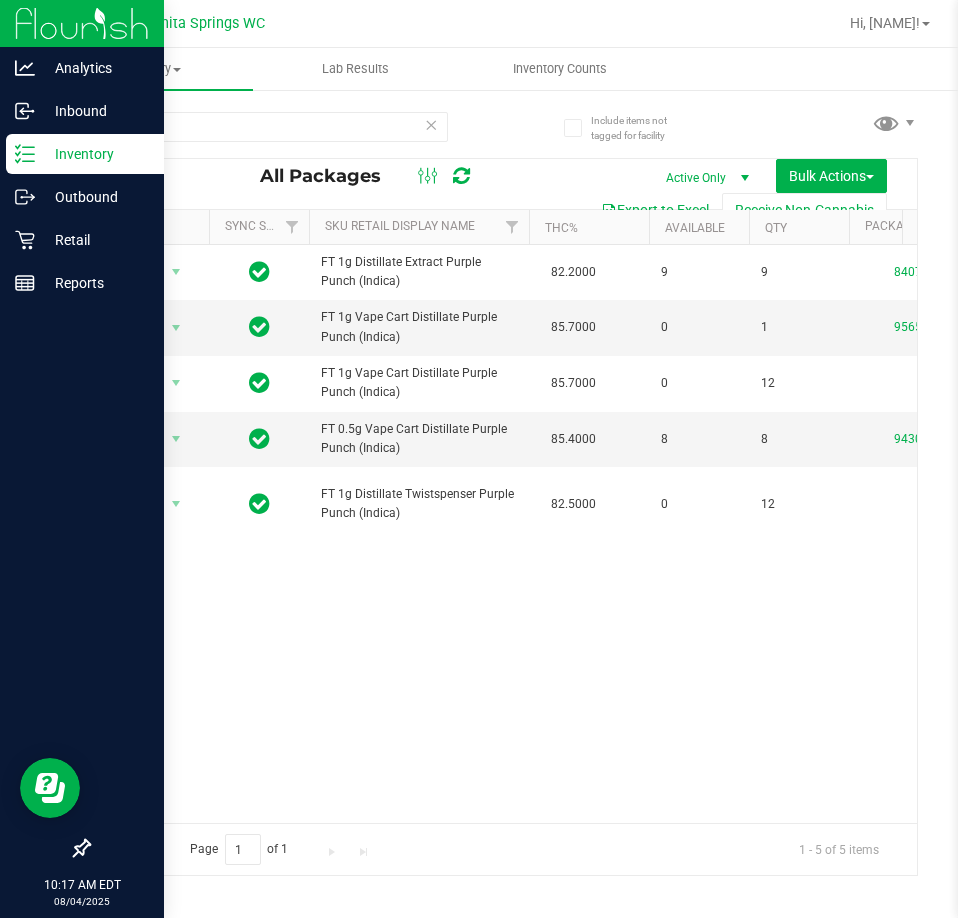 click on "Inventory" at bounding box center (95, 154) 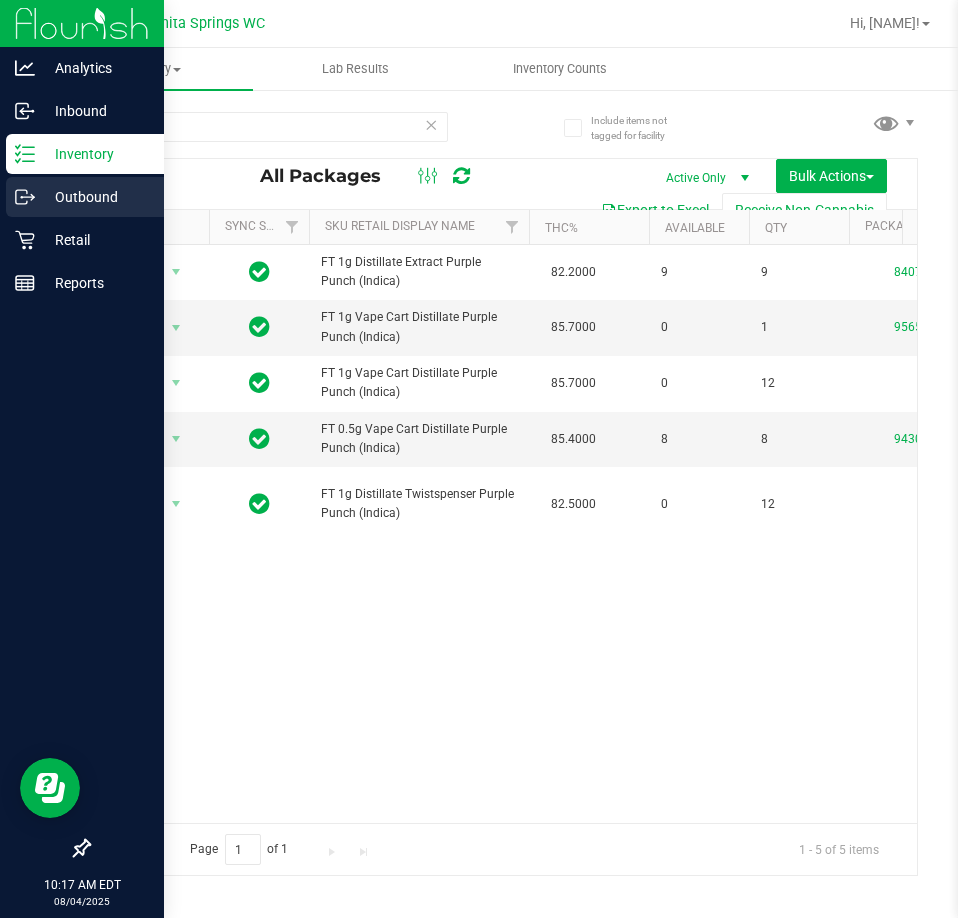 click on "Outbound" at bounding box center (82, 198) 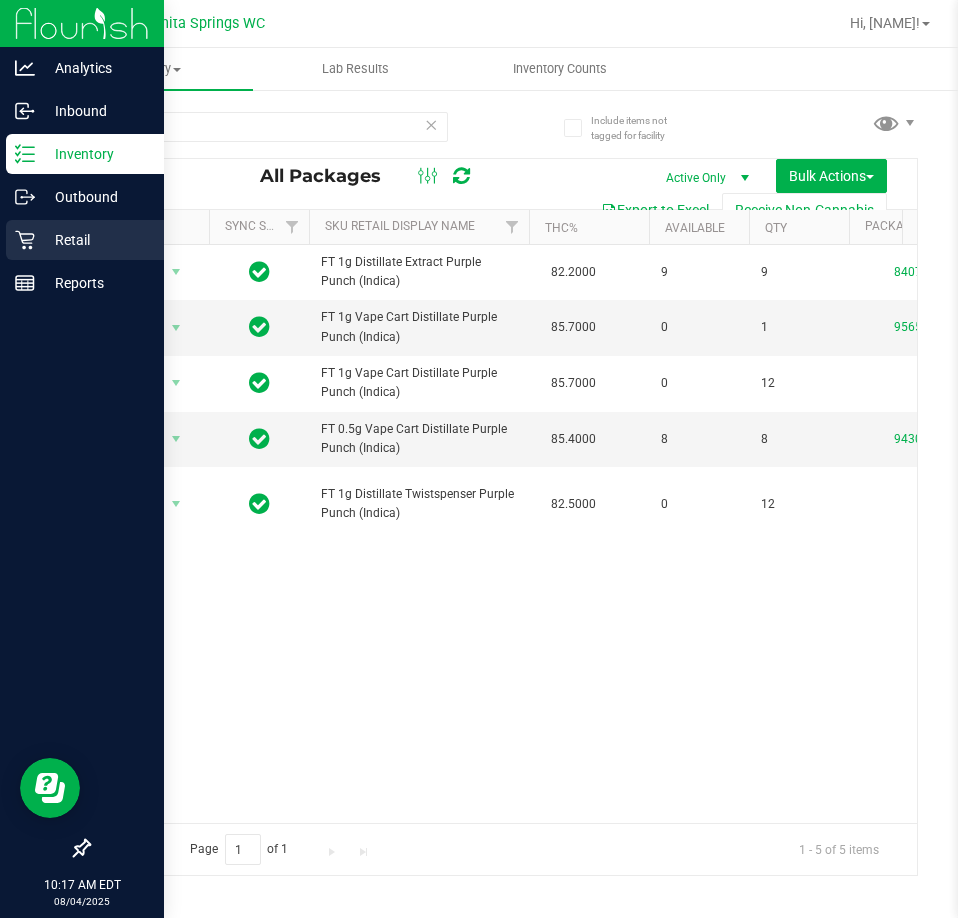 click on "Retail" at bounding box center [85, 240] 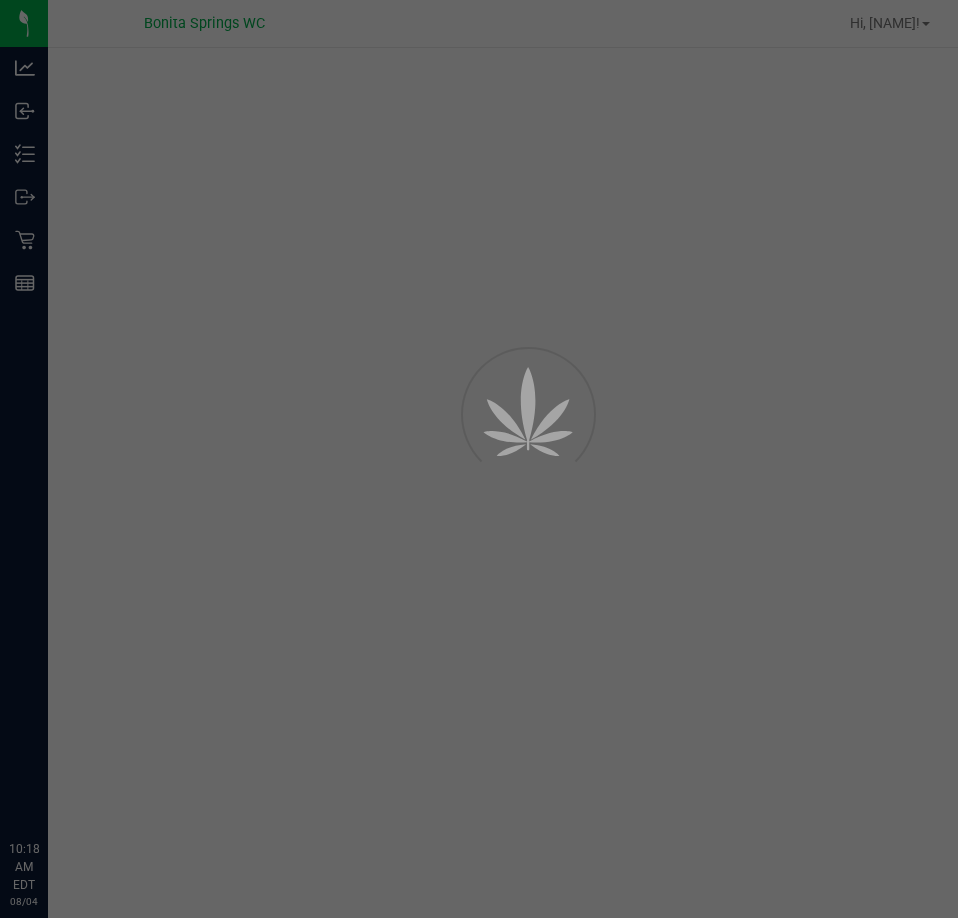 scroll, scrollTop: 0, scrollLeft: 0, axis: both 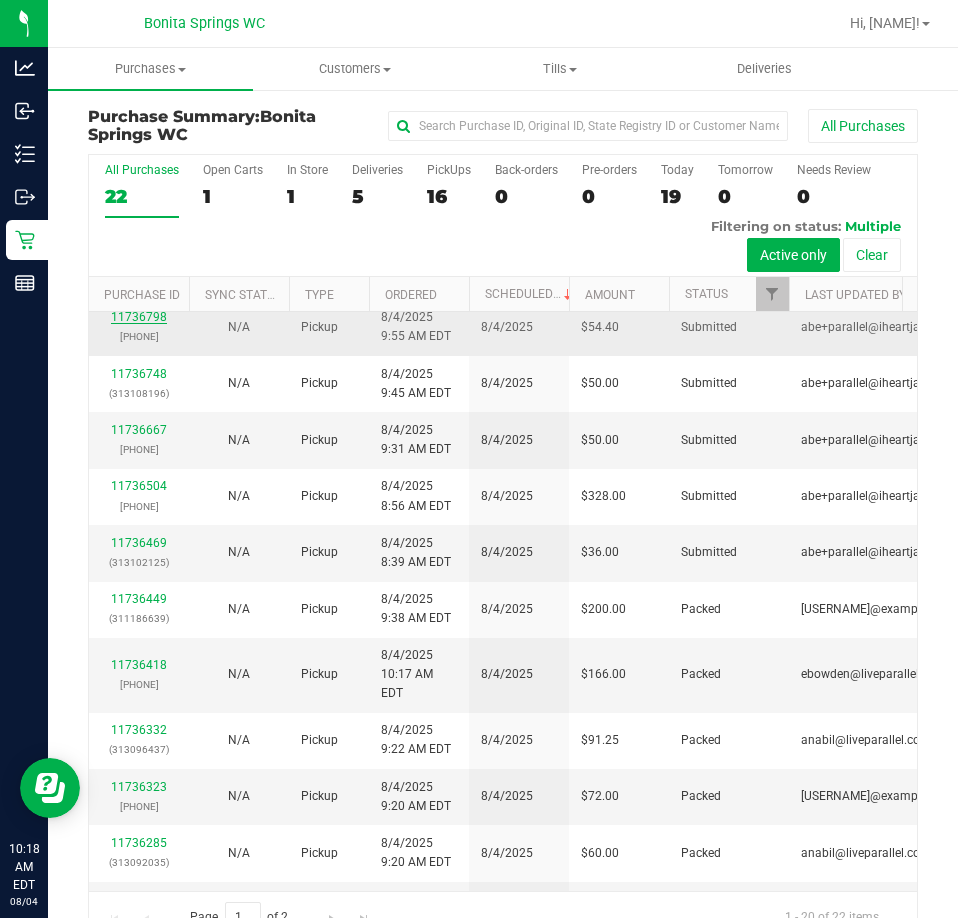 click on "11736798" at bounding box center (139, 317) 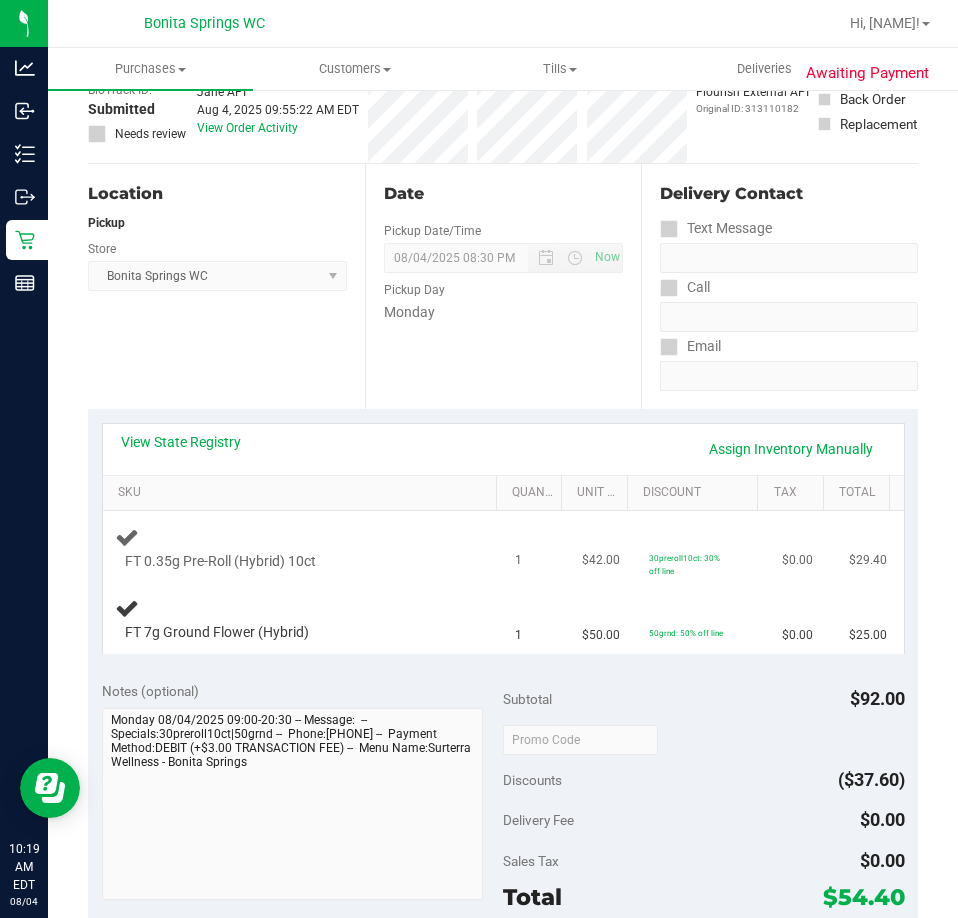 scroll, scrollTop: 300, scrollLeft: 0, axis: vertical 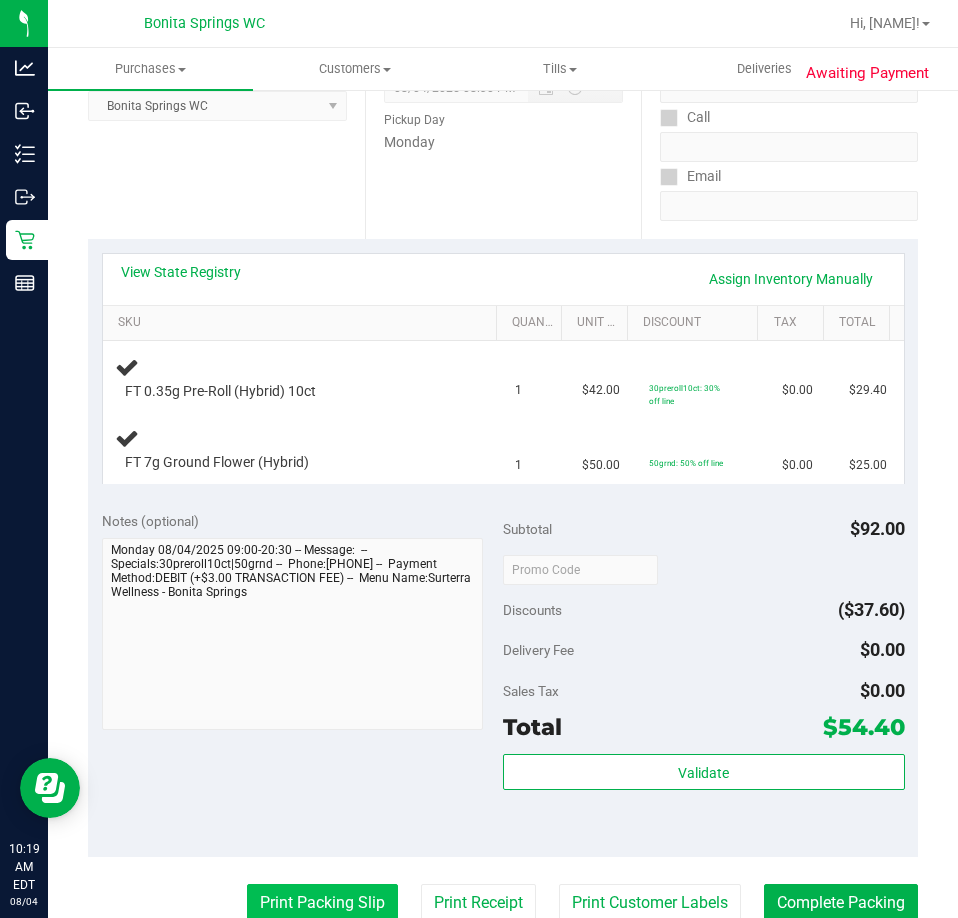 click on "Print Packing Slip" at bounding box center [322, 903] 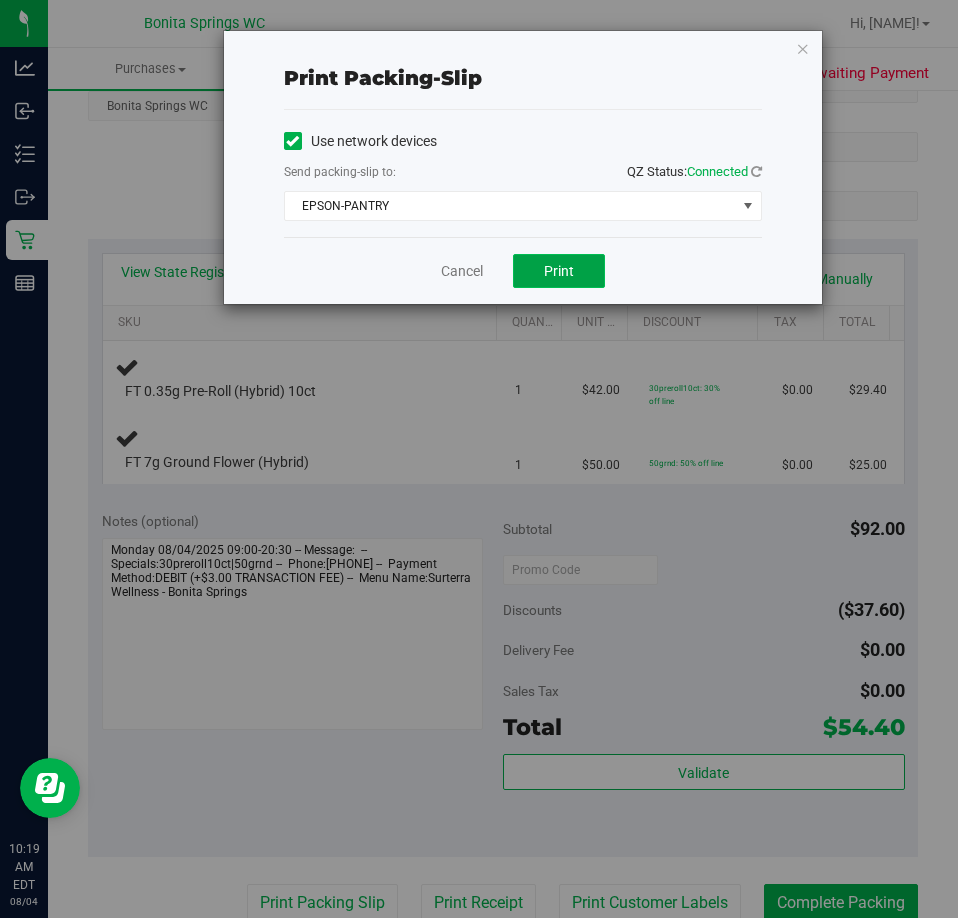 click on "Print" at bounding box center [559, 271] 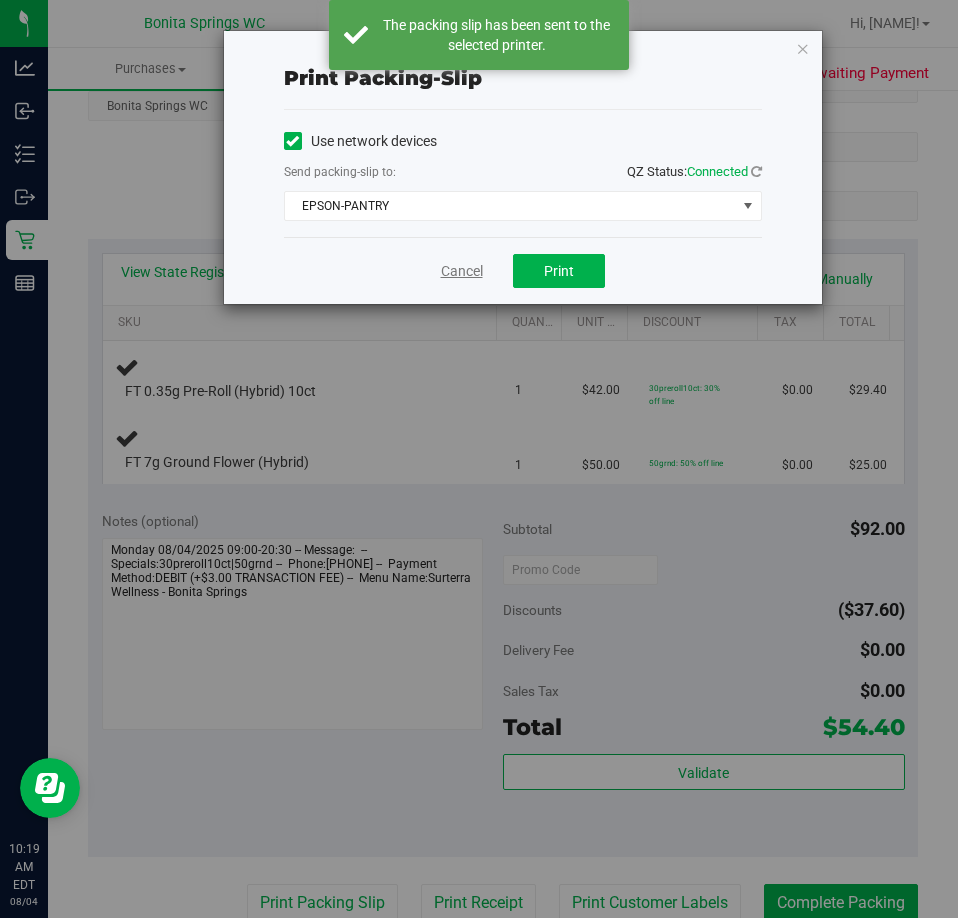 click on "Cancel" at bounding box center [462, 271] 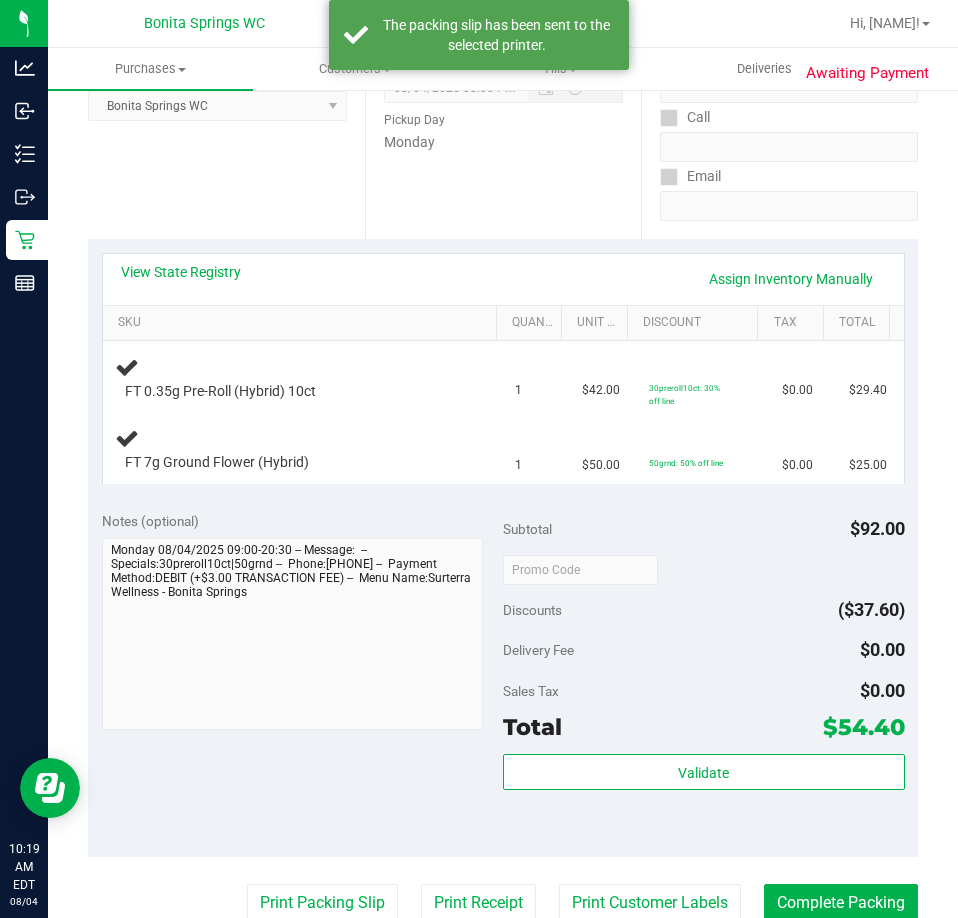 scroll, scrollTop: 304, scrollLeft: 0, axis: vertical 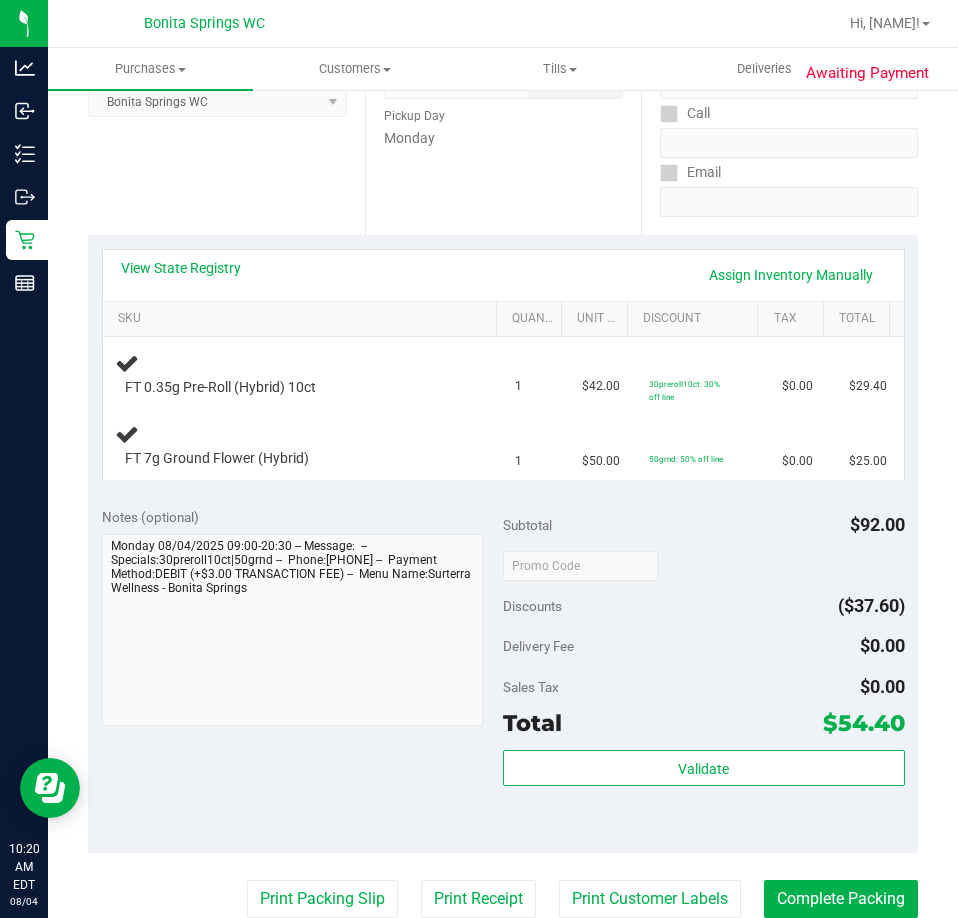 click on "View State Registry
Assign Inventory Manually" at bounding box center [503, 275] 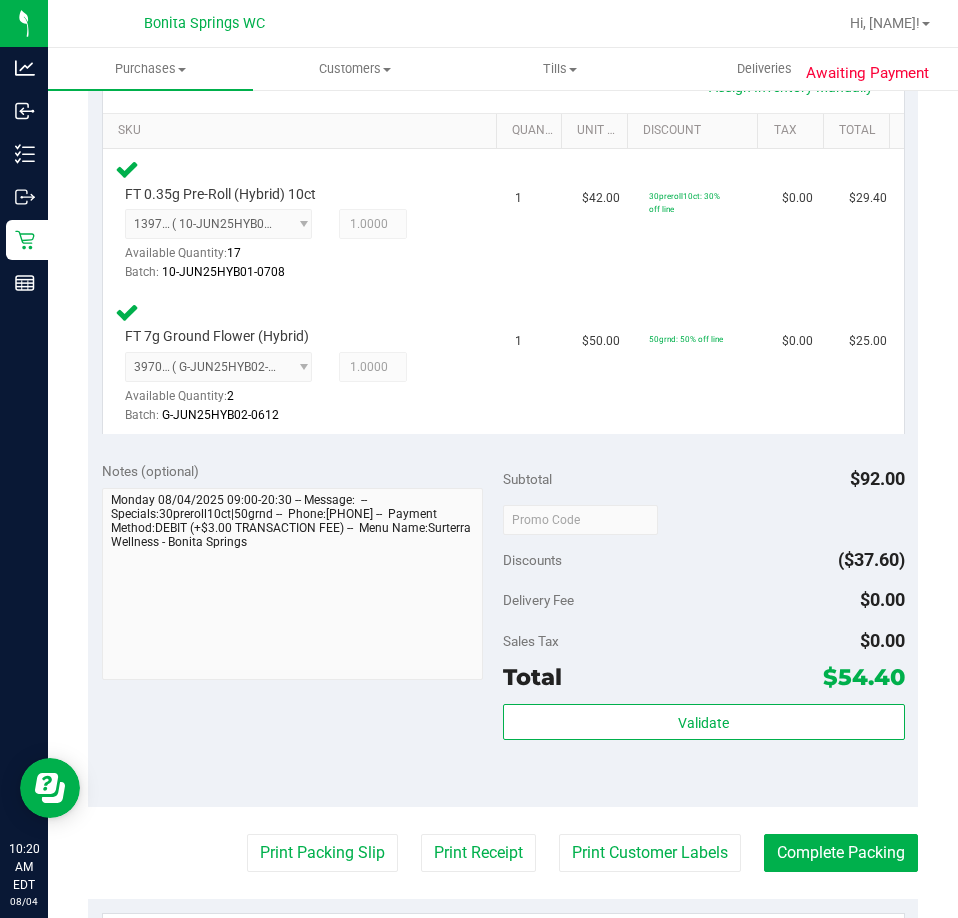 scroll, scrollTop: 604, scrollLeft: 0, axis: vertical 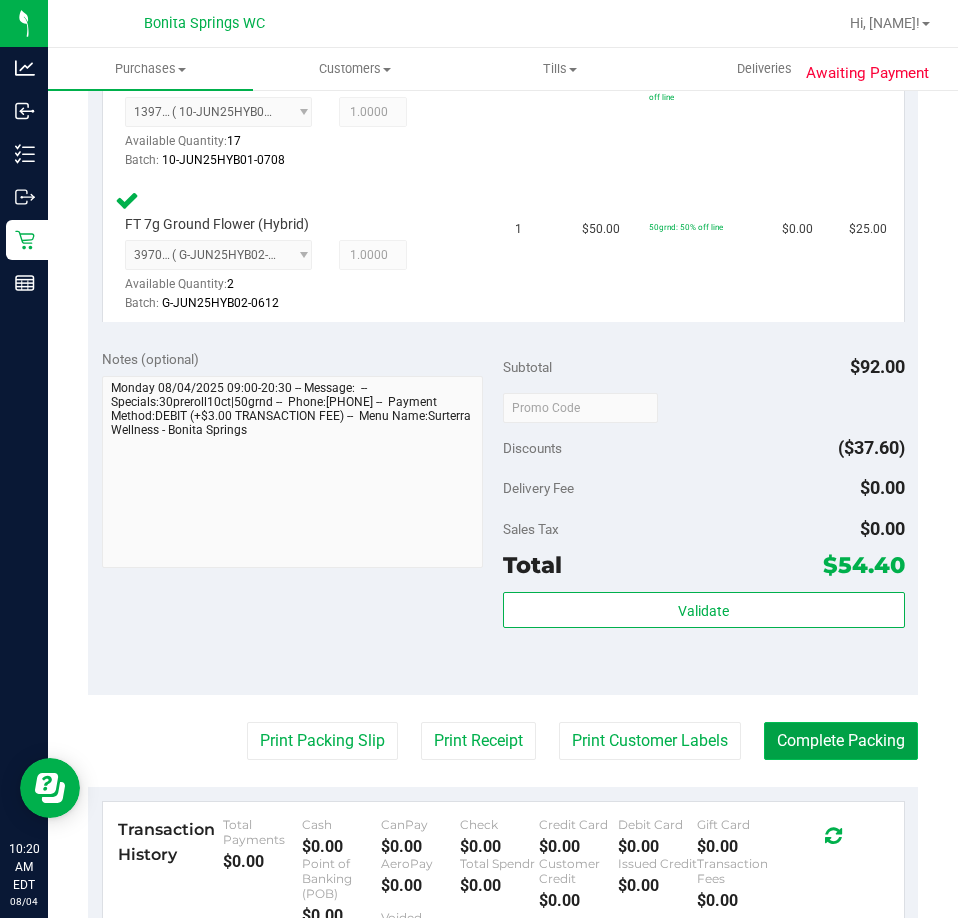 click on "Complete Packing" at bounding box center (841, 741) 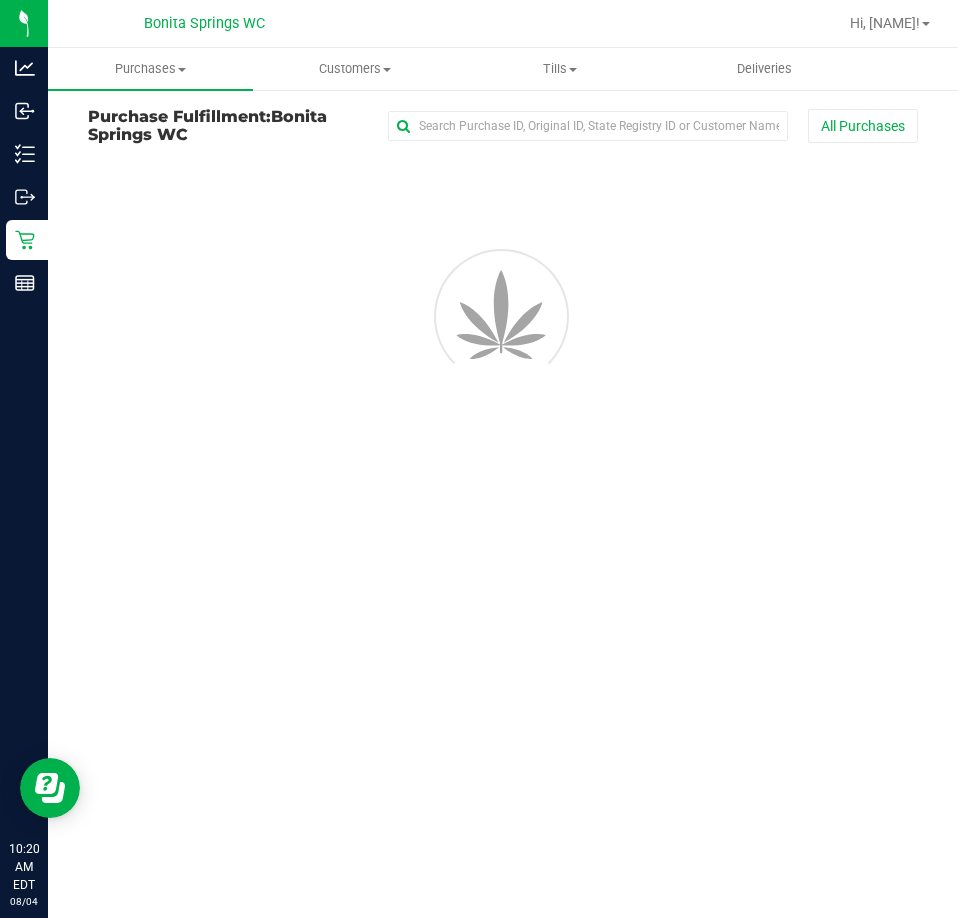 scroll, scrollTop: 0, scrollLeft: 0, axis: both 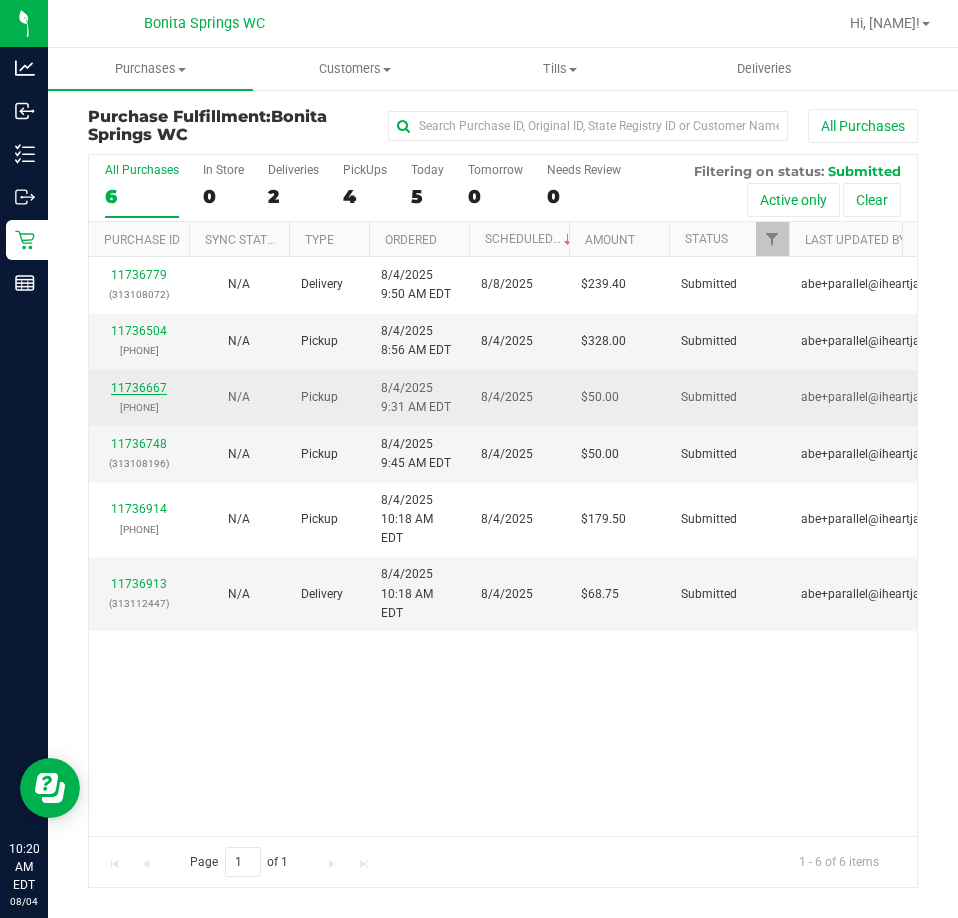 click on "11736667" at bounding box center (139, 388) 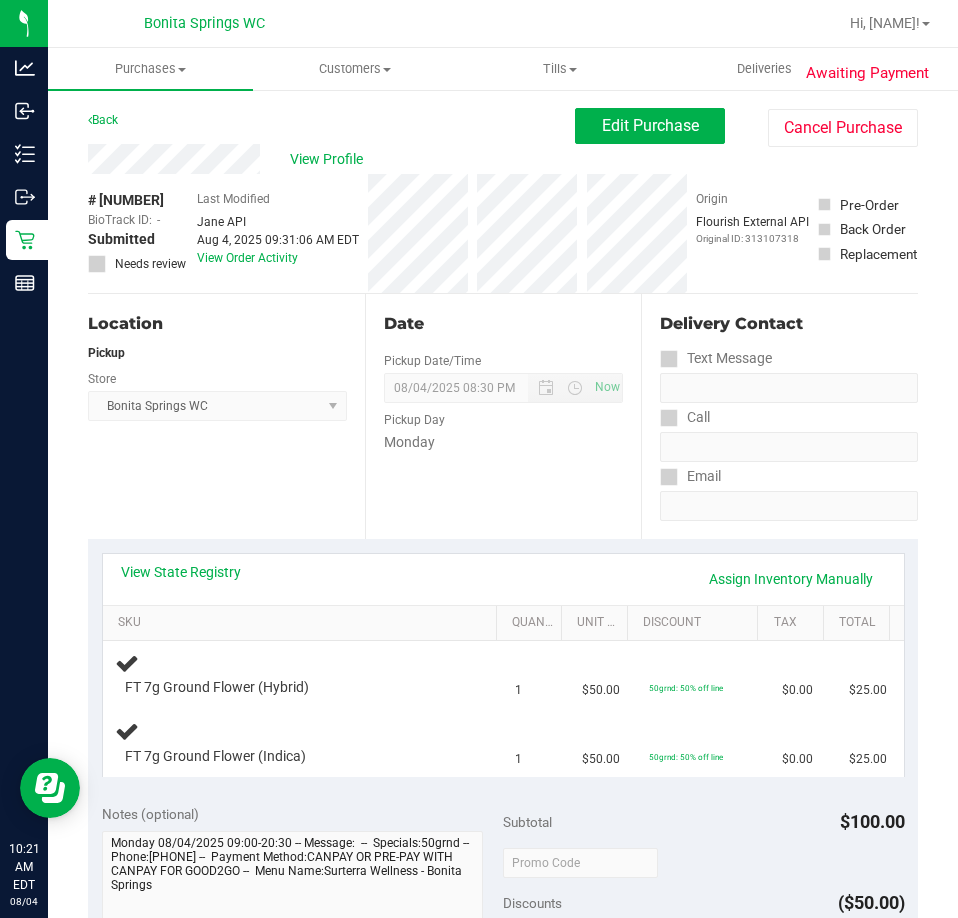 click on "View State Registry
Assign Inventory Manually" at bounding box center (503, 579) 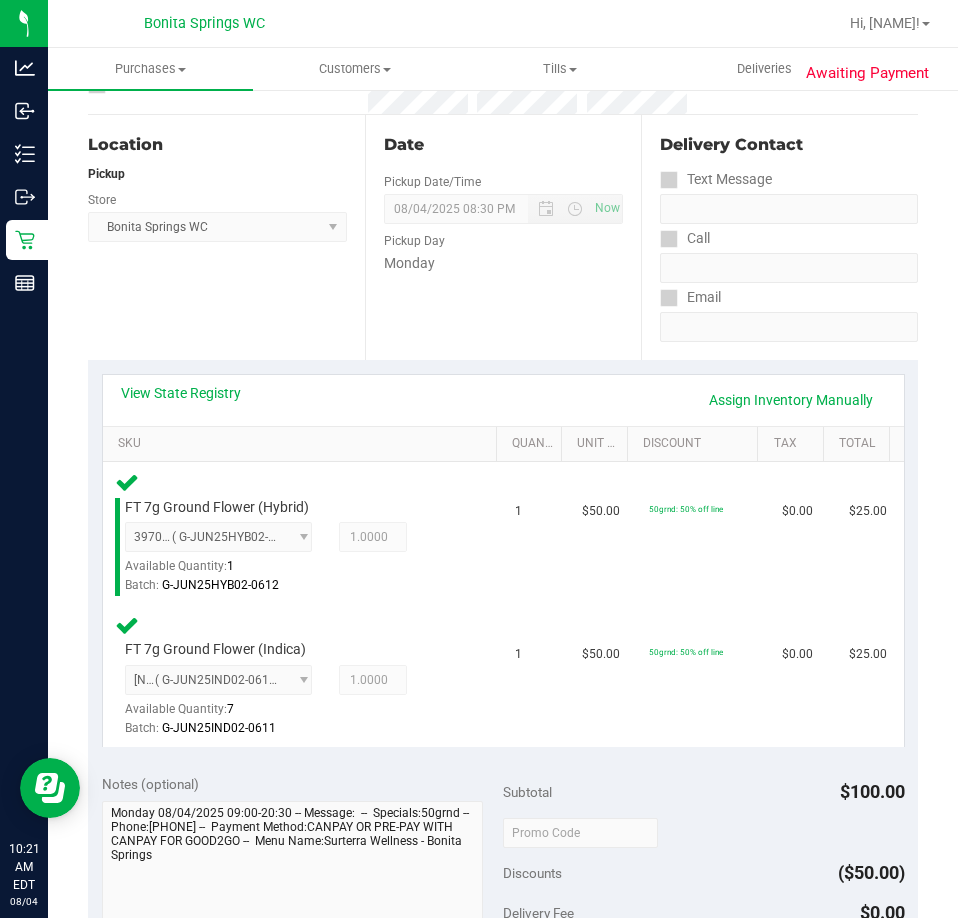 scroll, scrollTop: 500, scrollLeft: 0, axis: vertical 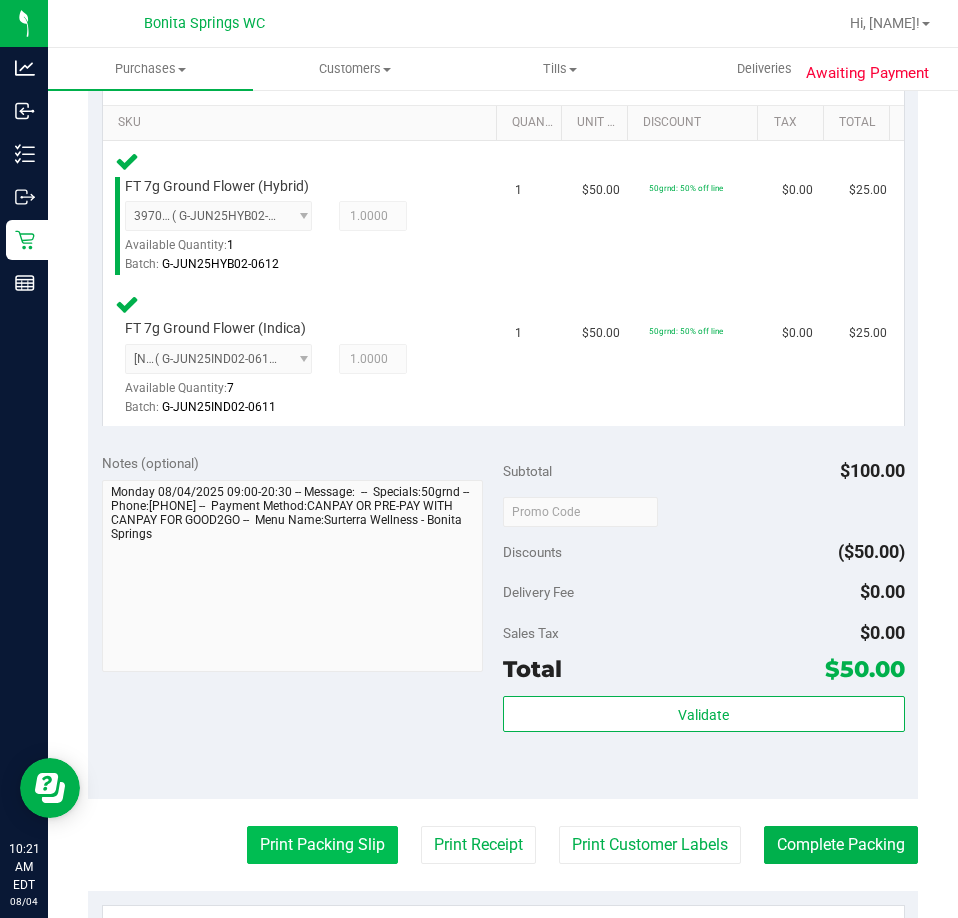 click on "Print Packing Slip" at bounding box center [322, 845] 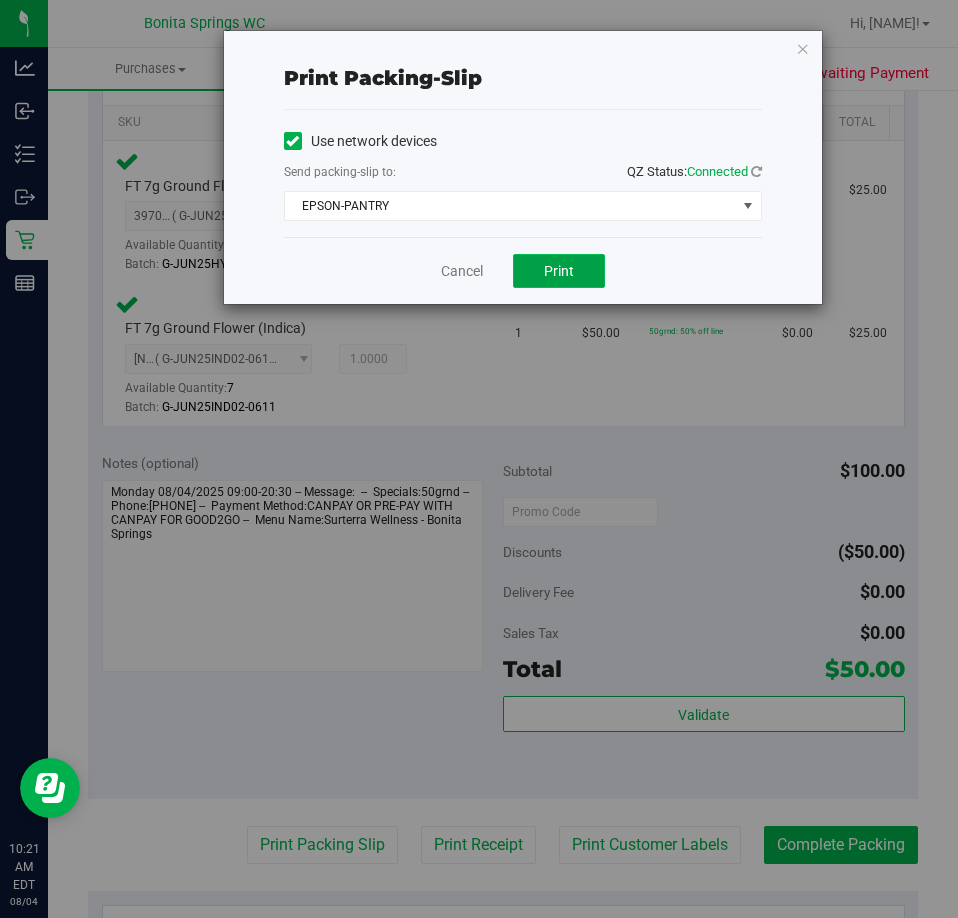 click on "Print" at bounding box center [559, 271] 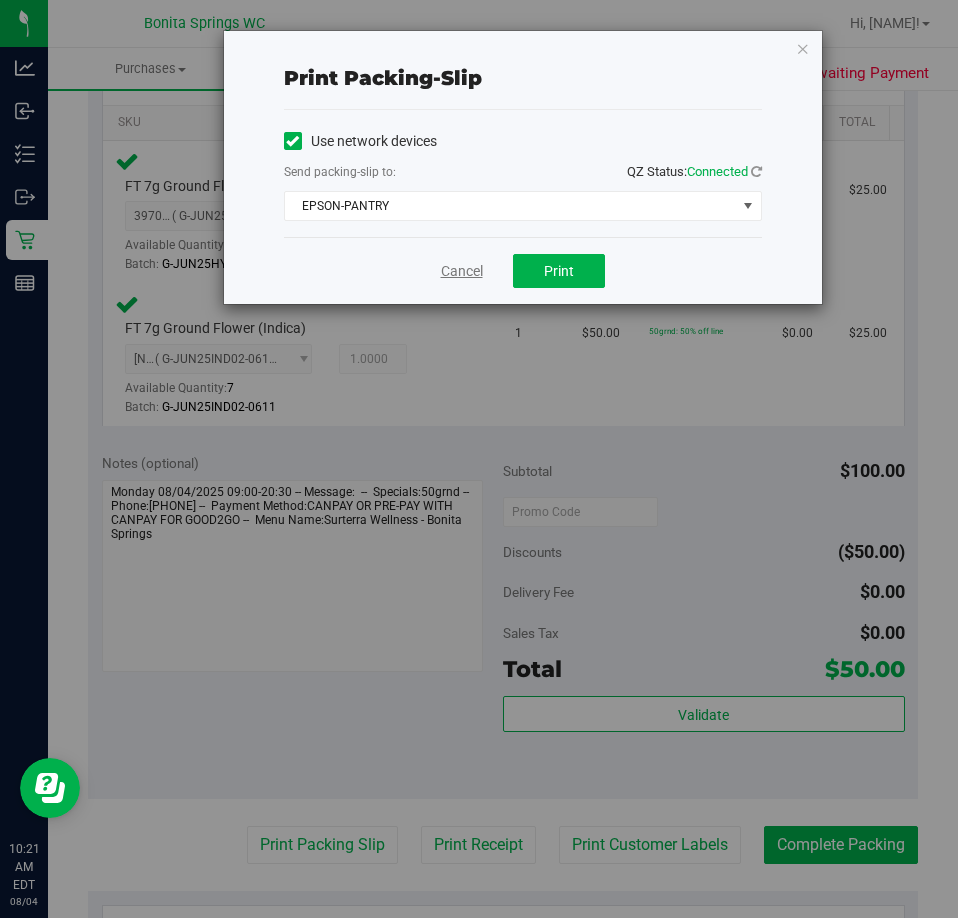 click on "Cancel" at bounding box center [462, 271] 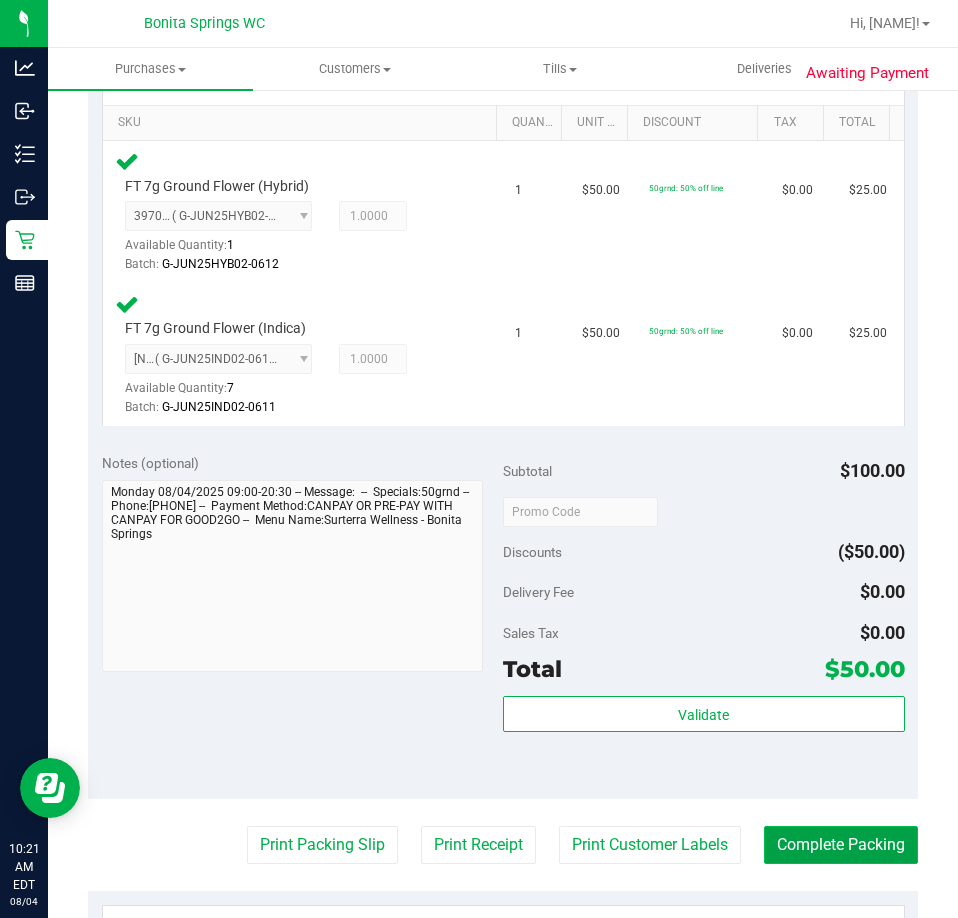 click on "Complete Packing" at bounding box center [841, 845] 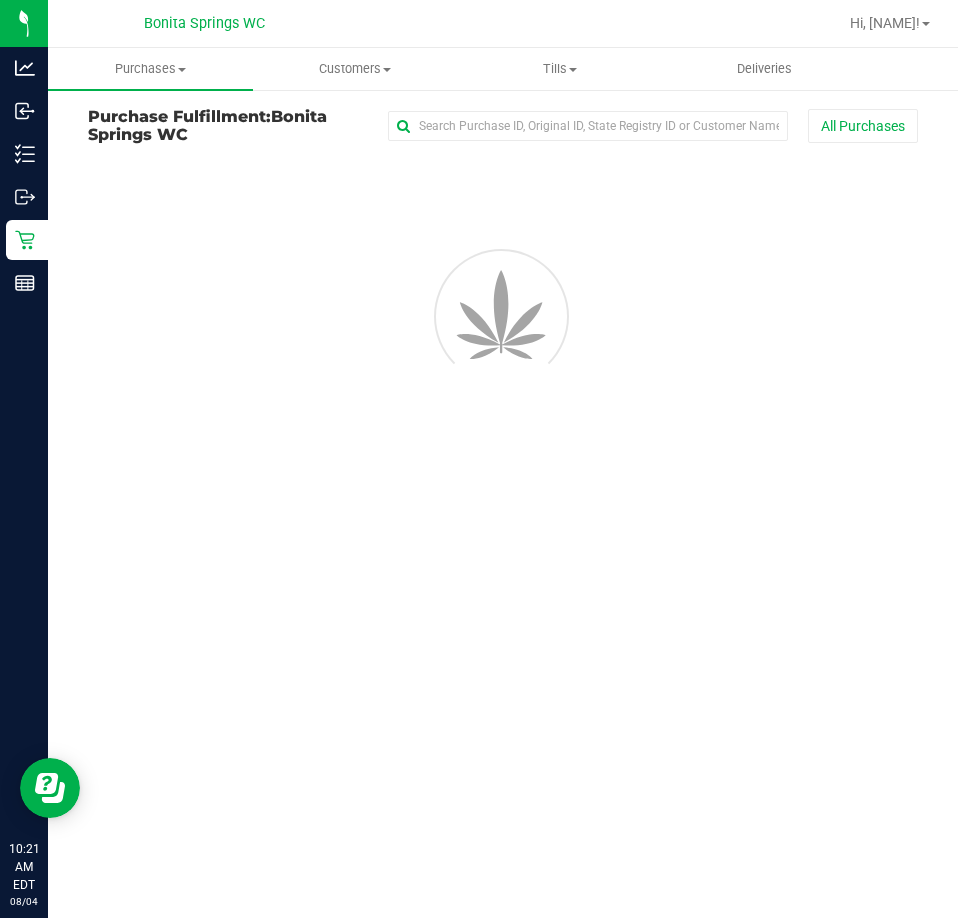 scroll, scrollTop: 0, scrollLeft: 0, axis: both 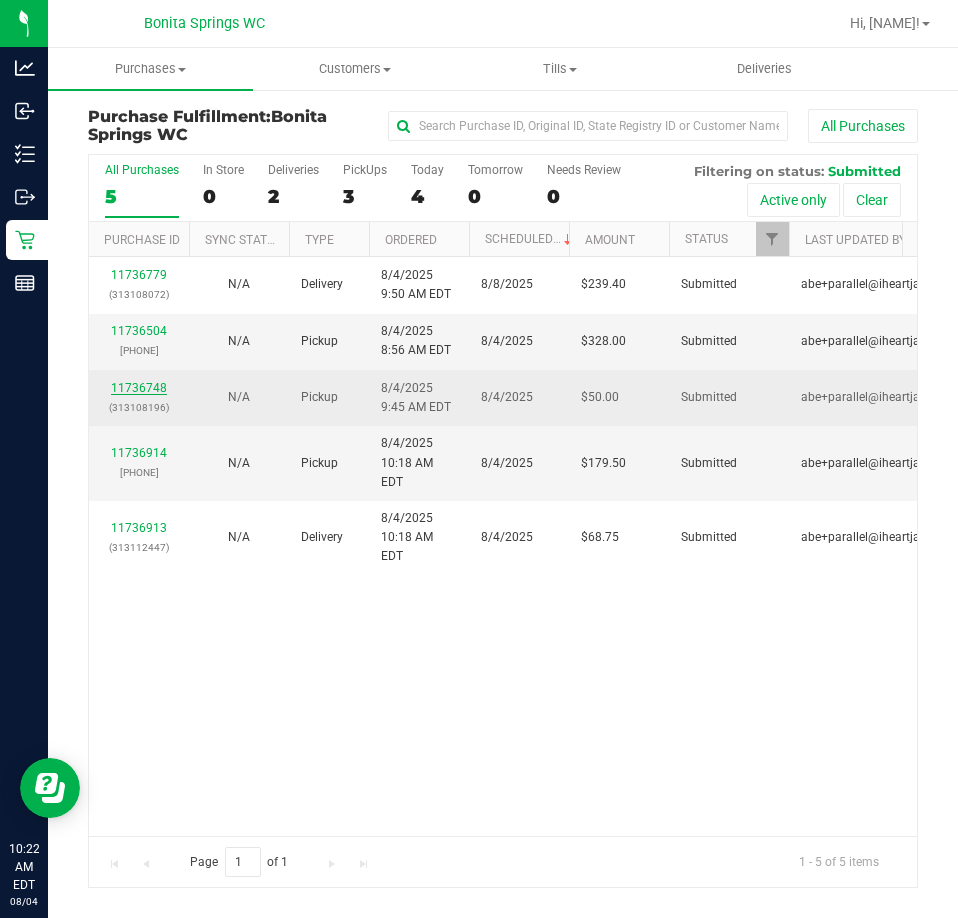 click on "11736748" at bounding box center [139, 388] 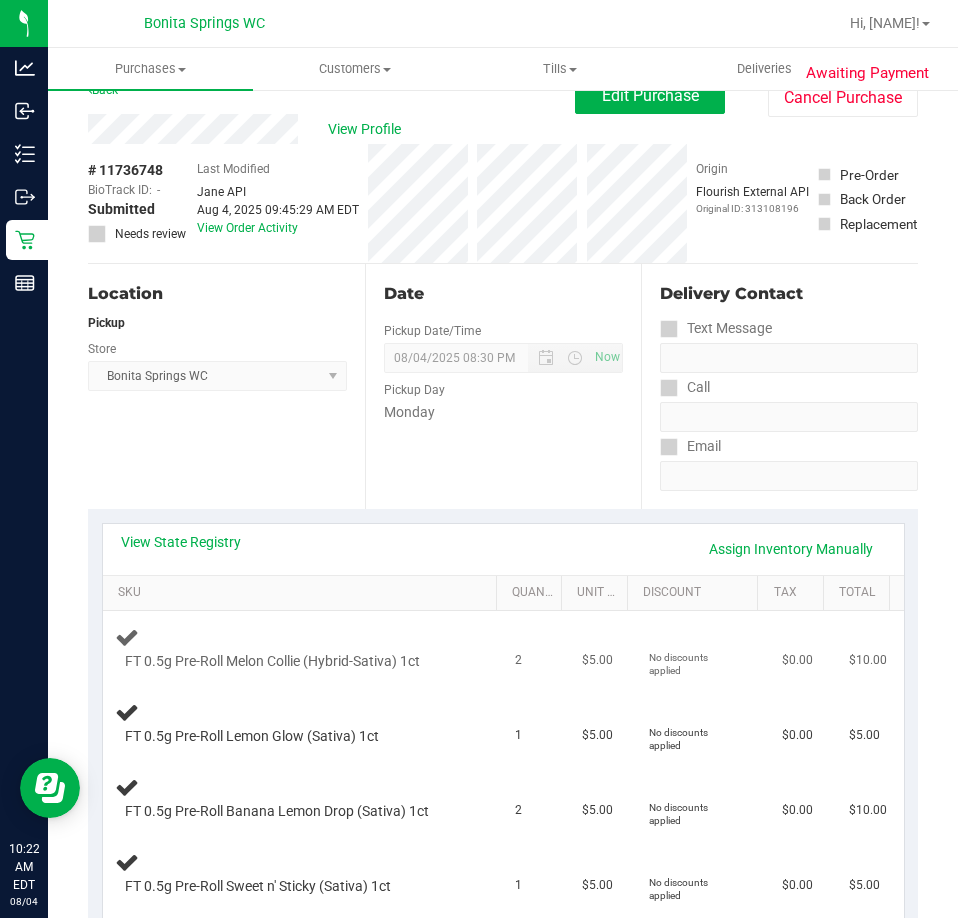 scroll, scrollTop: 0, scrollLeft: 0, axis: both 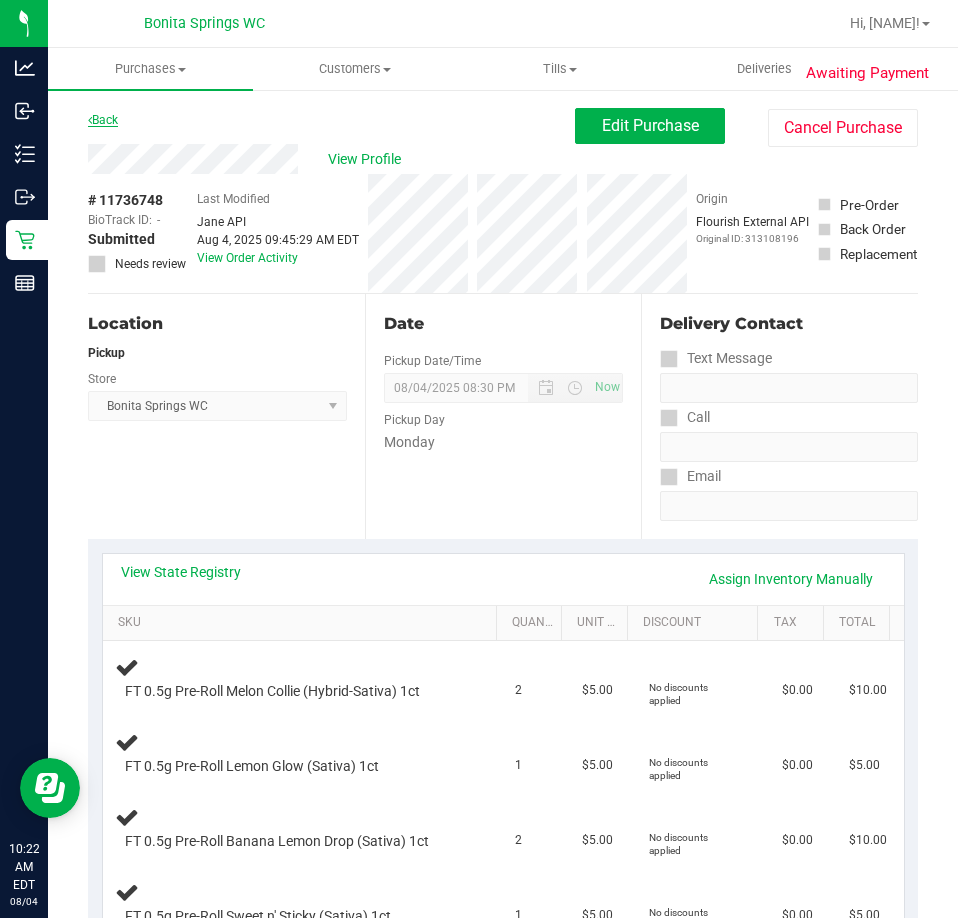 click on "Back" at bounding box center (103, 120) 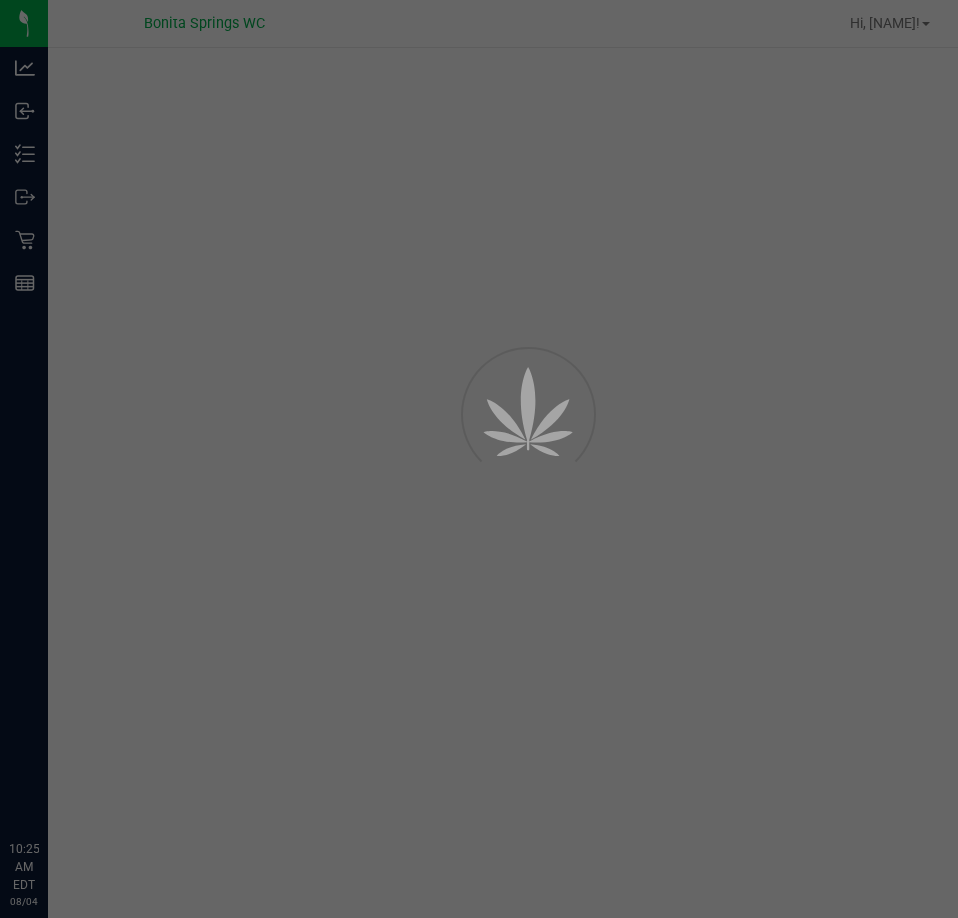 scroll, scrollTop: 0, scrollLeft: 0, axis: both 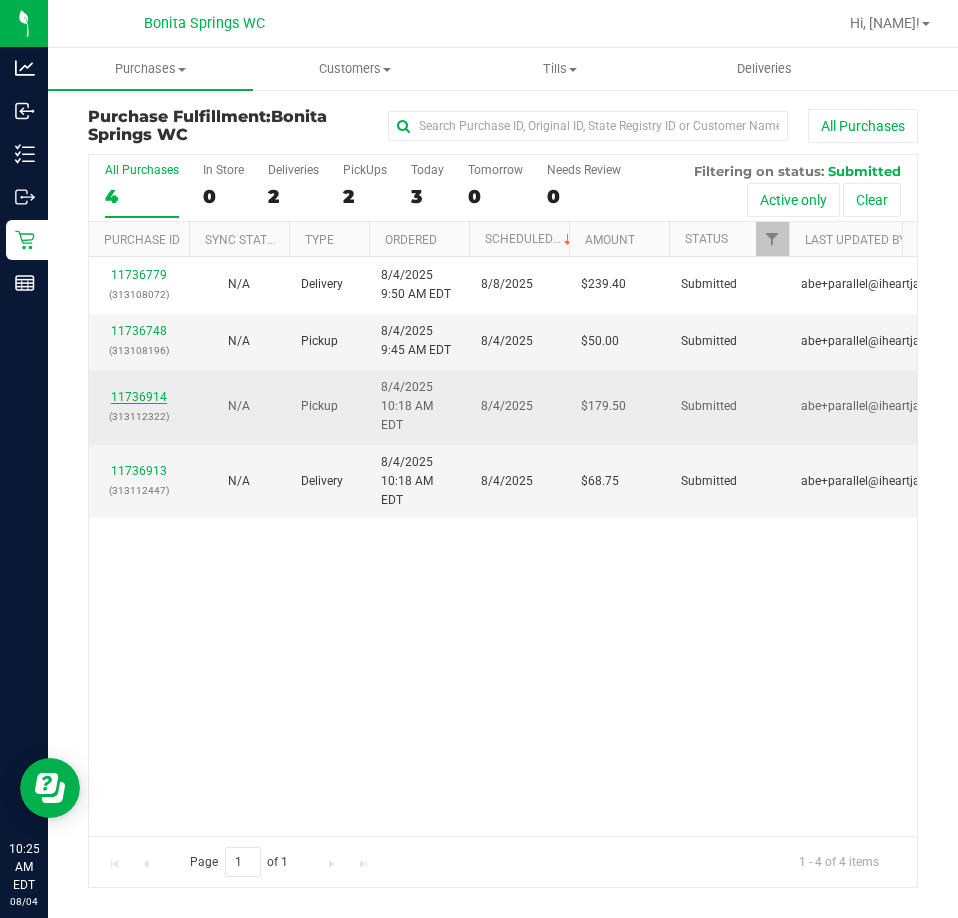 click on "11736914" at bounding box center [139, 397] 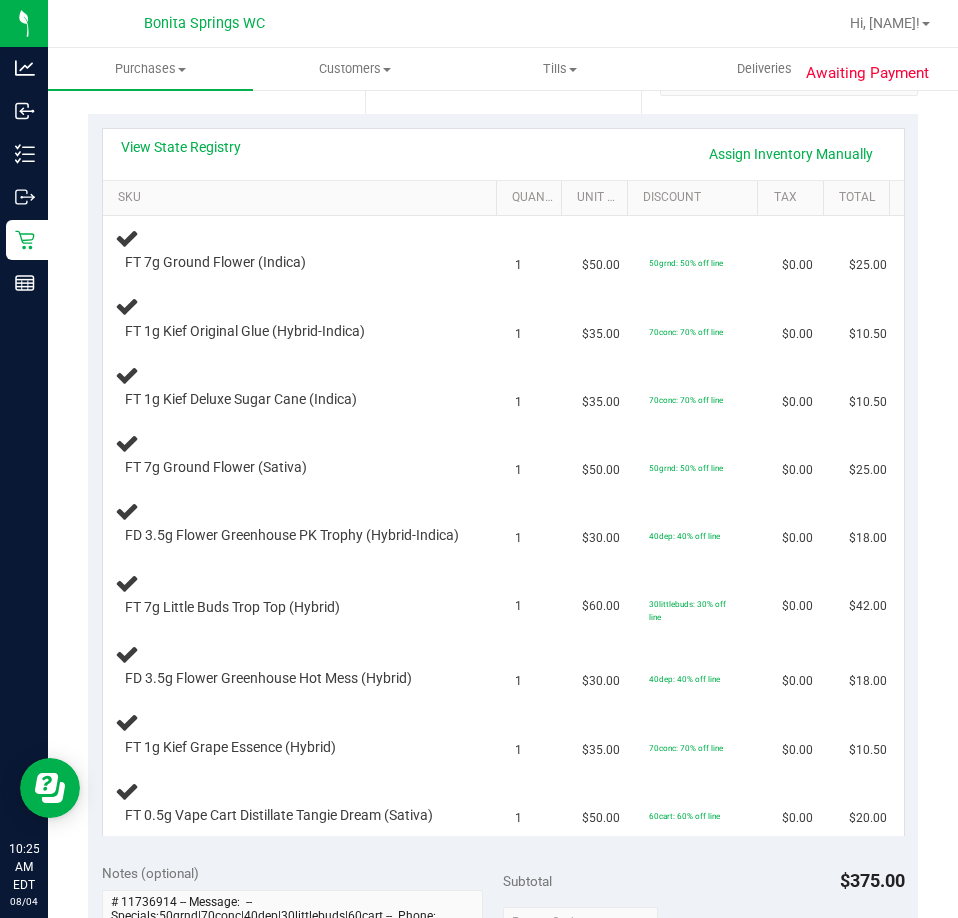 scroll, scrollTop: 400, scrollLeft: 0, axis: vertical 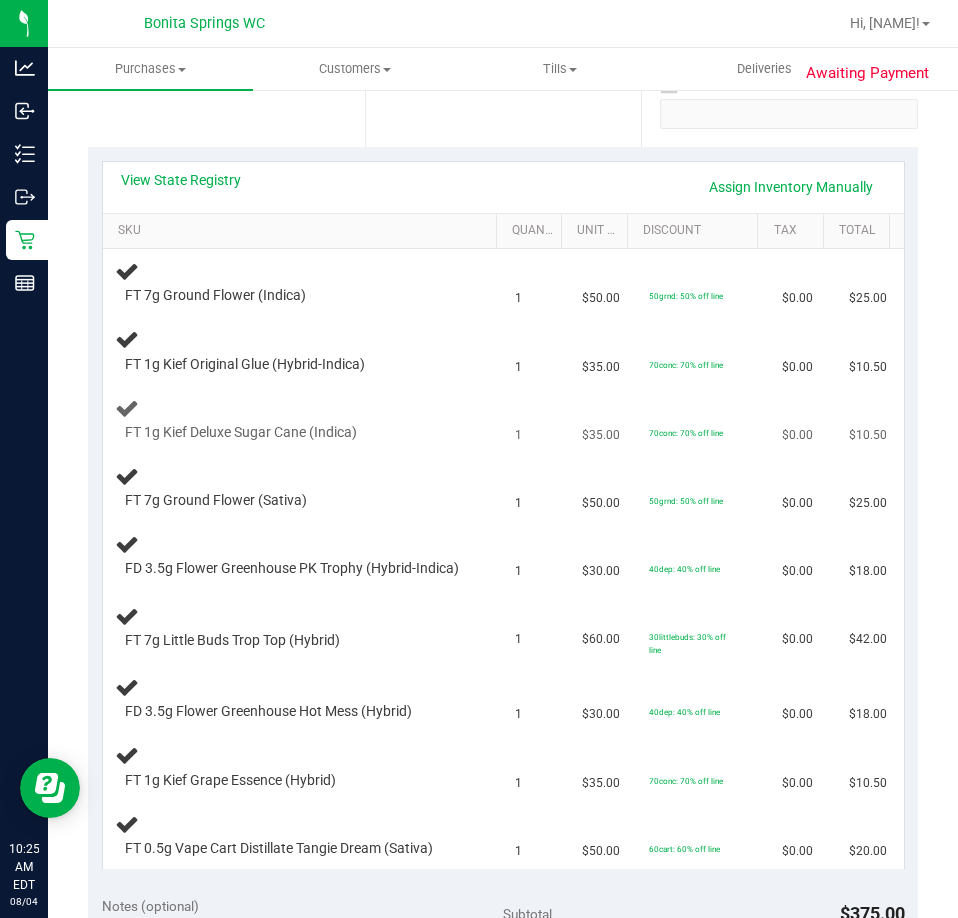 click on "FT 1g Kief Deluxe Sugar Cane (Indica)" at bounding box center [303, 419] 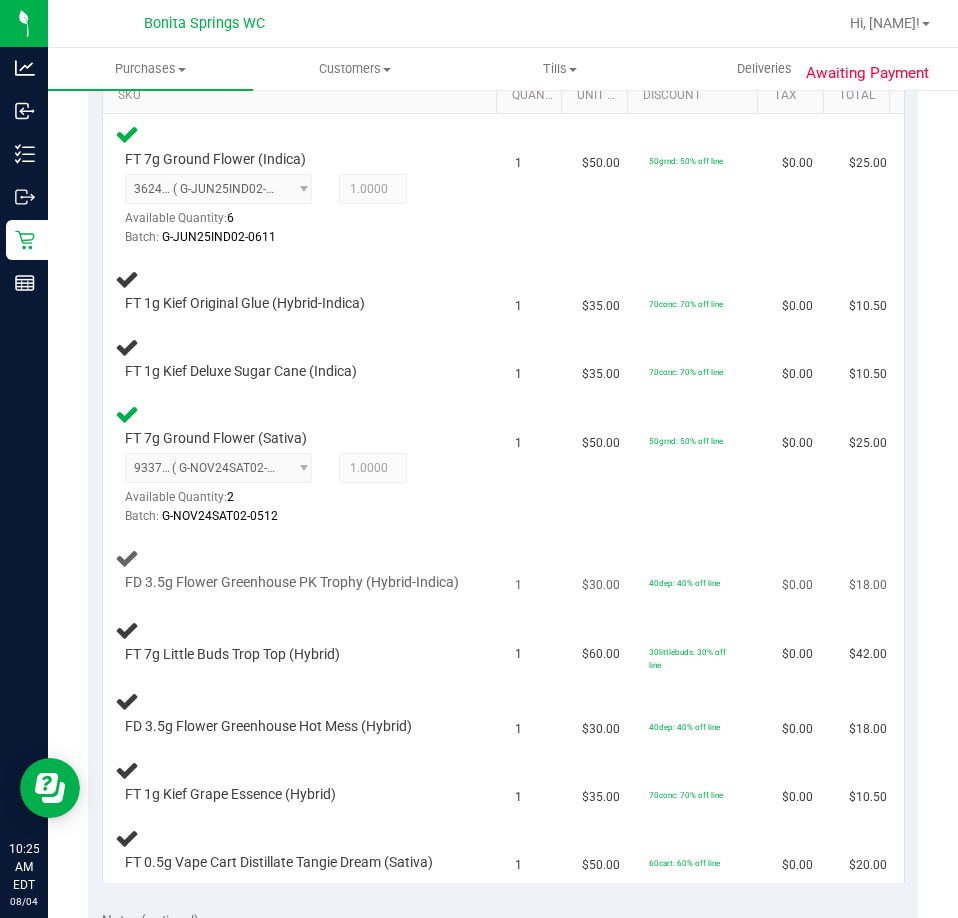 scroll, scrollTop: 500, scrollLeft: 0, axis: vertical 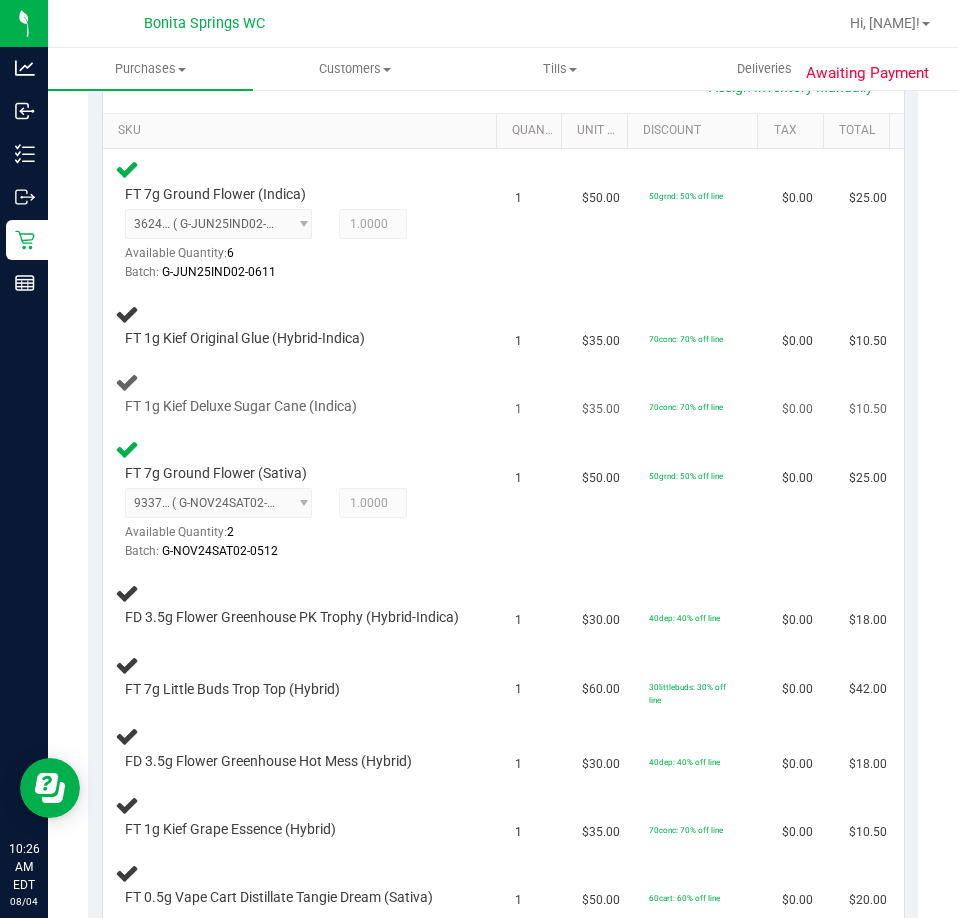 click on "FT 1g Kief Deluxe Sugar Cane (Indica)" at bounding box center (303, 394) 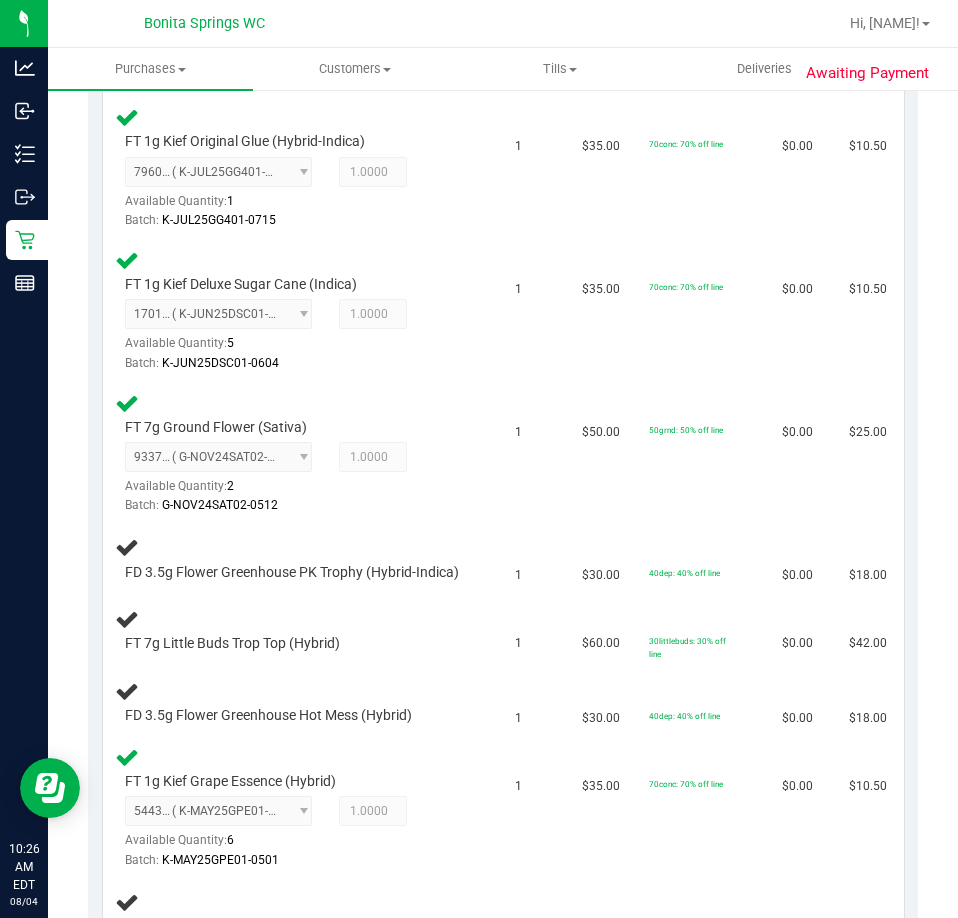 scroll, scrollTop: 700, scrollLeft: 0, axis: vertical 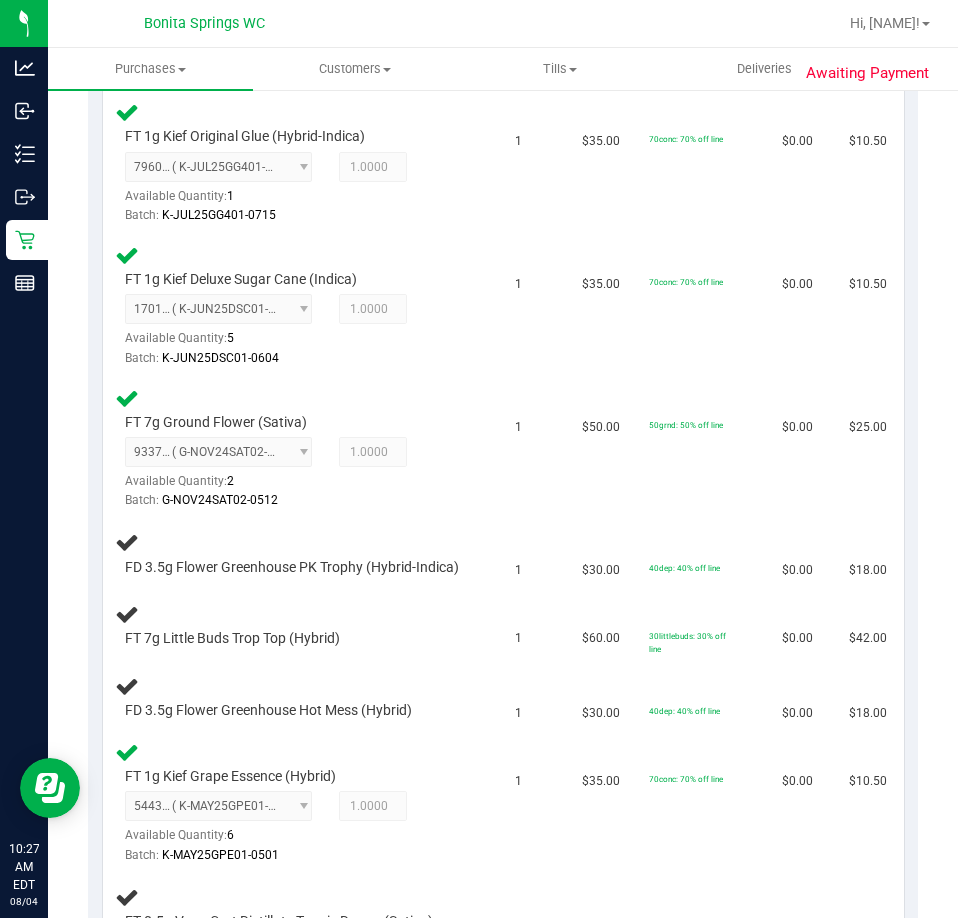 click on "Batch:
K-JUN25DSC01-0604" at bounding box center [294, 358] 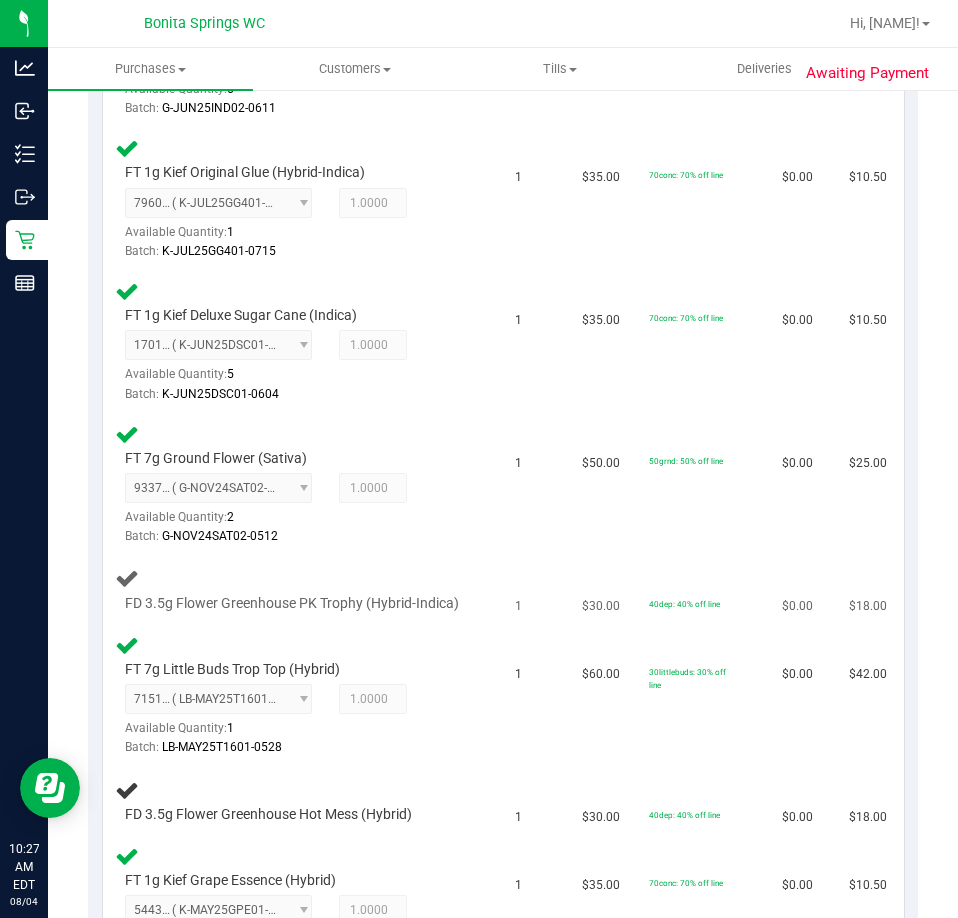 scroll, scrollTop: 700, scrollLeft: 0, axis: vertical 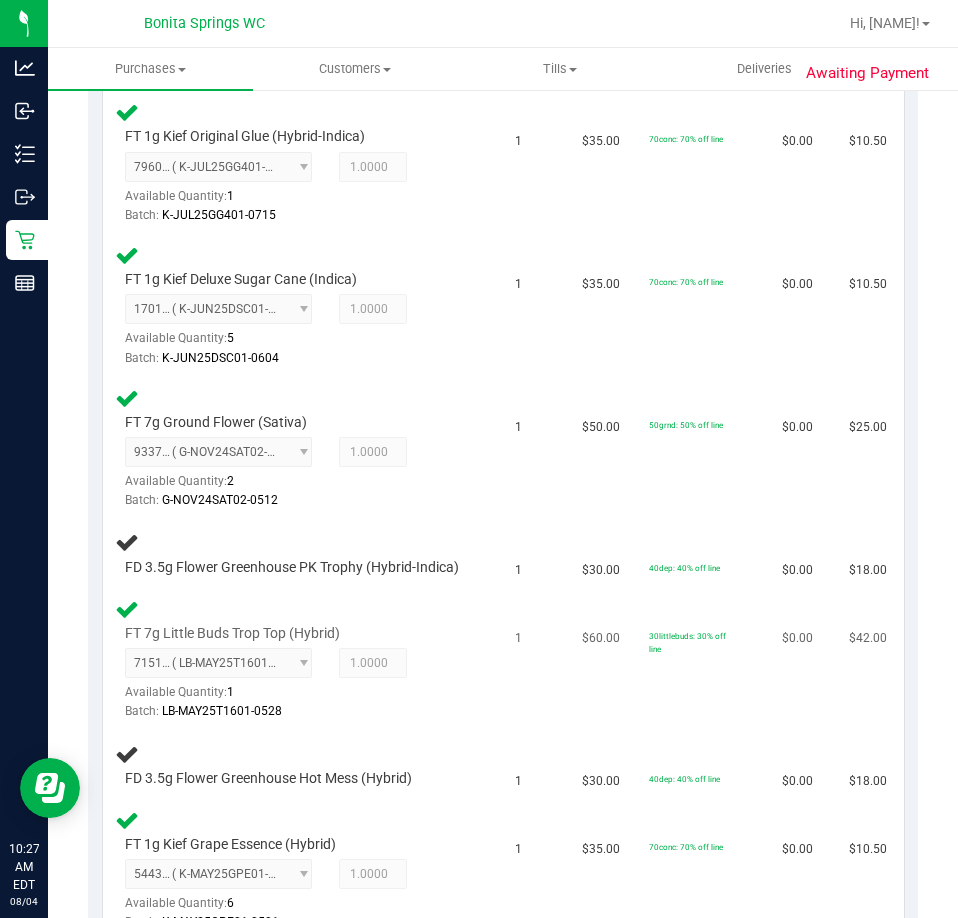 click on "7151209273496463
(
LB-MAY25T1601-0528 | orig: FLSRWGM-20250603-439
)
7151209273496463
Available Quantity:  1
1.0000 1
Batch:
LB-MAY25T1601-0528" at bounding box center [294, 684] 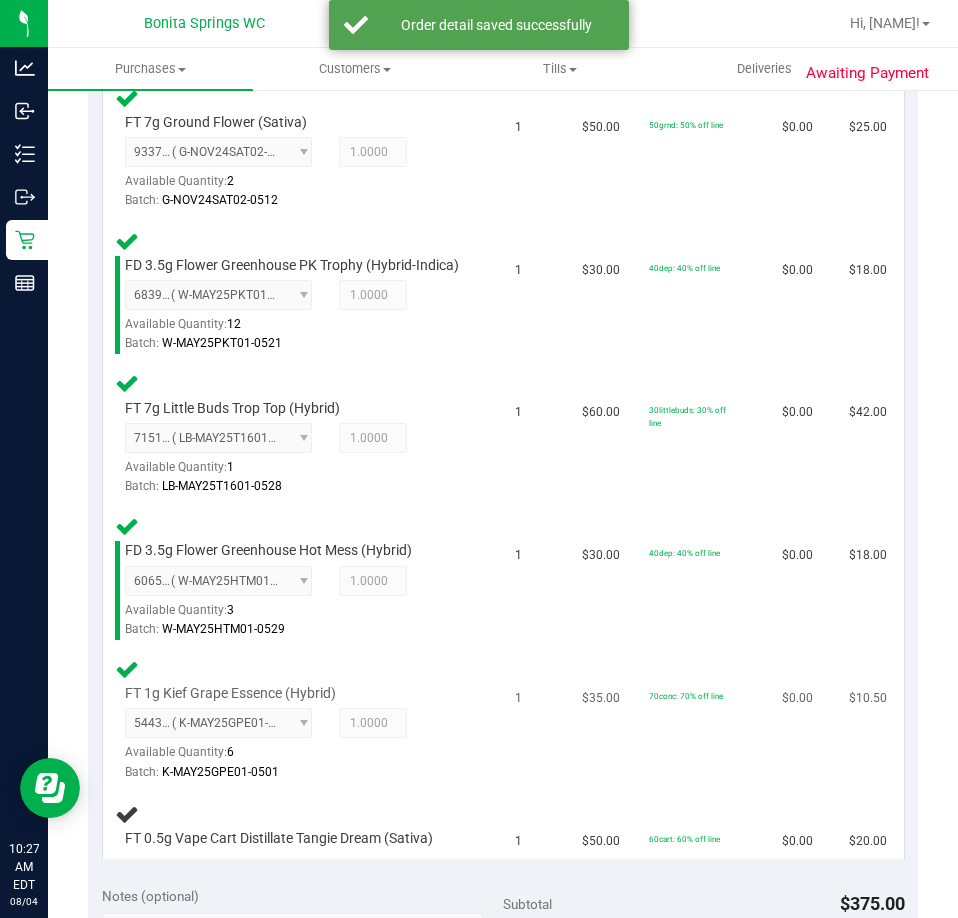 scroll, scrollTop: 1300, scrollLeft: 0, axis: vertical 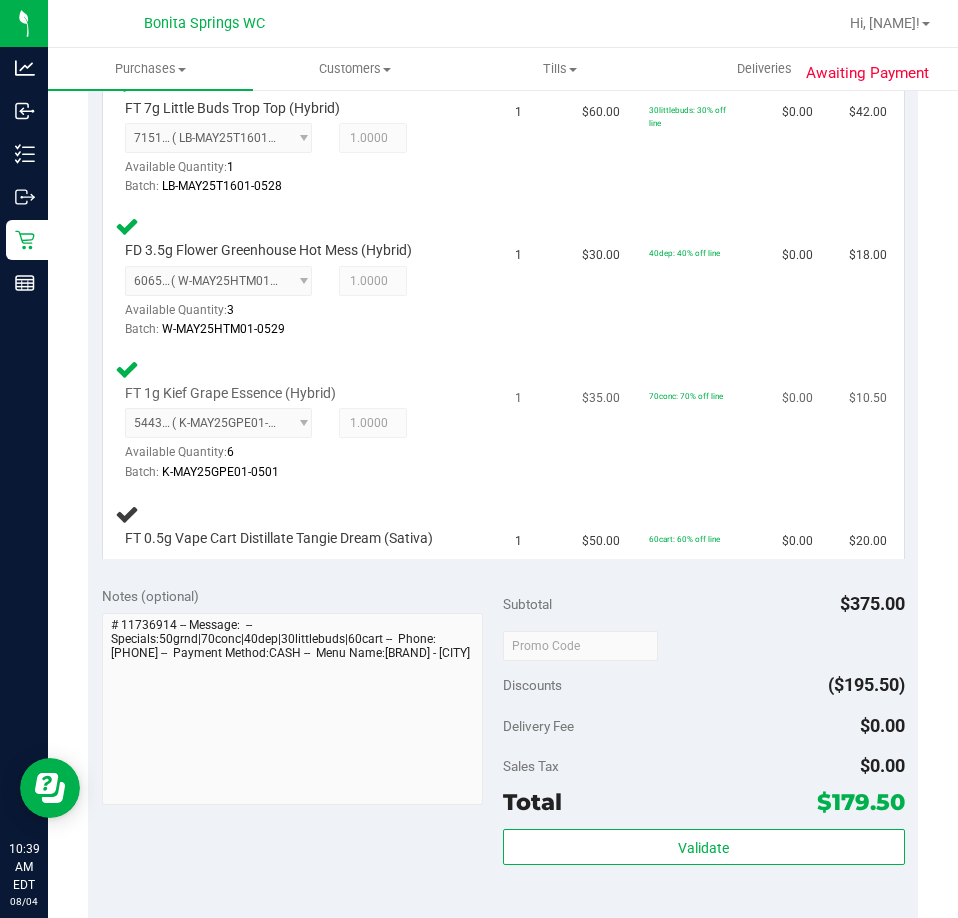 click on "70conc:
70%
off
line" at bounding box center [703, 420] 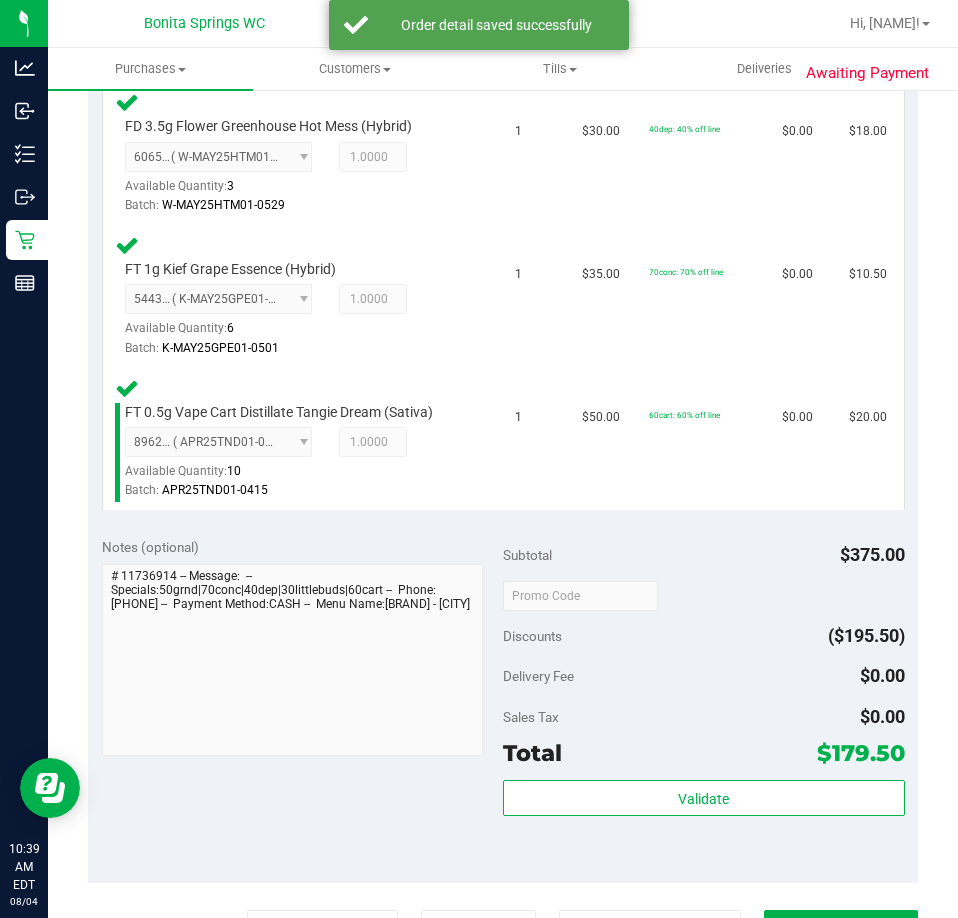 scroll, scrollTop: 1800, scrollLeft: 0, axis: vertical 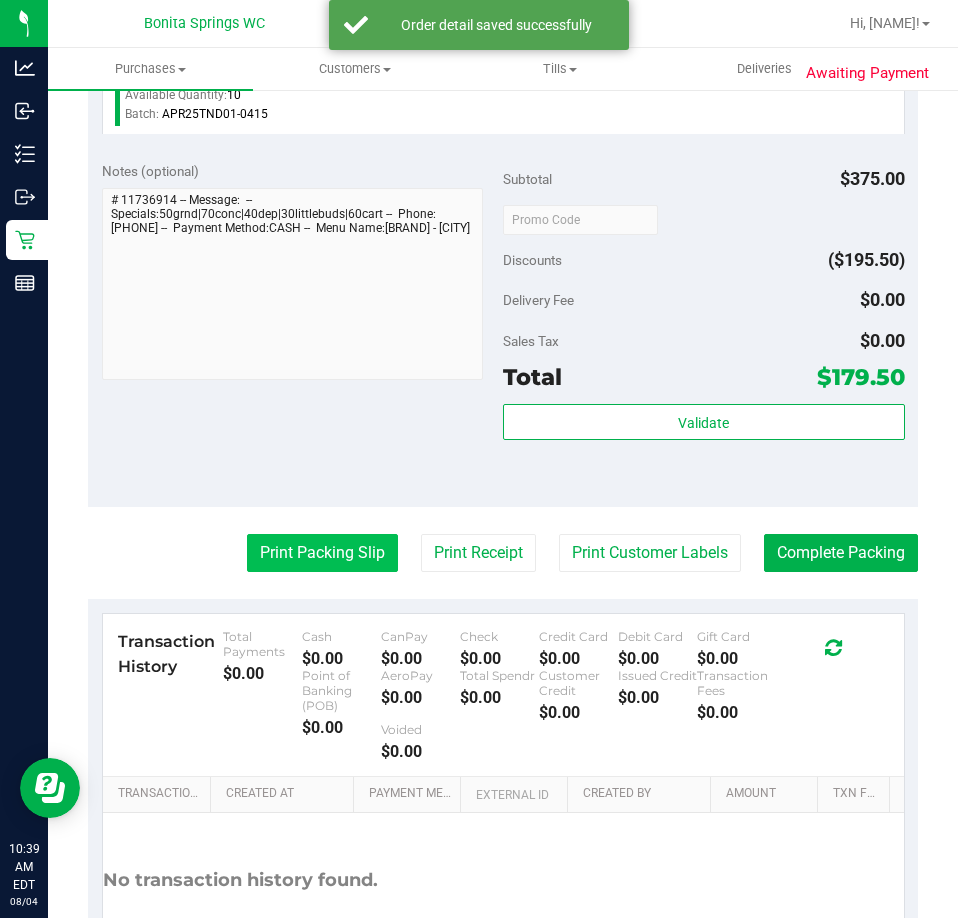 click on "Print Packing Slip" at bounding box center (322, 553) 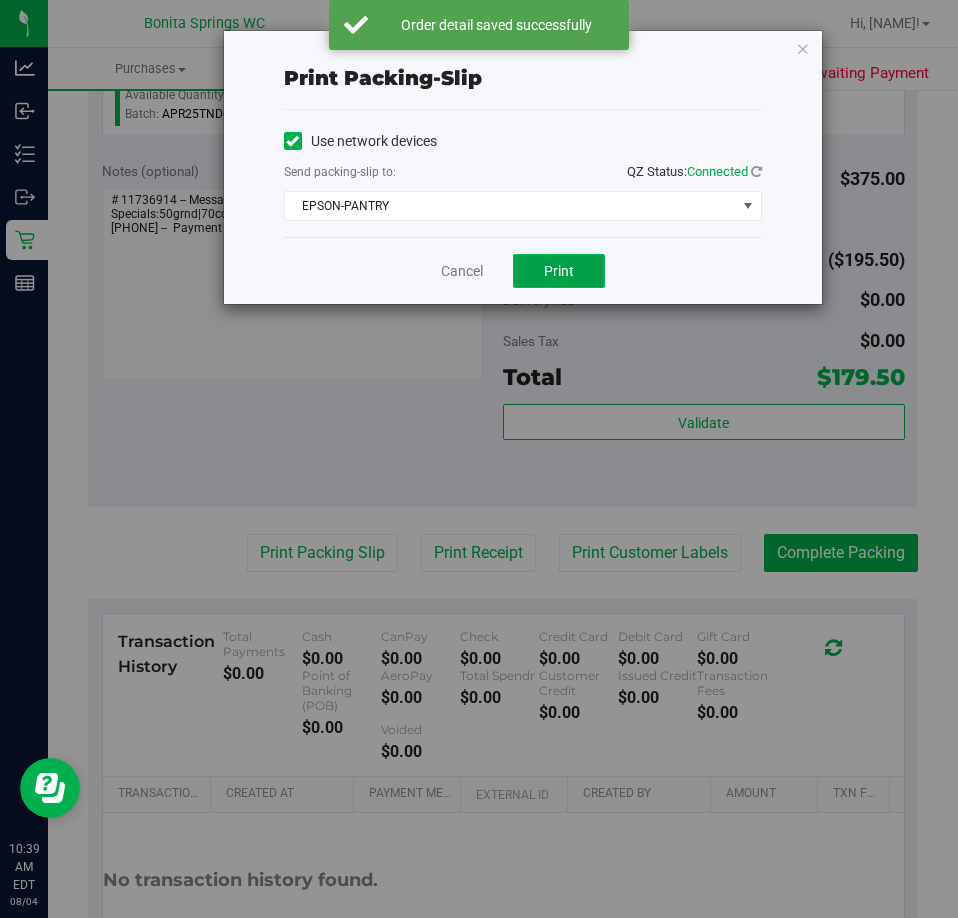click on "Print" at bounding box center [559, 271] 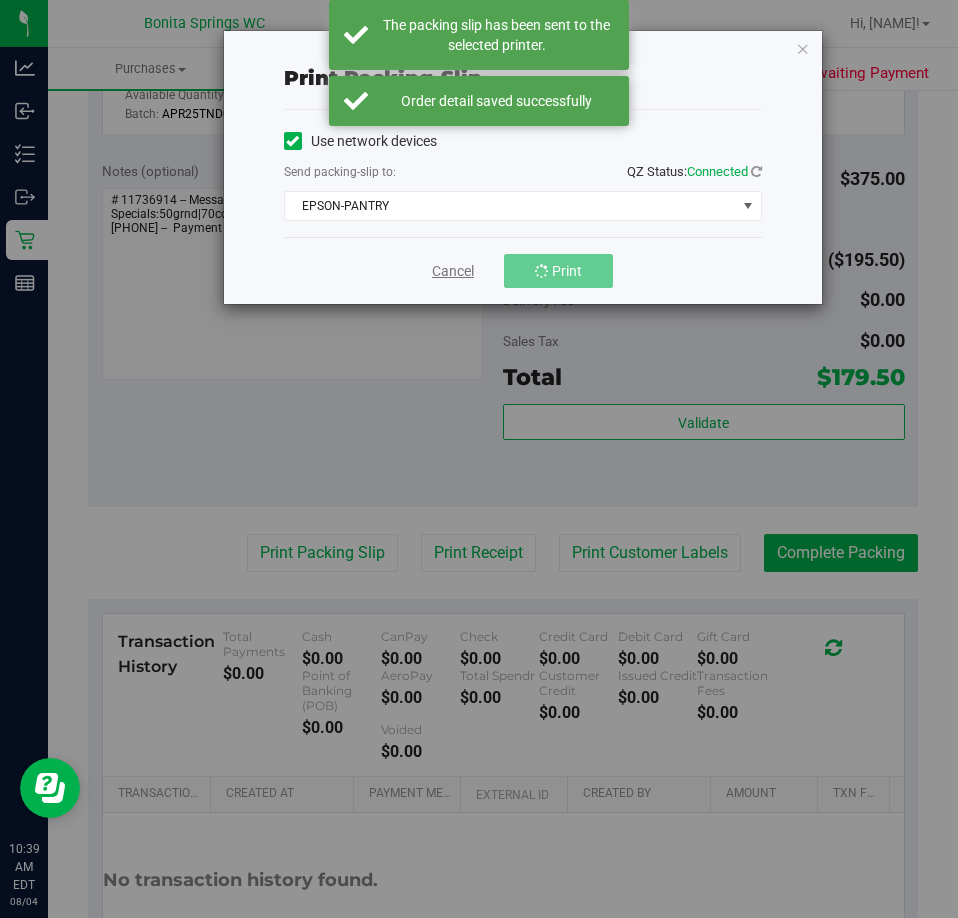 click on "Cancel" at bounding box center [453, 271] 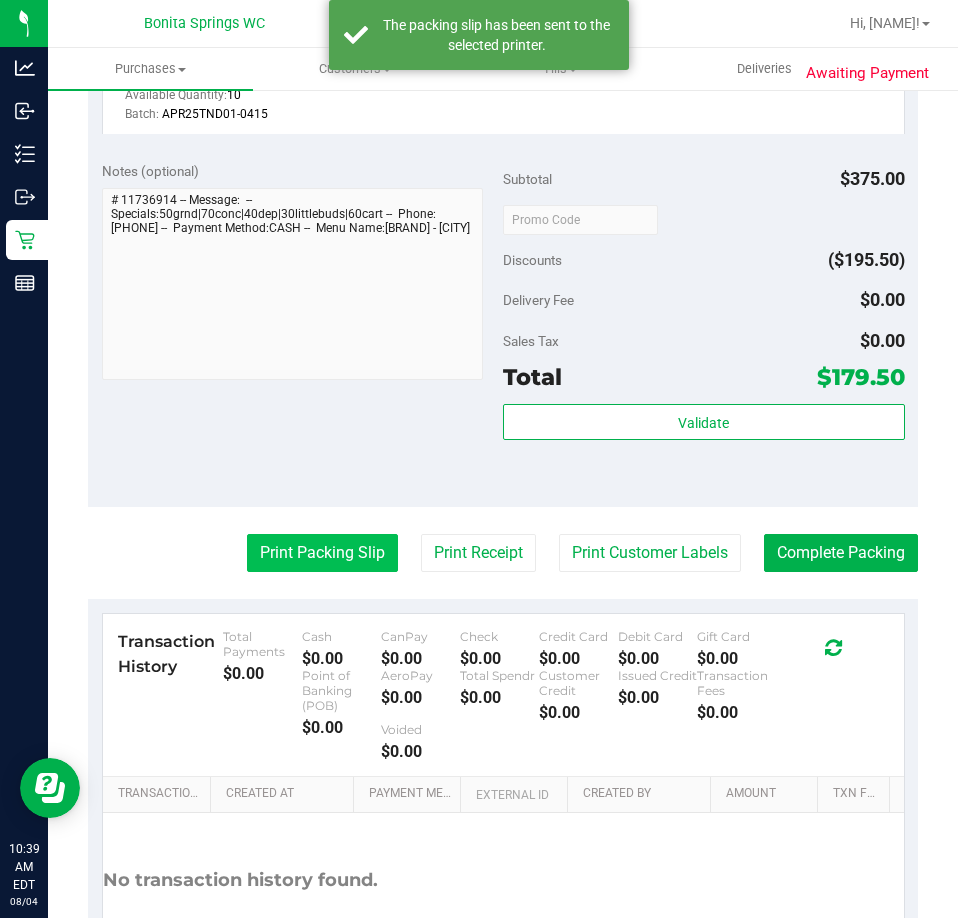 click on "Print Packing Slip" at bounding box center (322, 553) 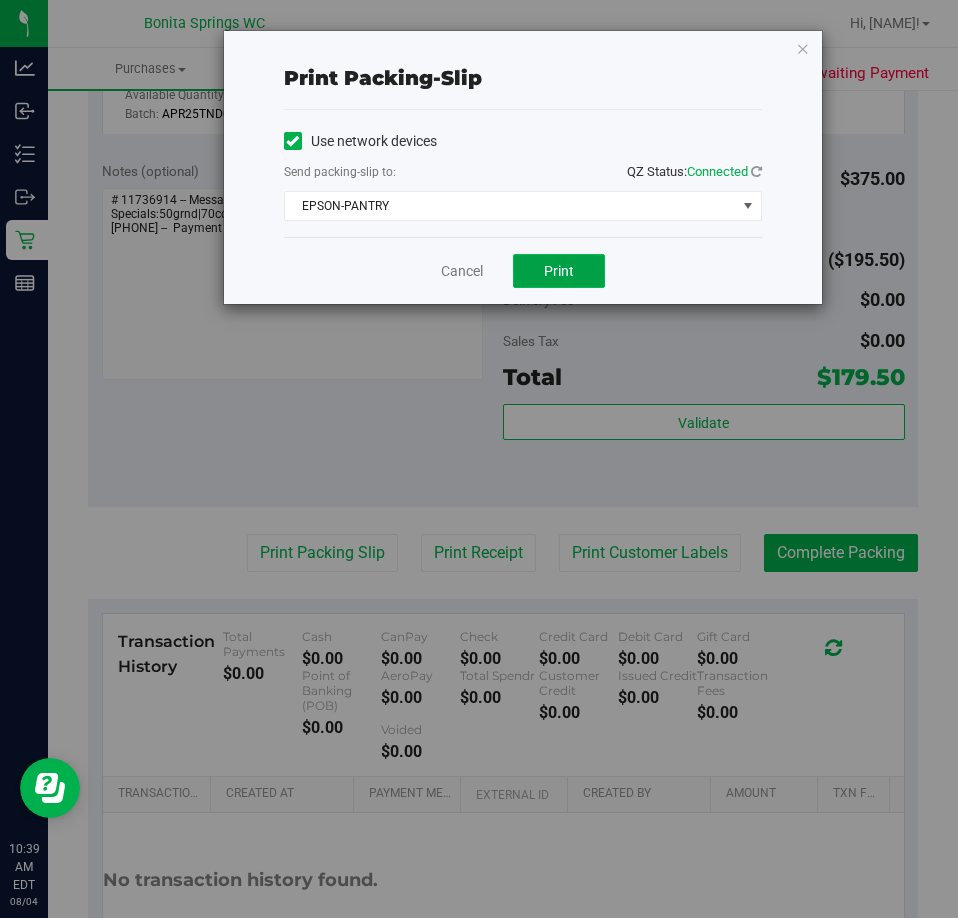 click on "Print" at bounding box center (559, 271) 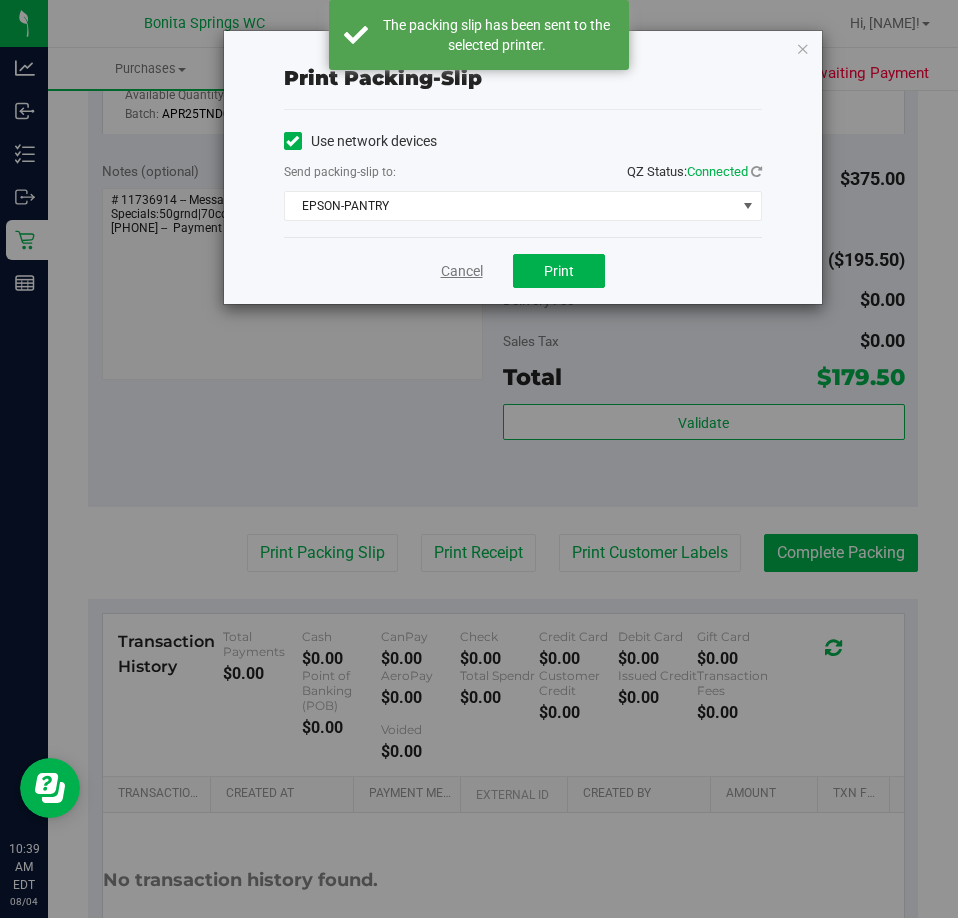 click on "Cancel" at bounding box center (462, 271) 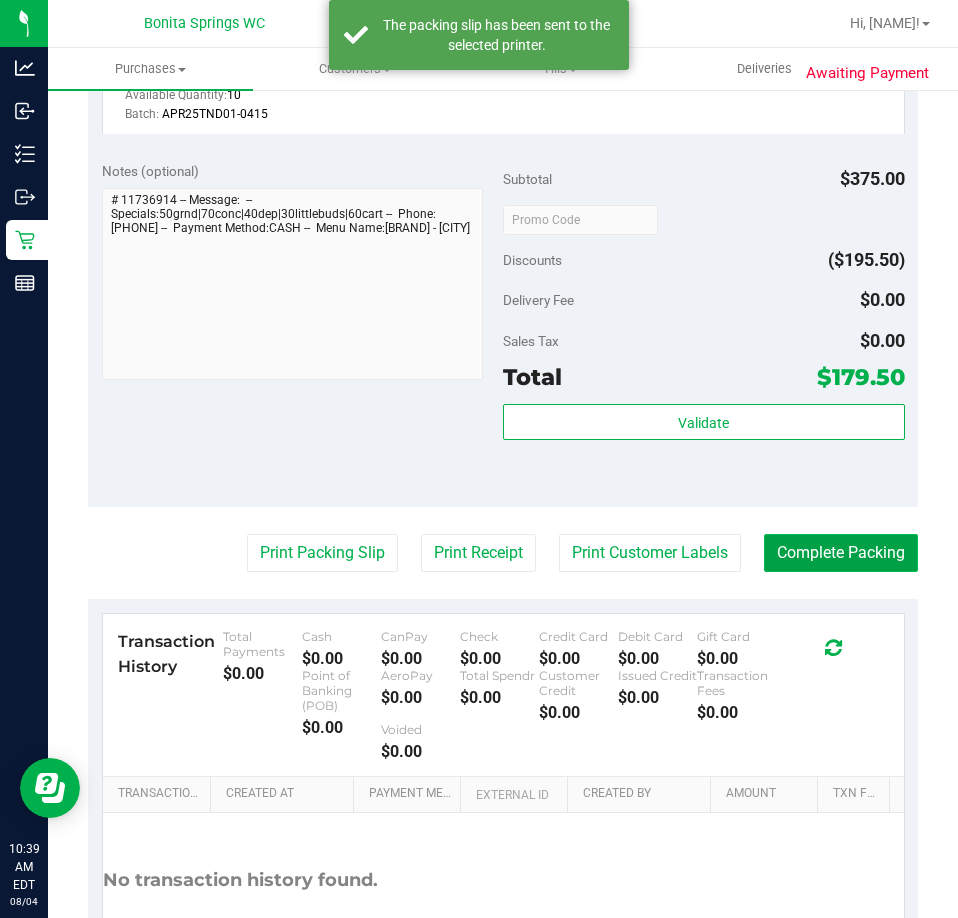 click on "Complete Packing" at bounding box center (841, 553) 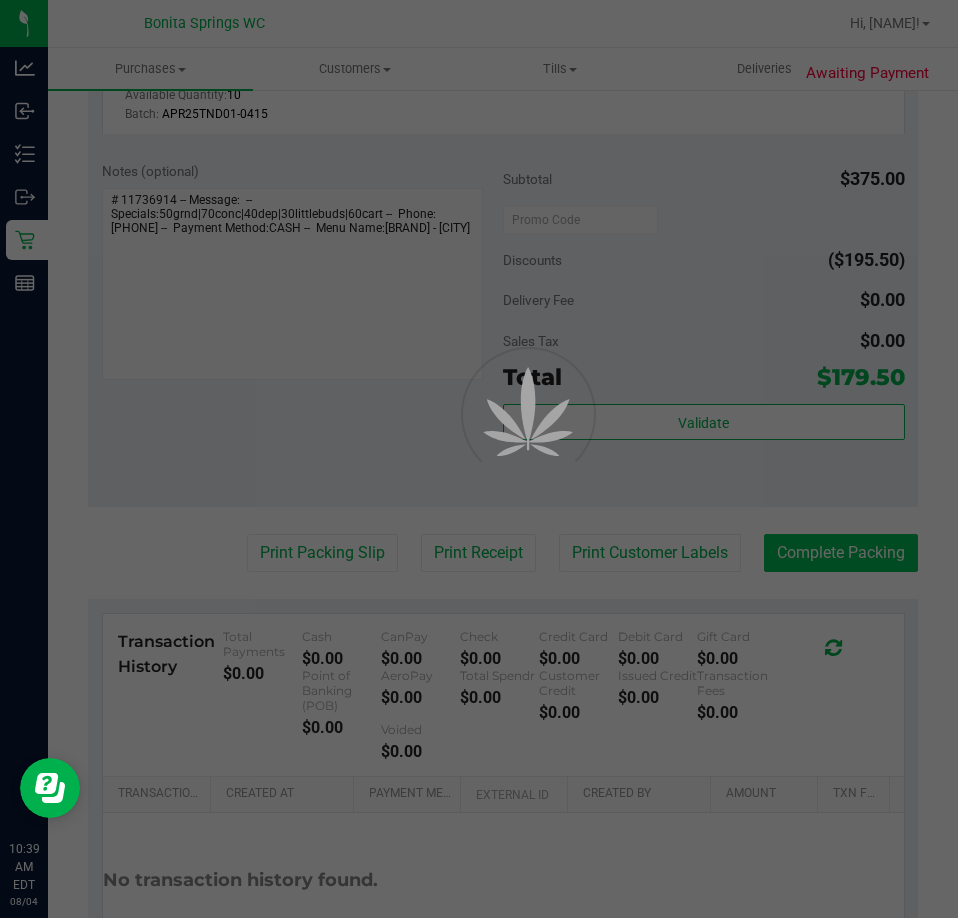 scroll, scrollTop: 0, scrollLeft: 0, axis: both 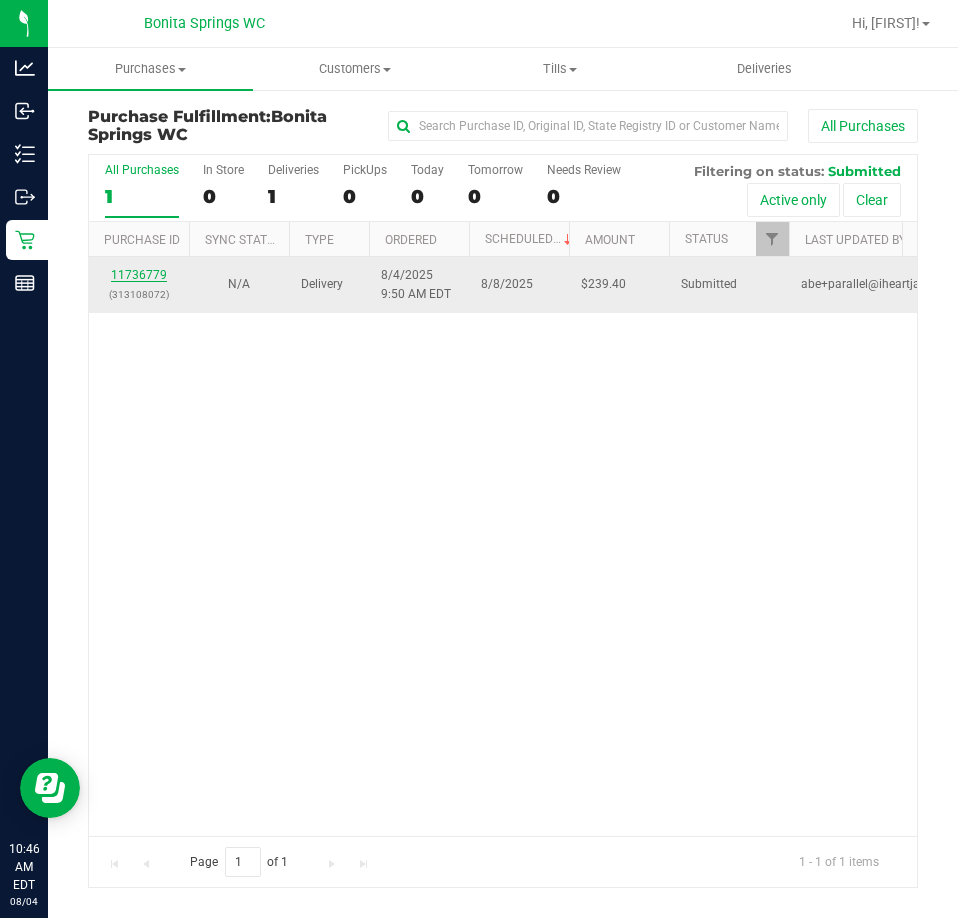 click on "11736779" at bounding box center (139, 275) 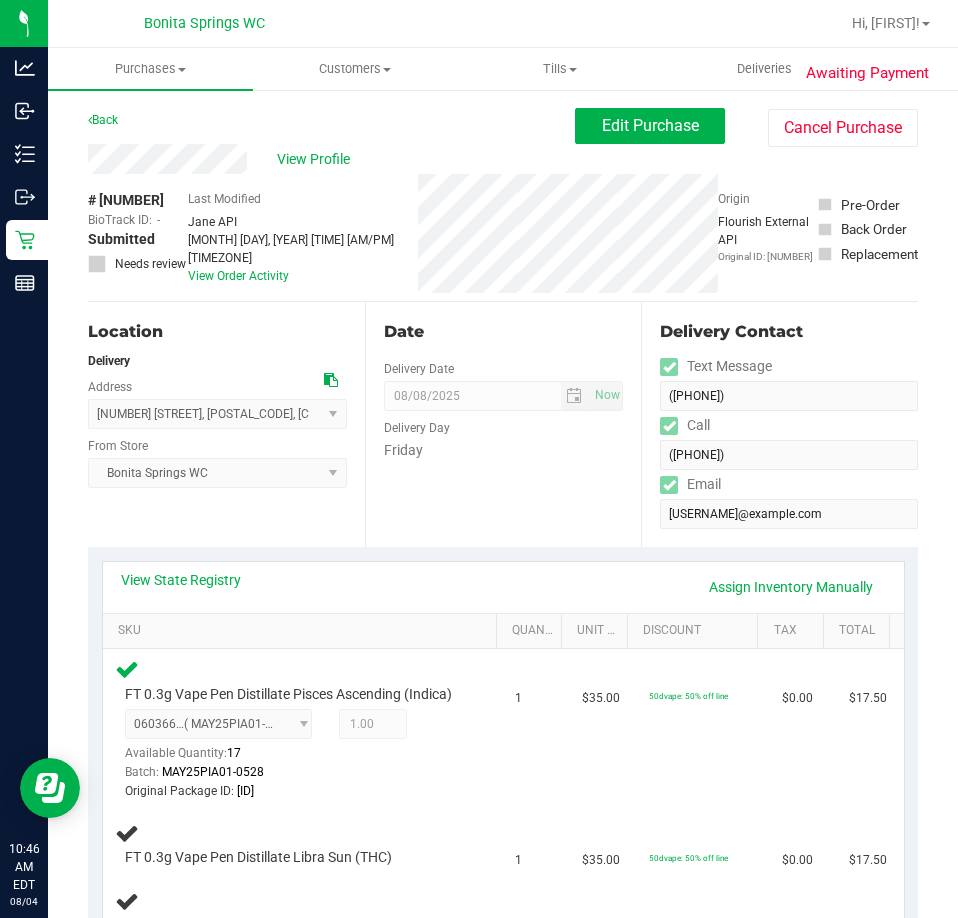 click on "Back" at bounding box center (103, 120) 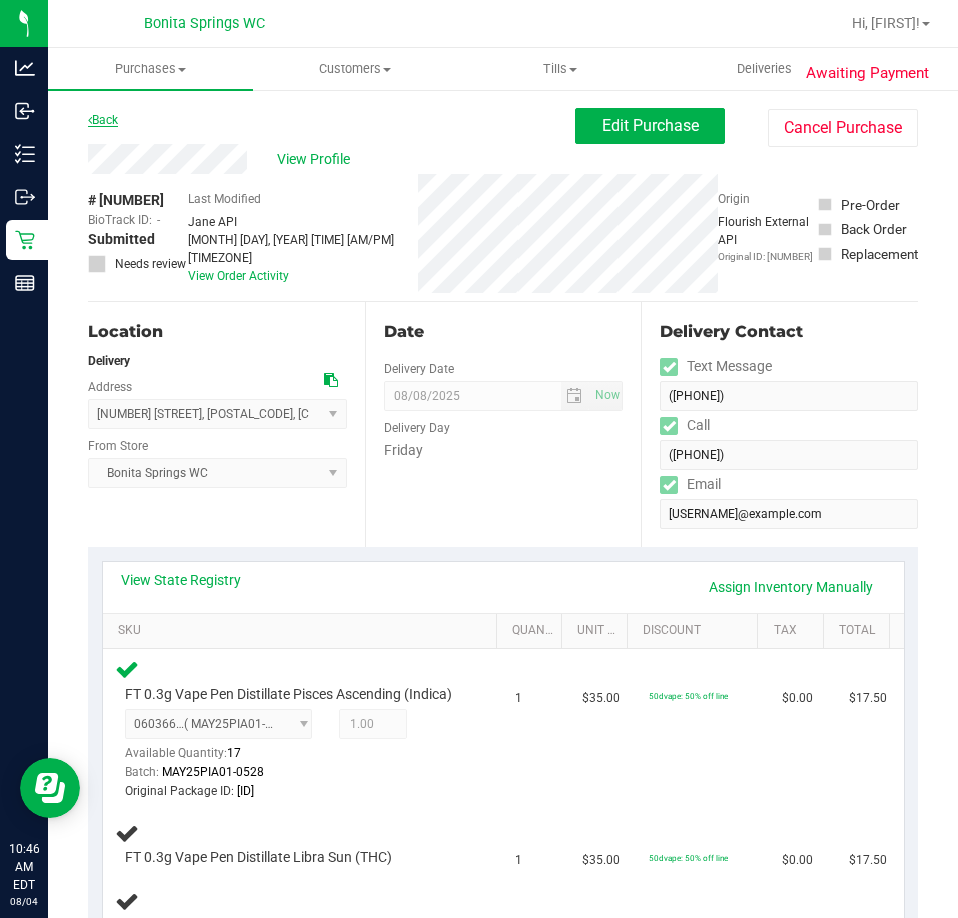 click on "Back" at bounding box center (103, 120) 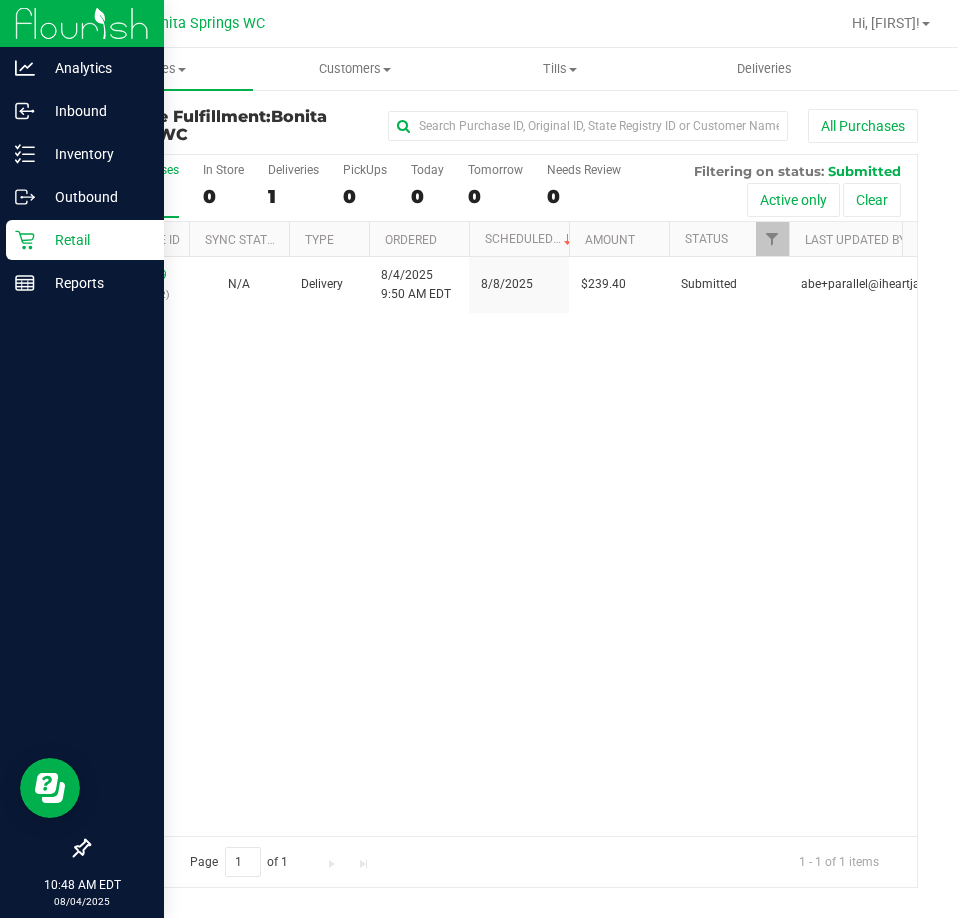 click on "Retail" at bounding box center [95, 240] 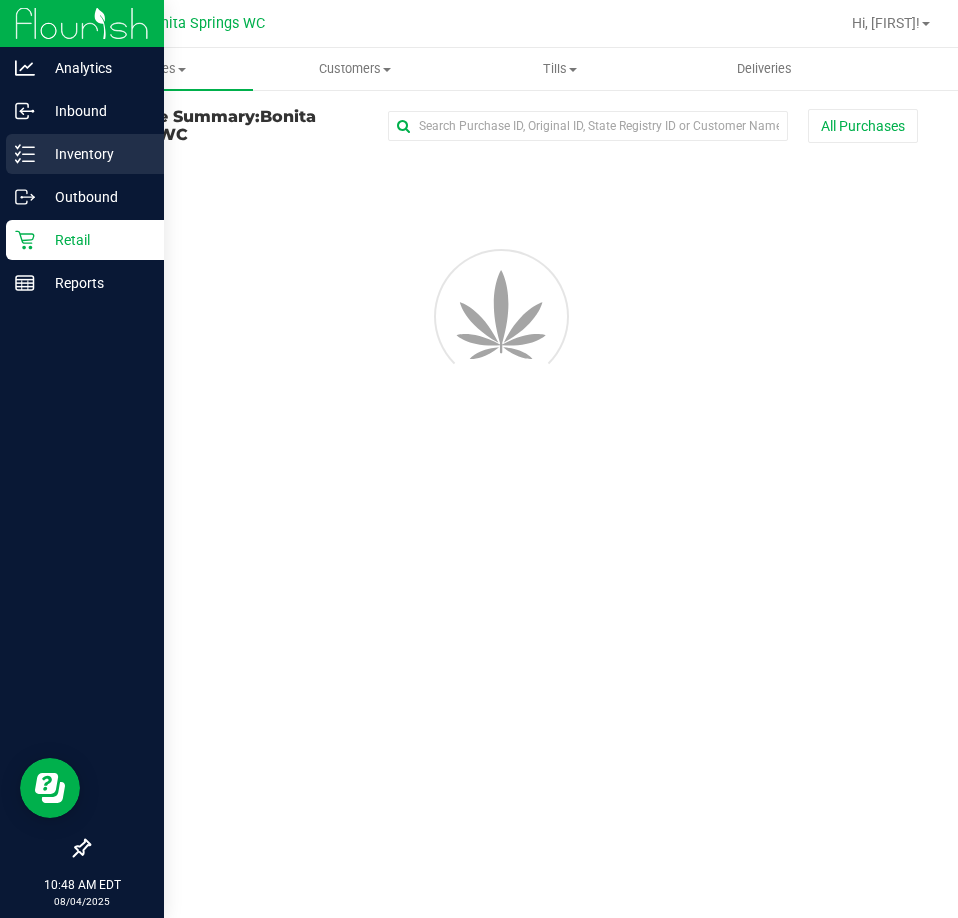 click on "Inventory" at bounding box center (95, 154) 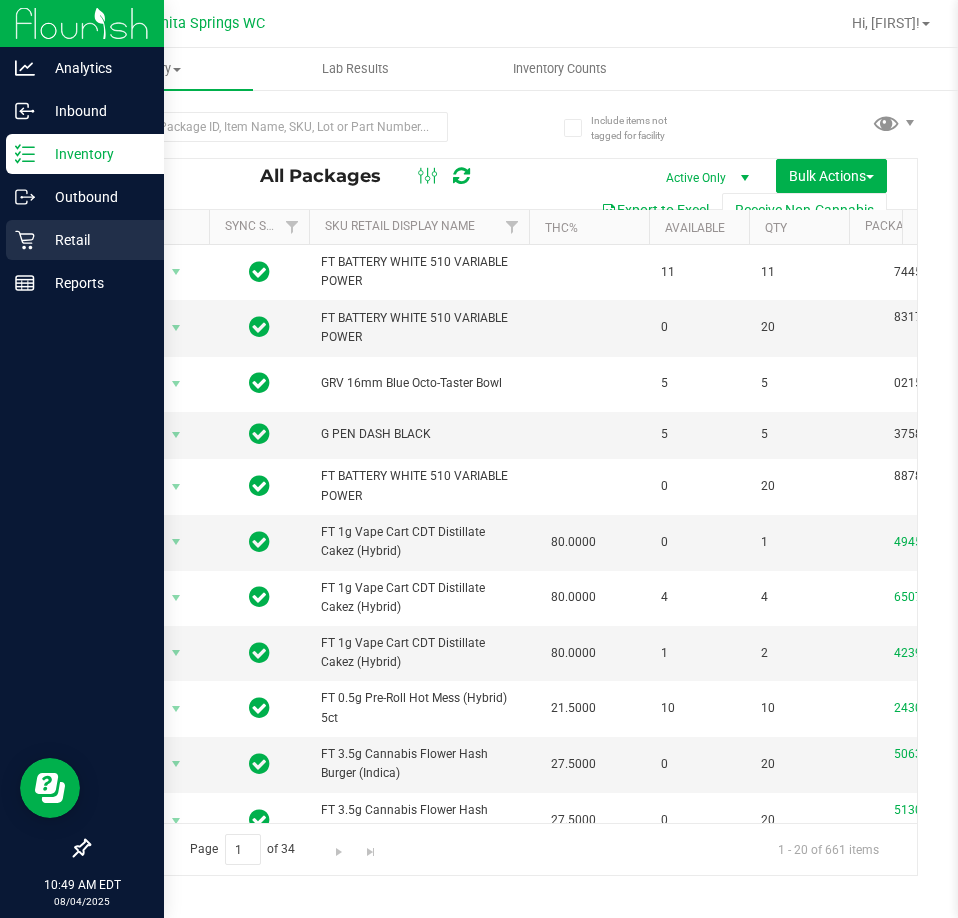 click on "Retail" at bounding box center (95, 240) 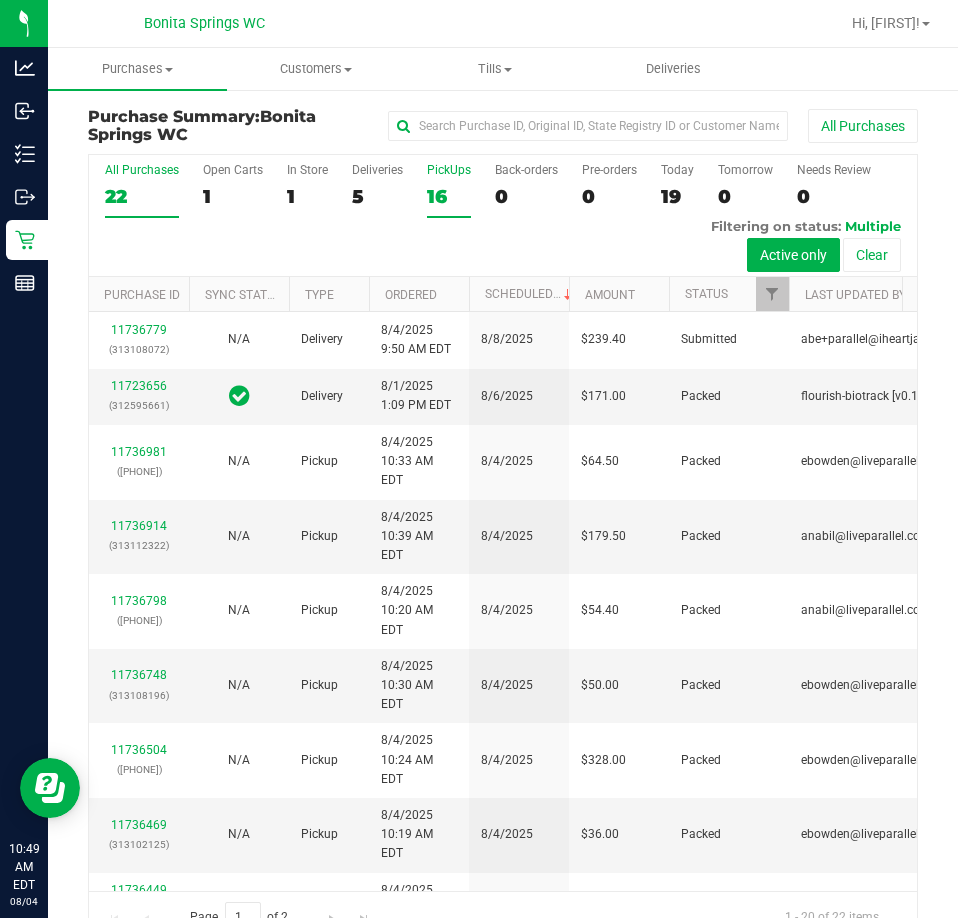 click on "16" at bounding box center (449, 196) 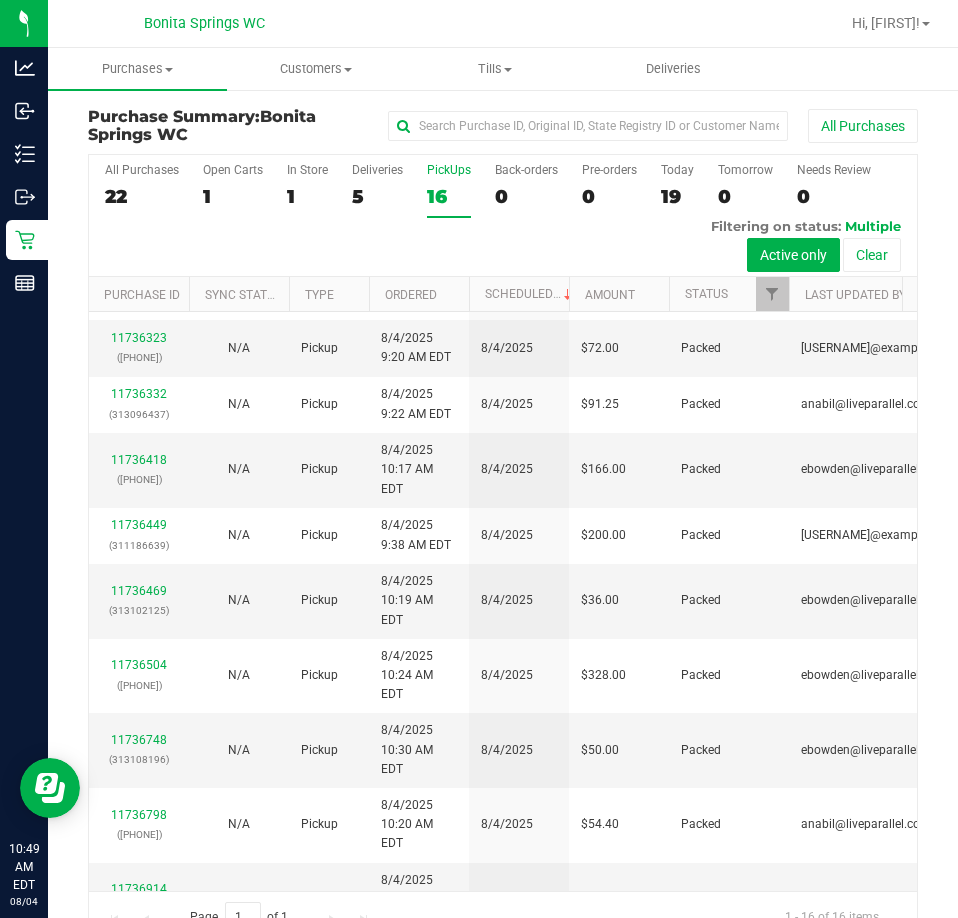 scroll, scrollTop: 0, scrollLeft: 0, axis: both 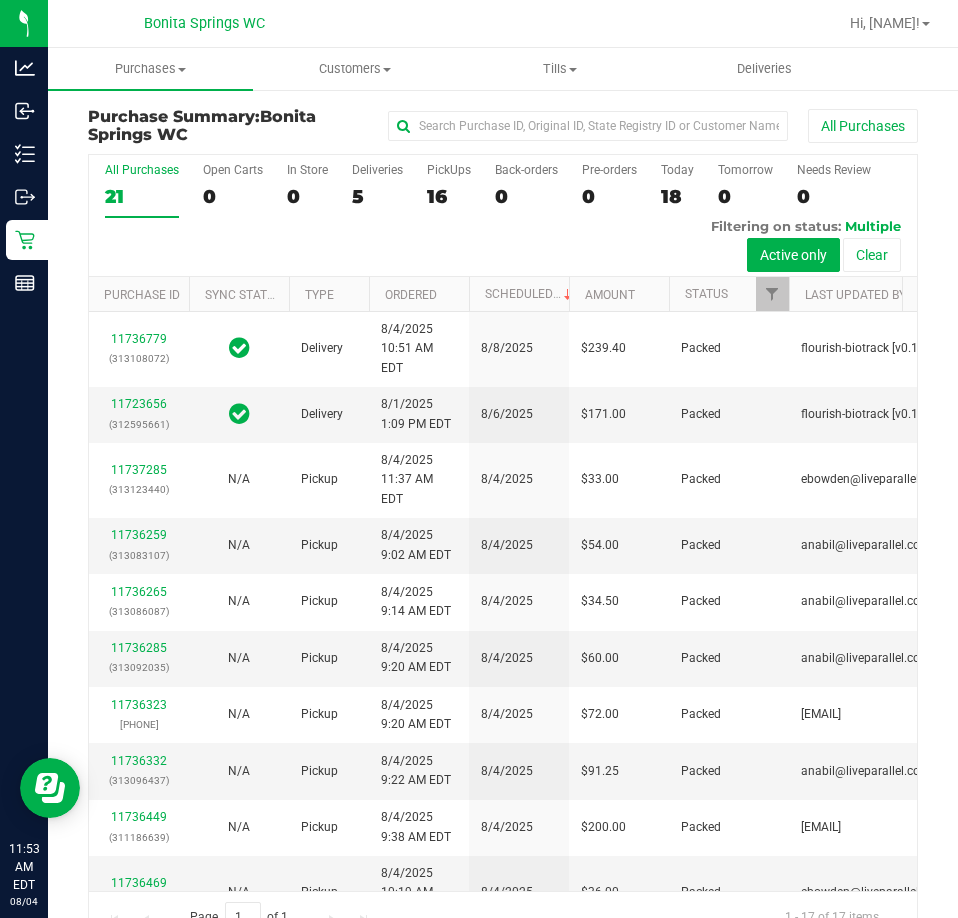 click on "All Purchases
21
Open Carts
0
In Store
0
Deliveries
5
PickUps
16
Back-orders
0
Pre-orders
0
Today
18
Tomorrow
0" at bounding box center [503, 216] 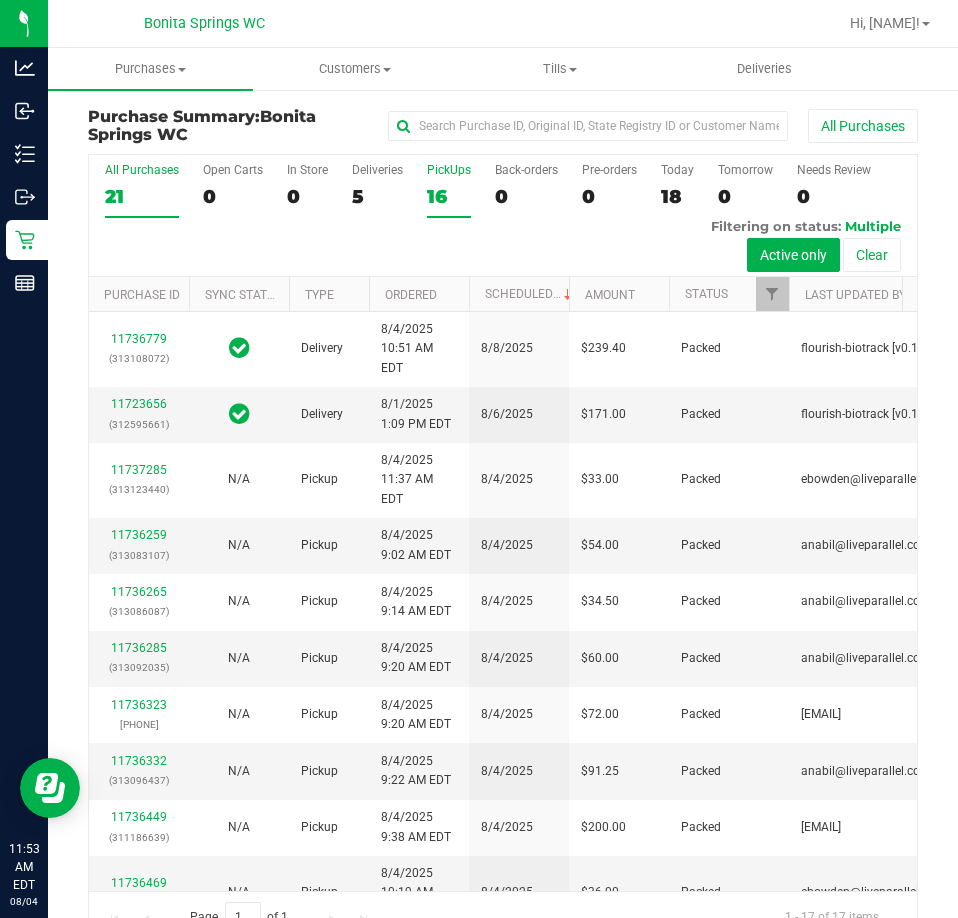 click on "16" at bounding box center (449, 196) 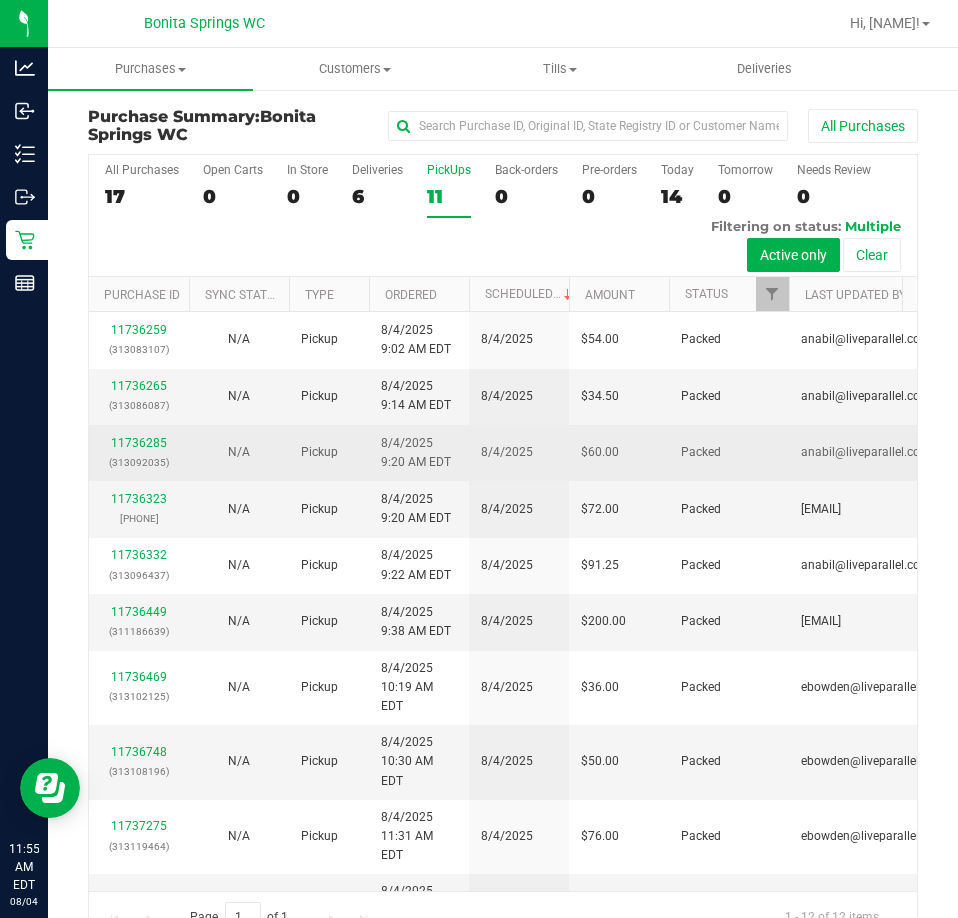 scroll, scrollTop: 350, scrollLeft: 0, axis: vertical 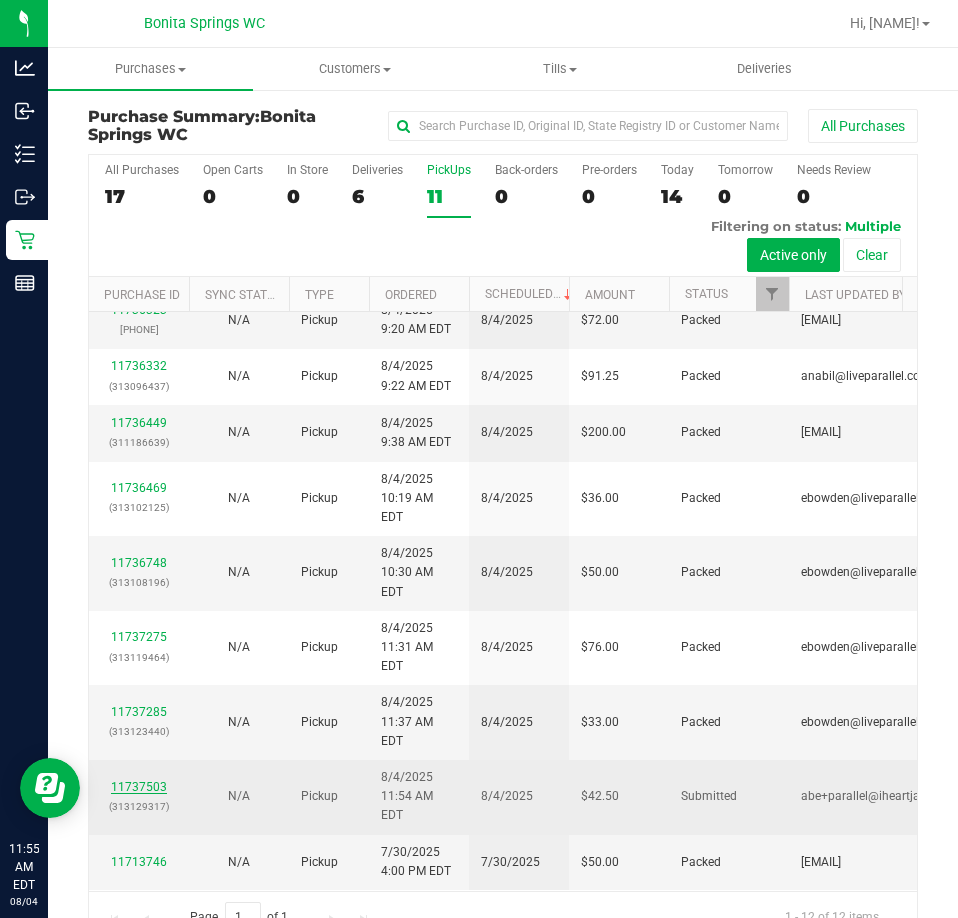 click on "11737503" at bounding box center (139, 787) 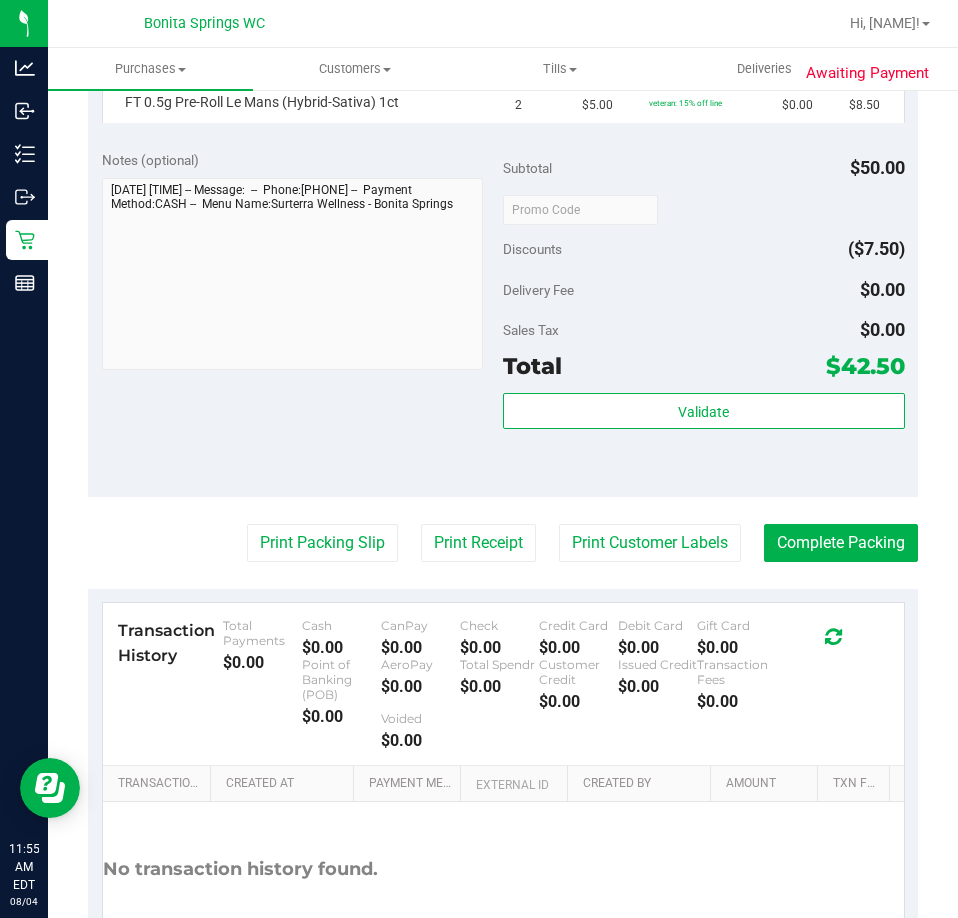 scroll, scrollTop: 800, scrollLeft: 0, axis: vertical 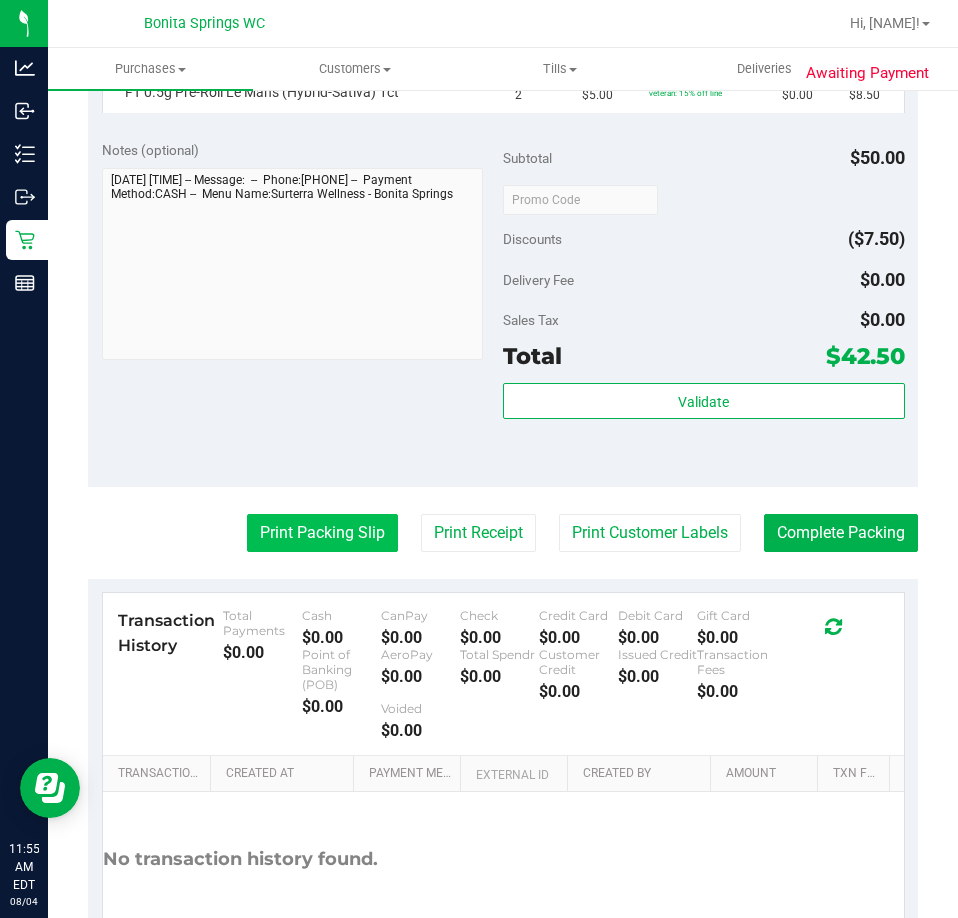 click on "Print Packing Slip" at bounding box center (322, 533) 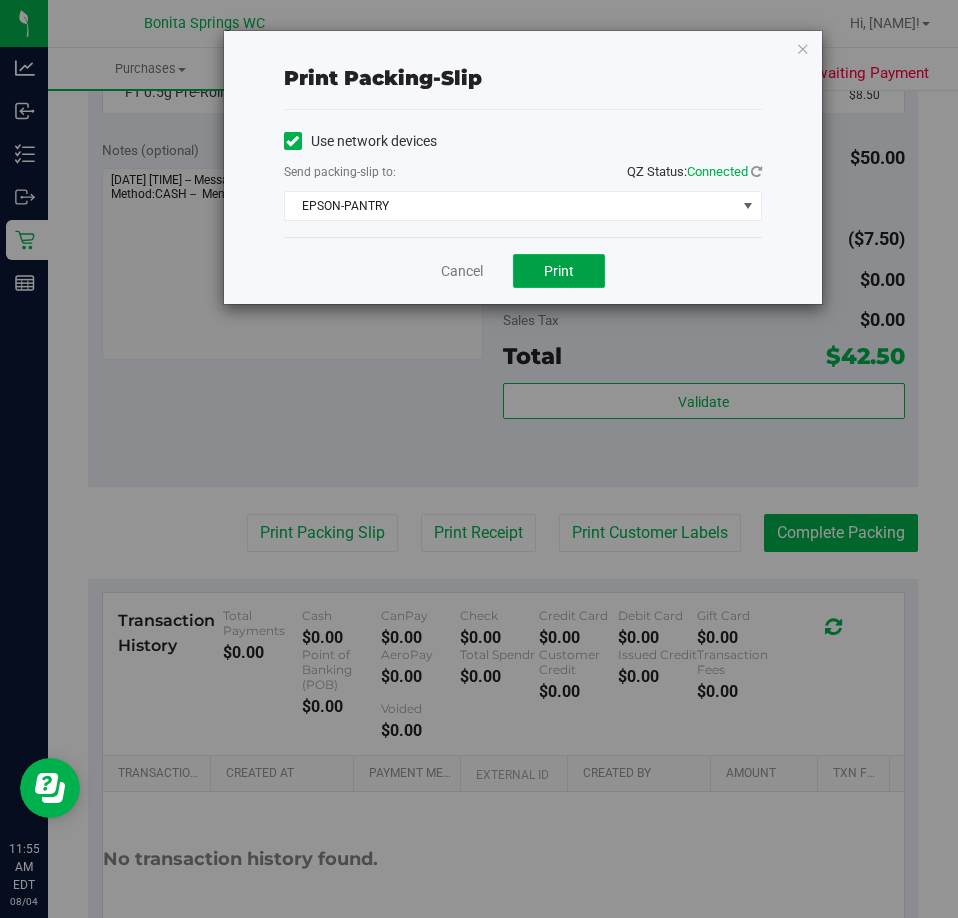 click on "Print" at bounding box center (559, 271) 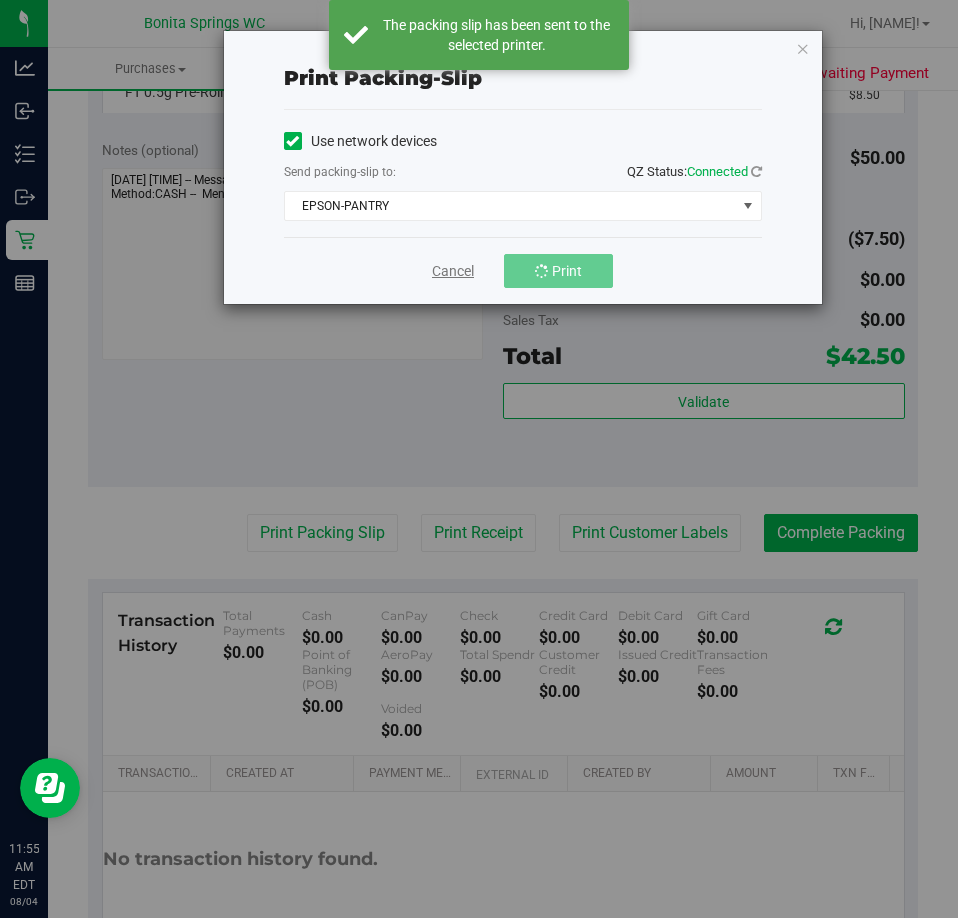 click on "Cancel" at bounding box center (453, 271) 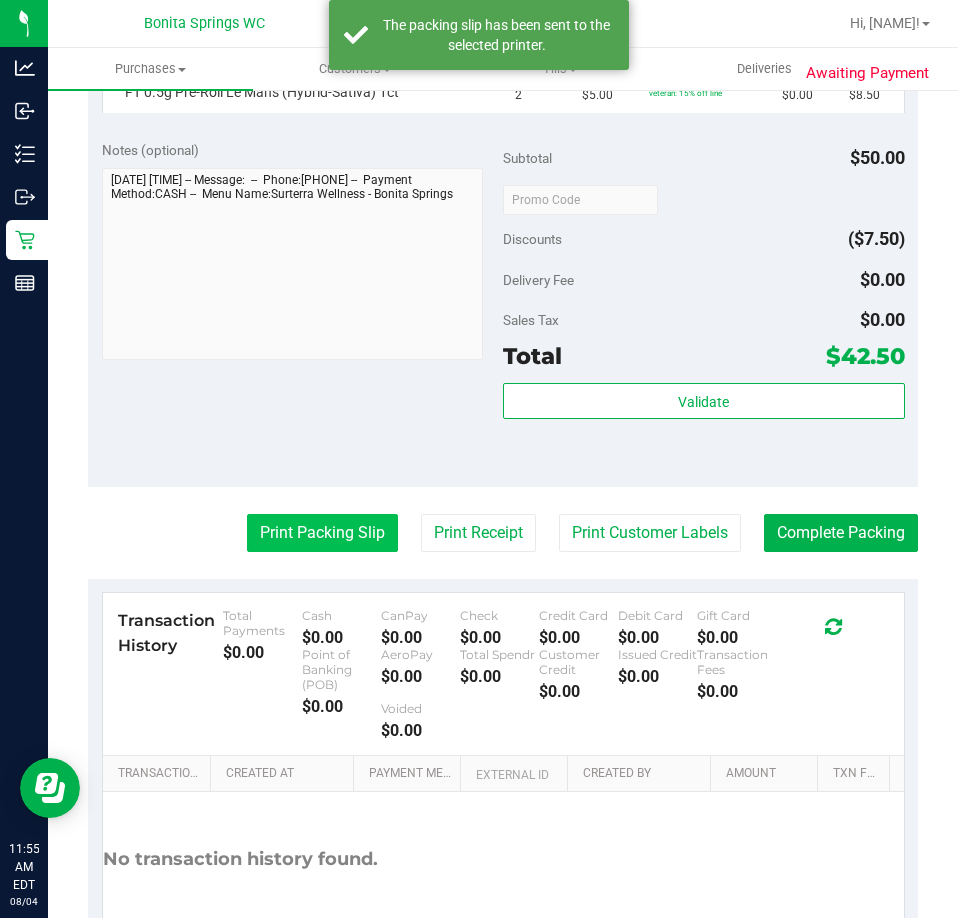 click on "Print Packing Slip" at bounding box center (322, 533) 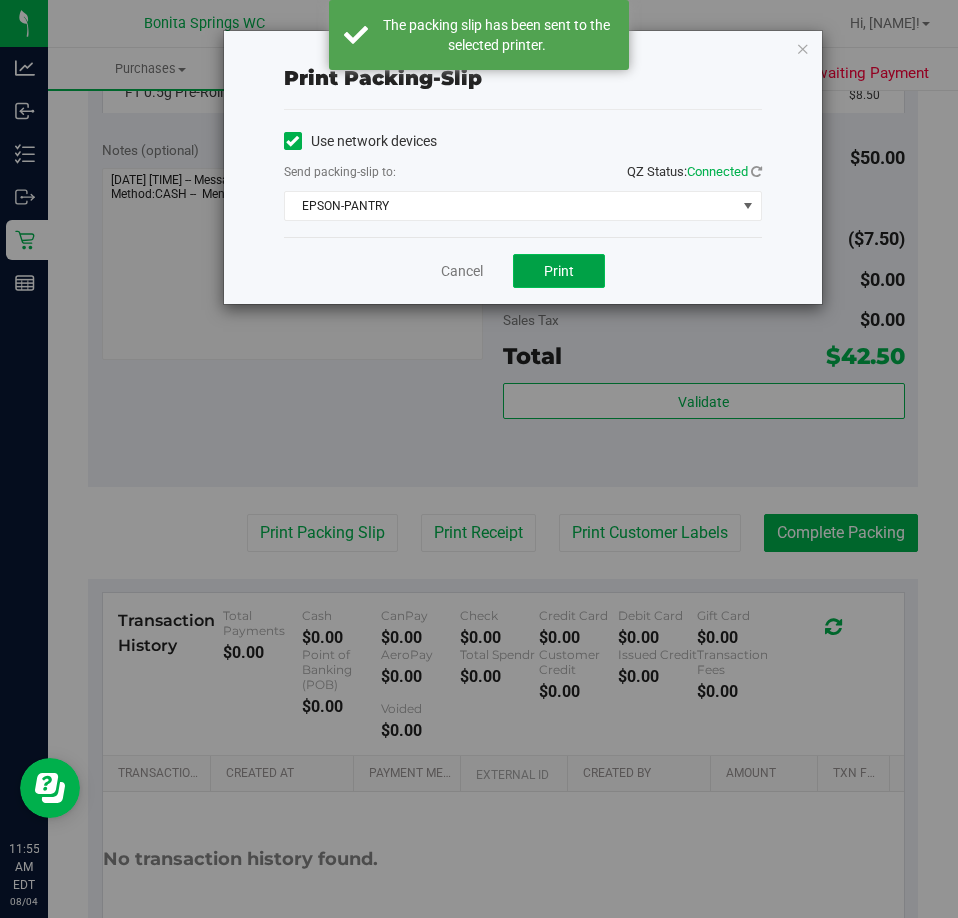 click on "Print" at bounding box center (559, 271) 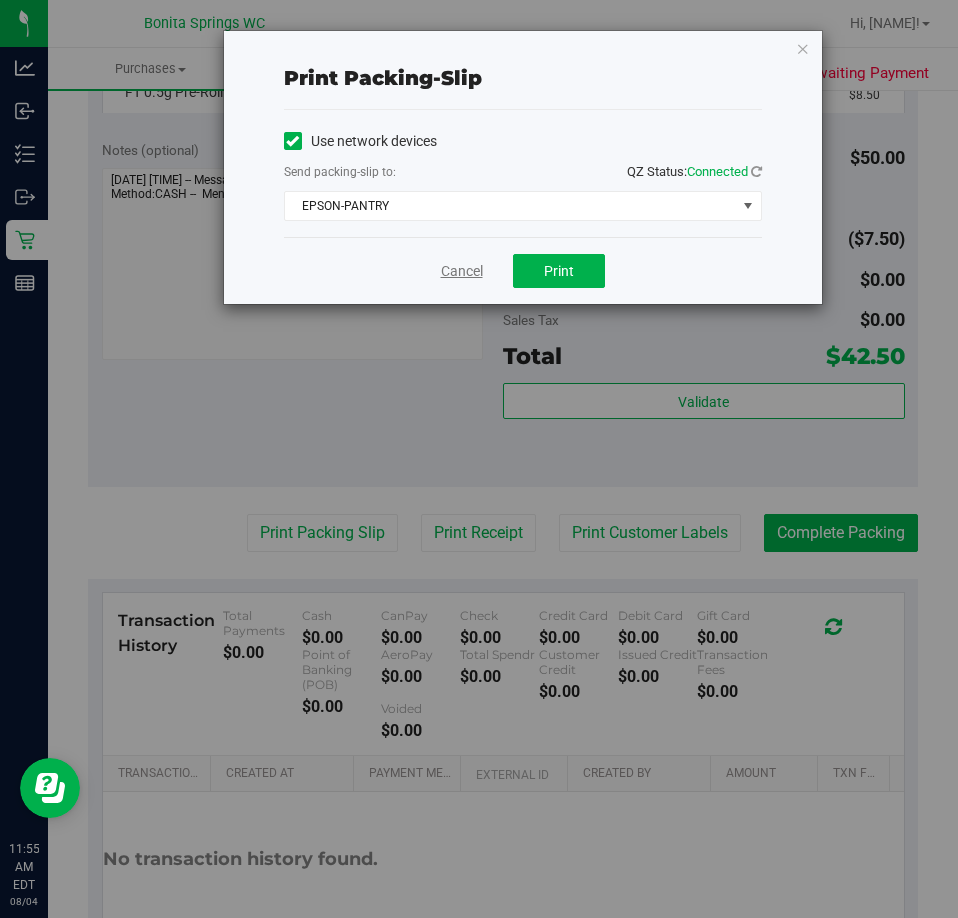 click on "Cancel" at bounding box center [462, 271] 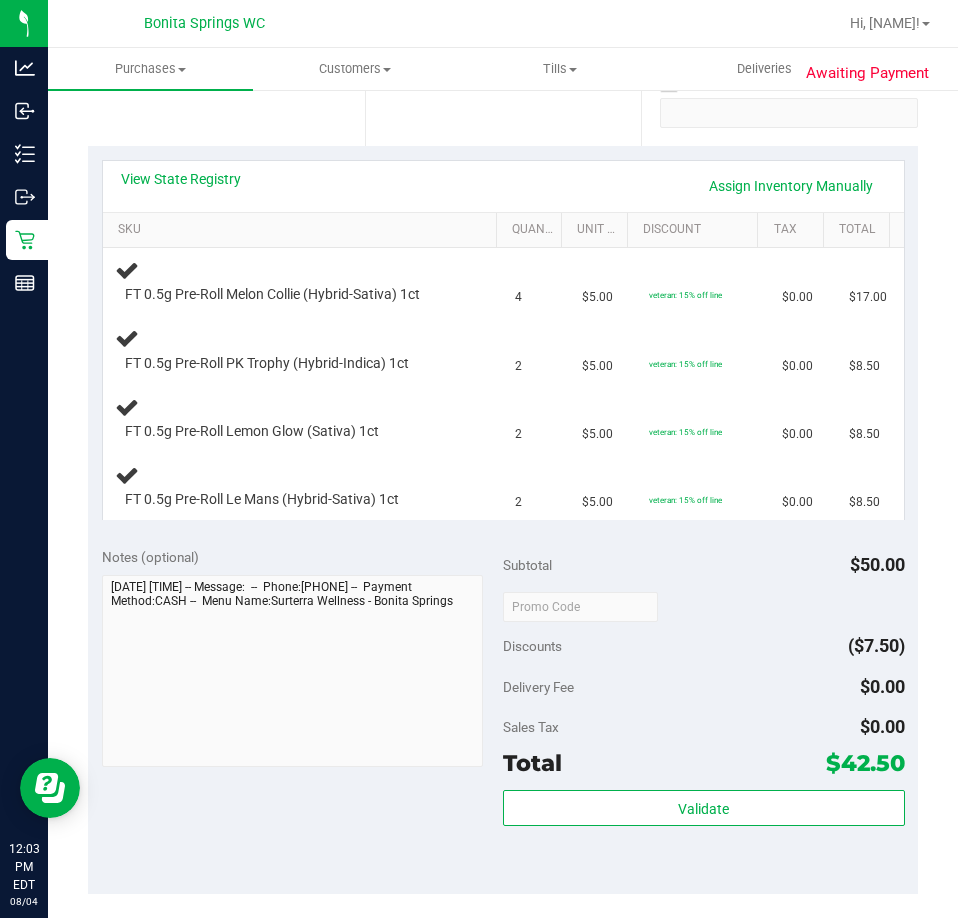 scroll, scrollTop: 0, scrollLeft: 0, axis: both 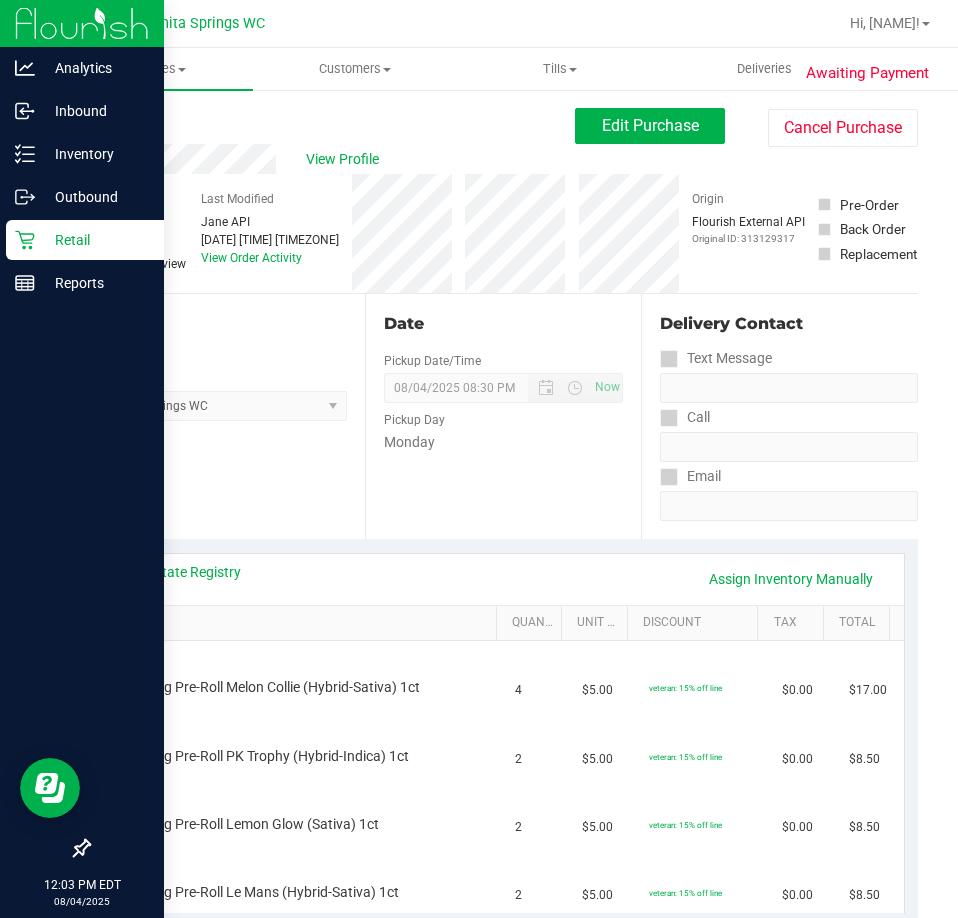 click 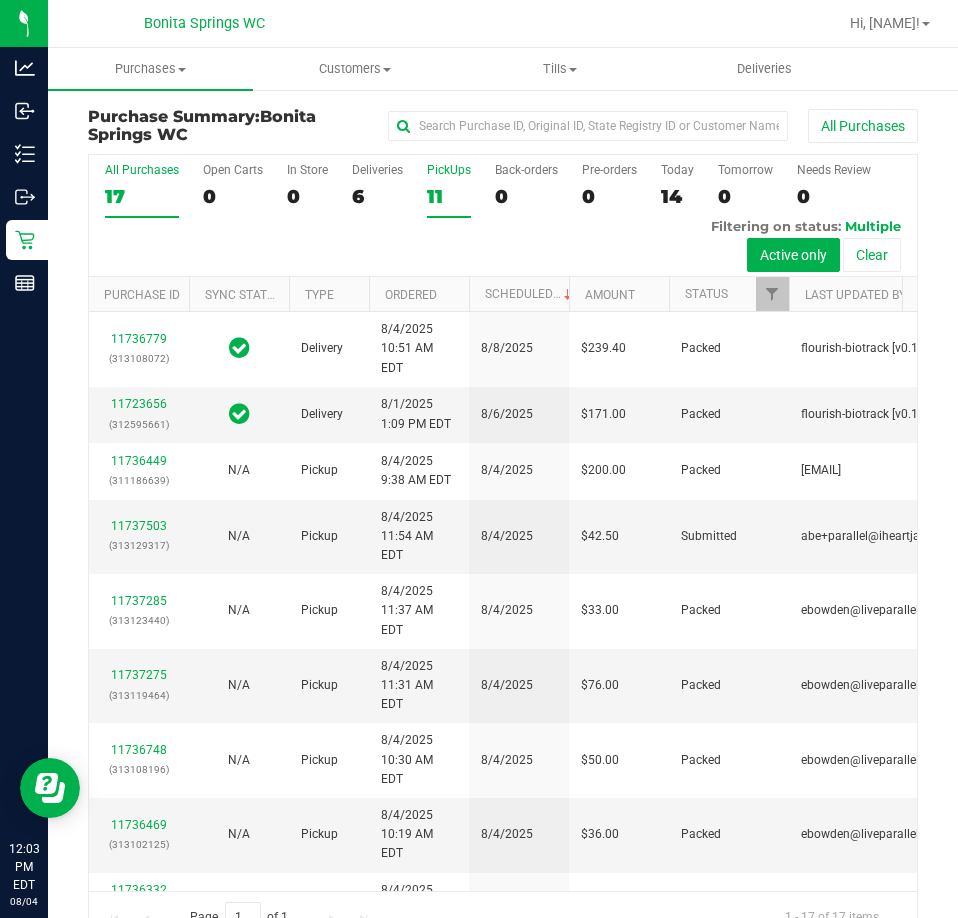 click on "11" at bounding box center (449, 196) 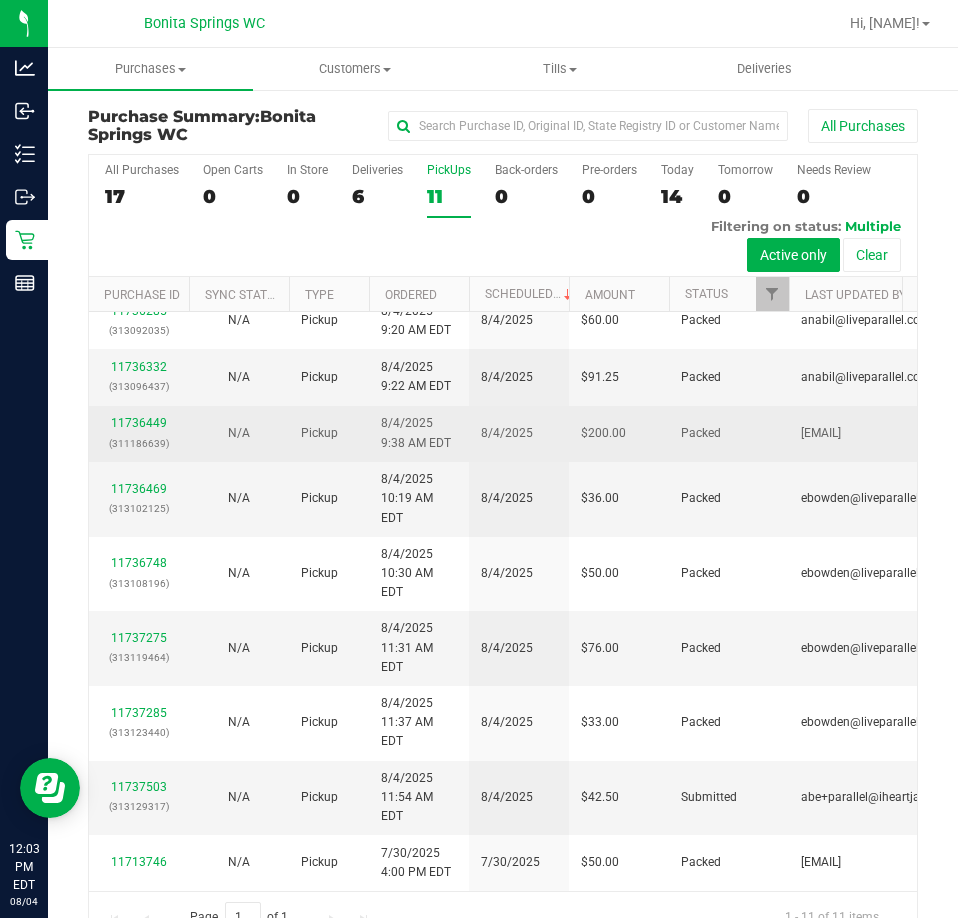 scroll, scrollTop: 0, scrollLeft: 0, axis: both 